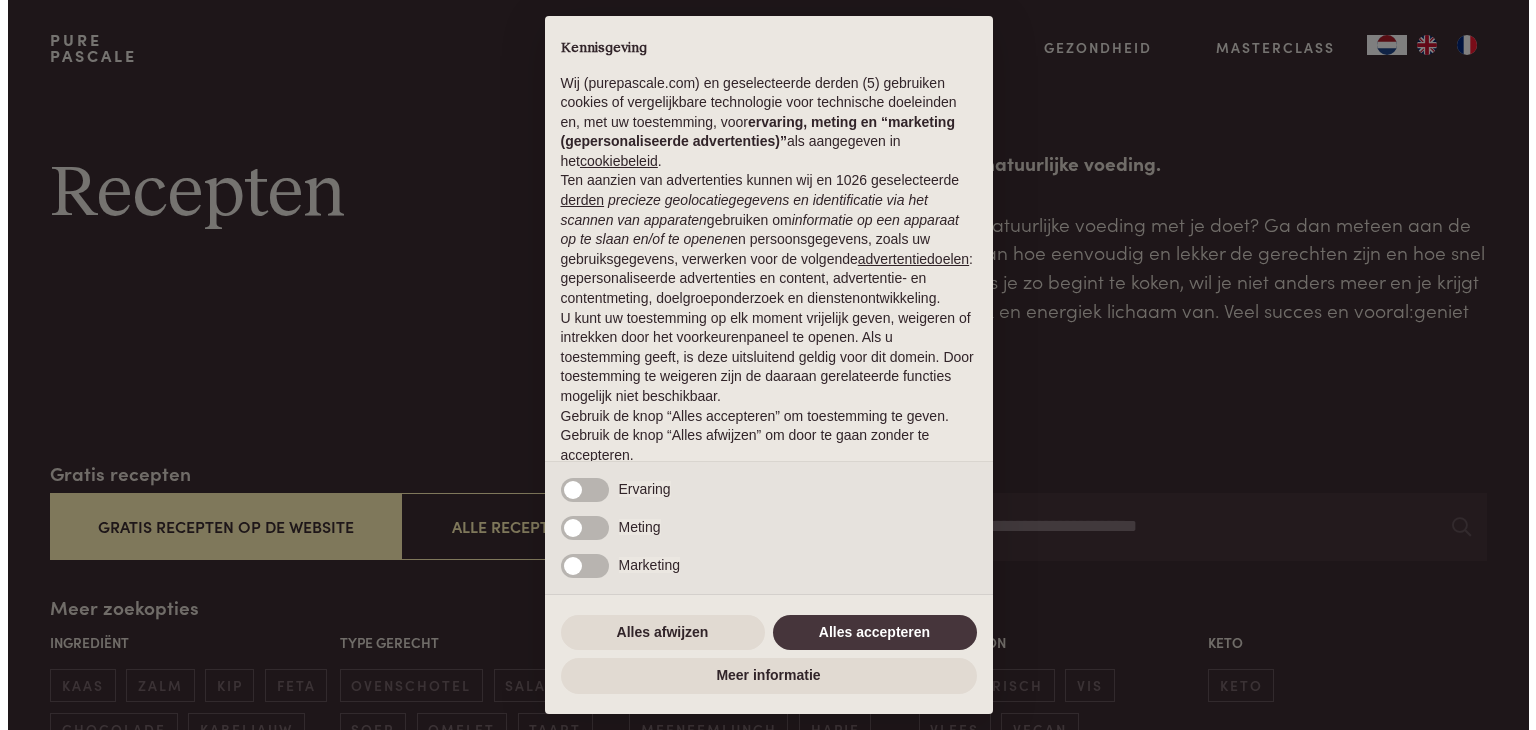 scroll, scrollTop: 0, scrollLeft: 0, axis: both 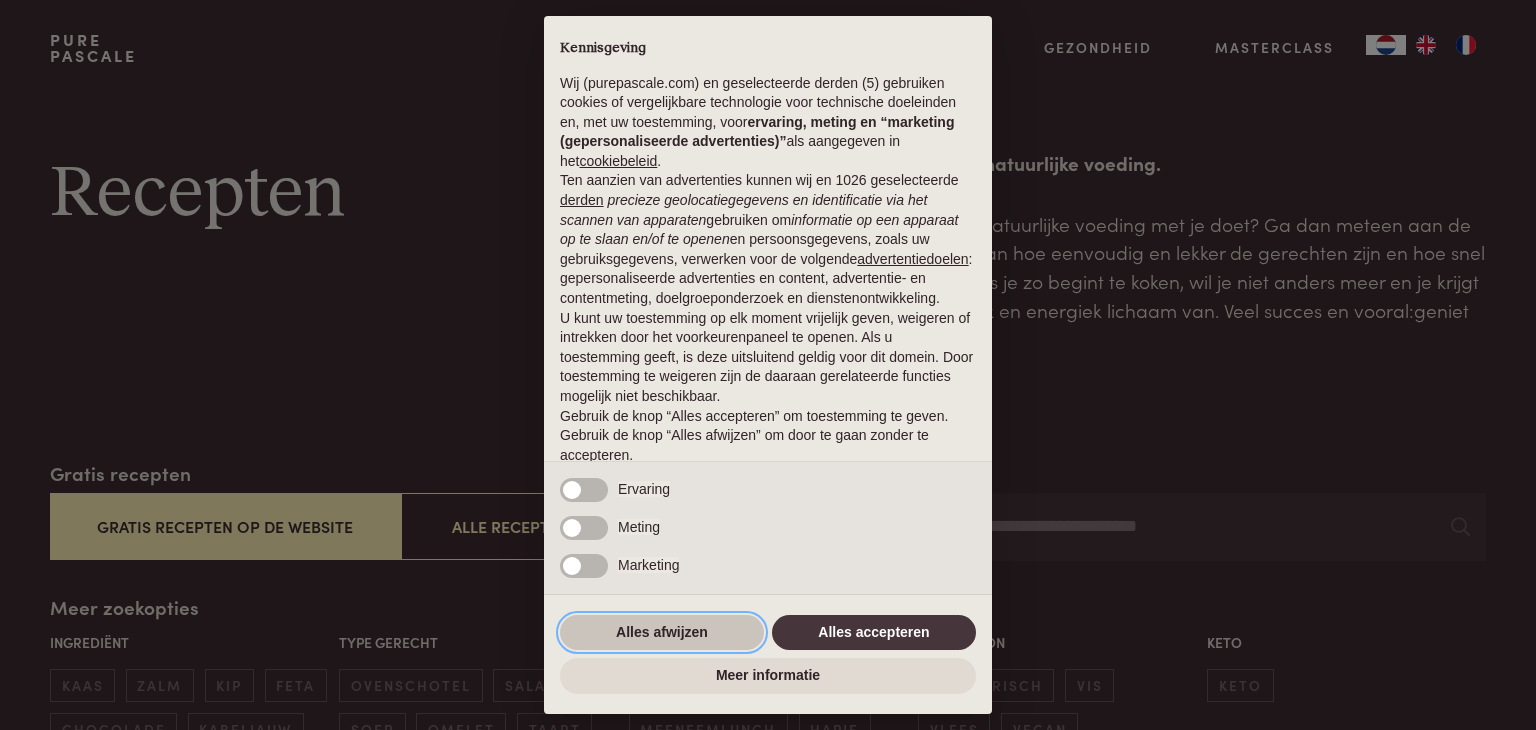 click on "Alles afwijzen" at bounding box center [662, 633] 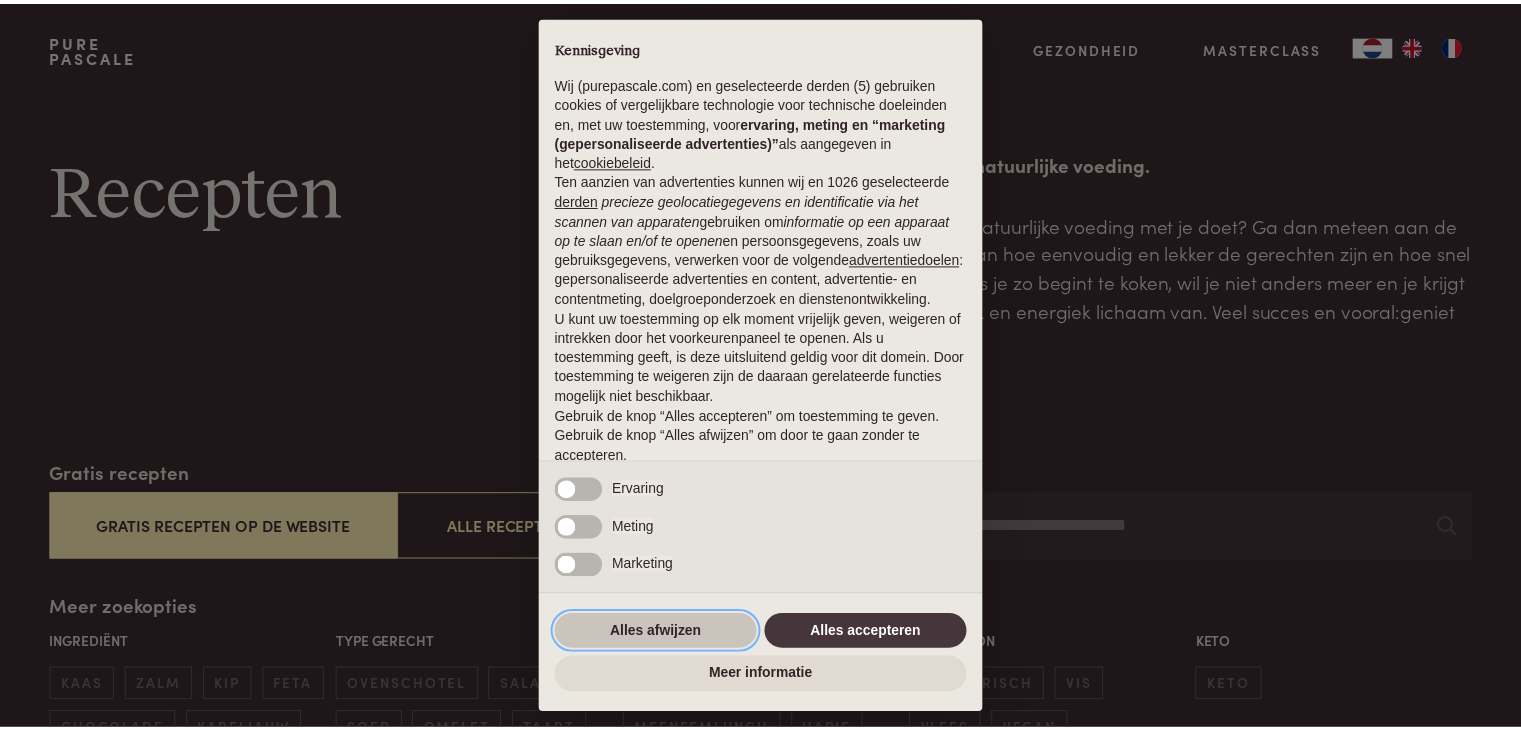 scroll, scrollTop: 74, scrollLeft: 0, axis: vertical 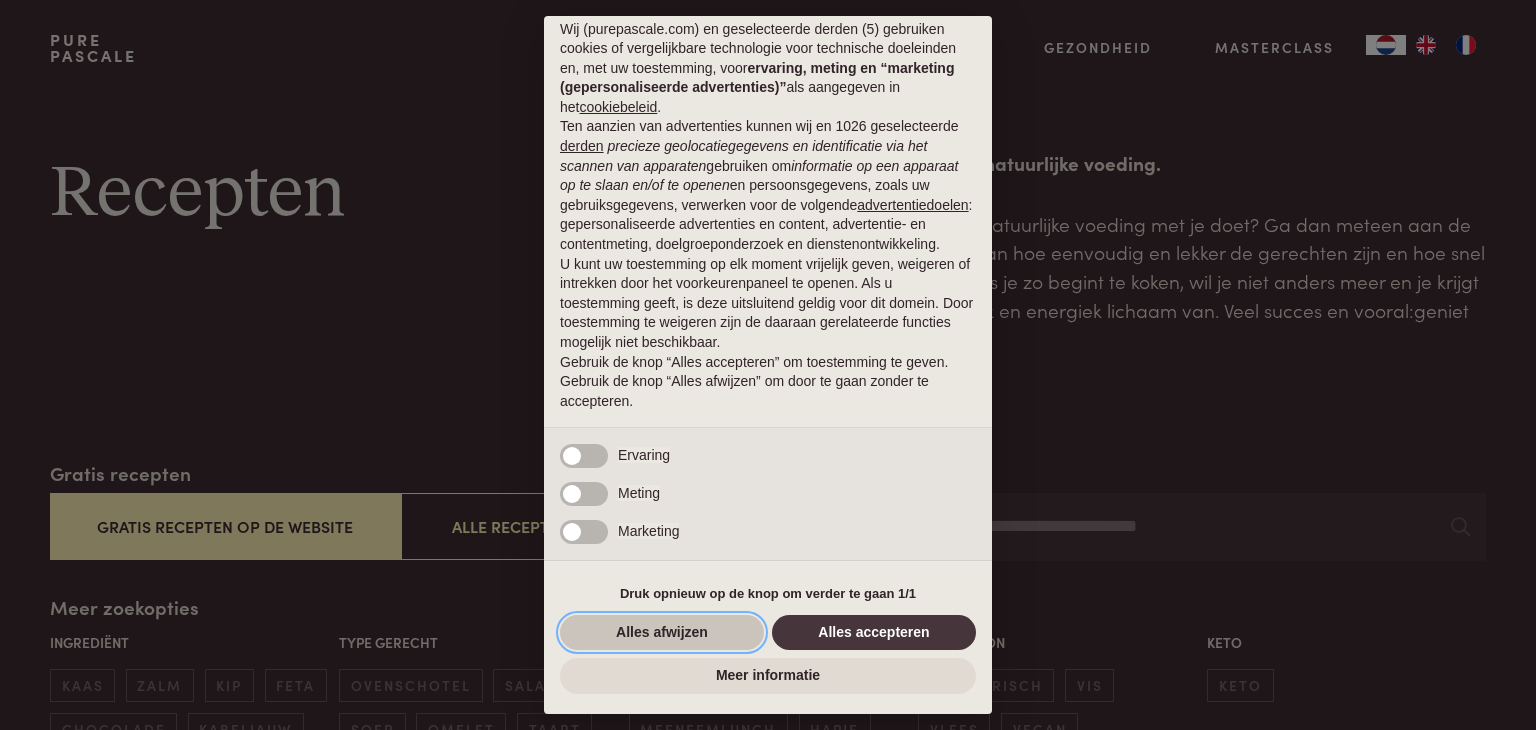 click on "Alles afwijzen" at bounding box center [662, 633] 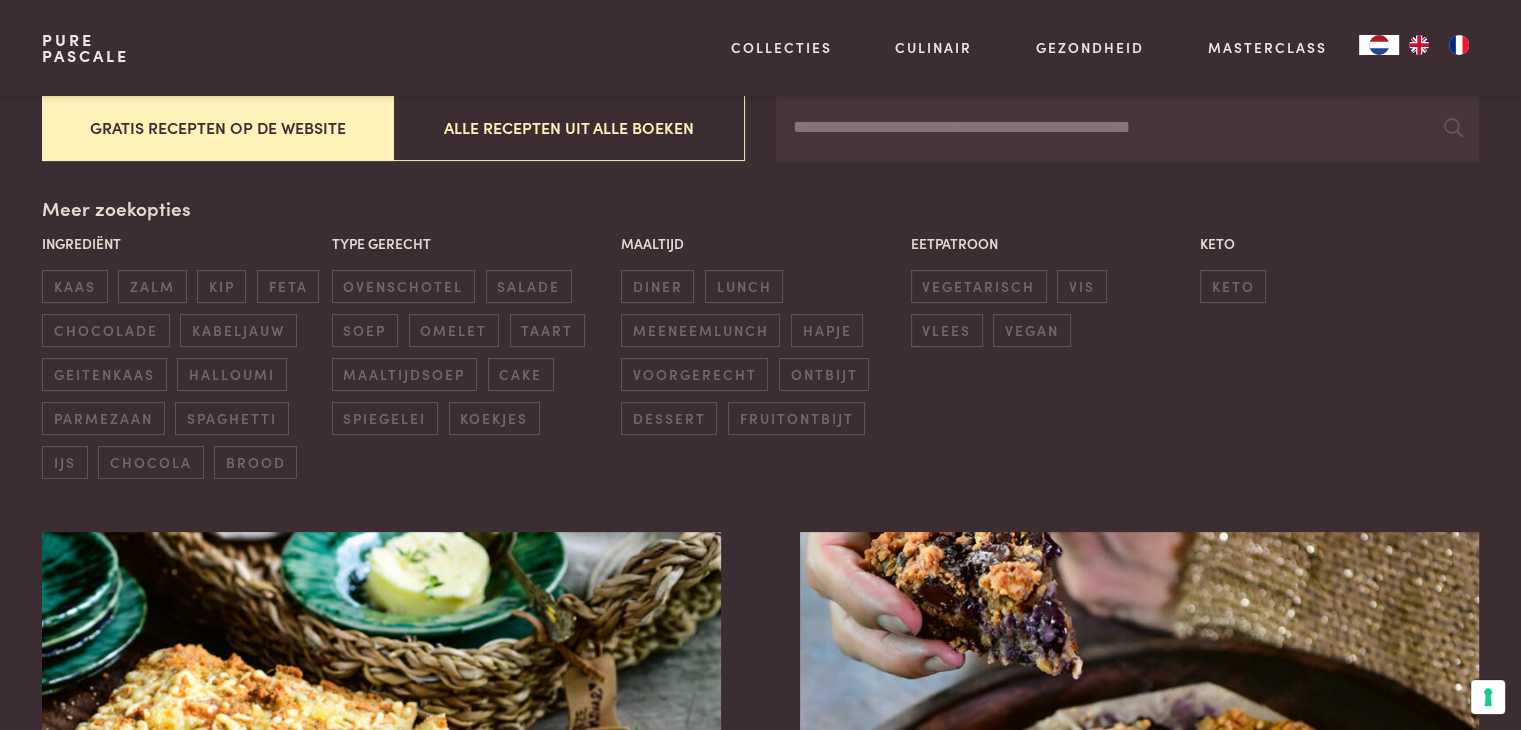 scroll, scrollTop: 400, scrollLeft: 0, axis: vertical 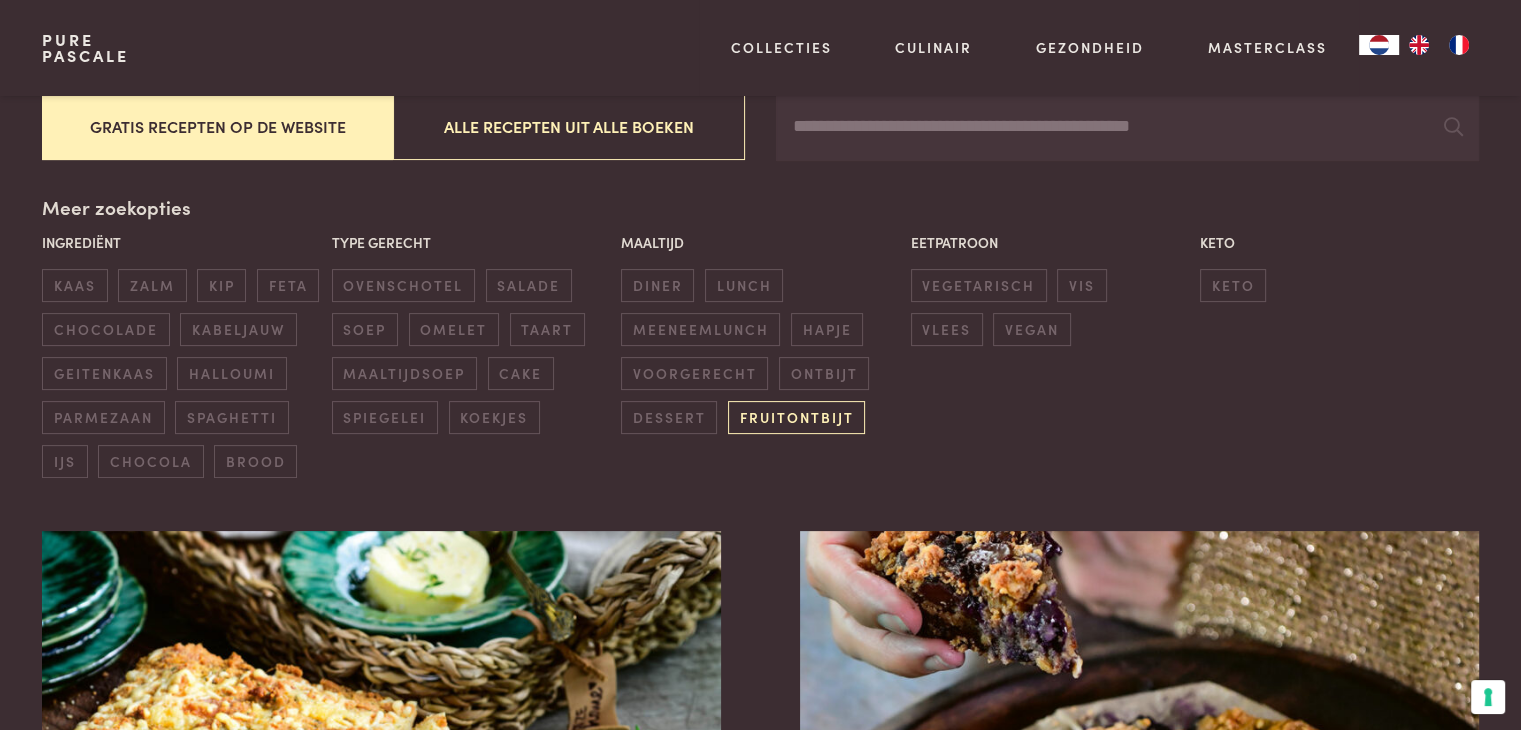 click on "fruitontbijt" at bounding box center (796, 417) 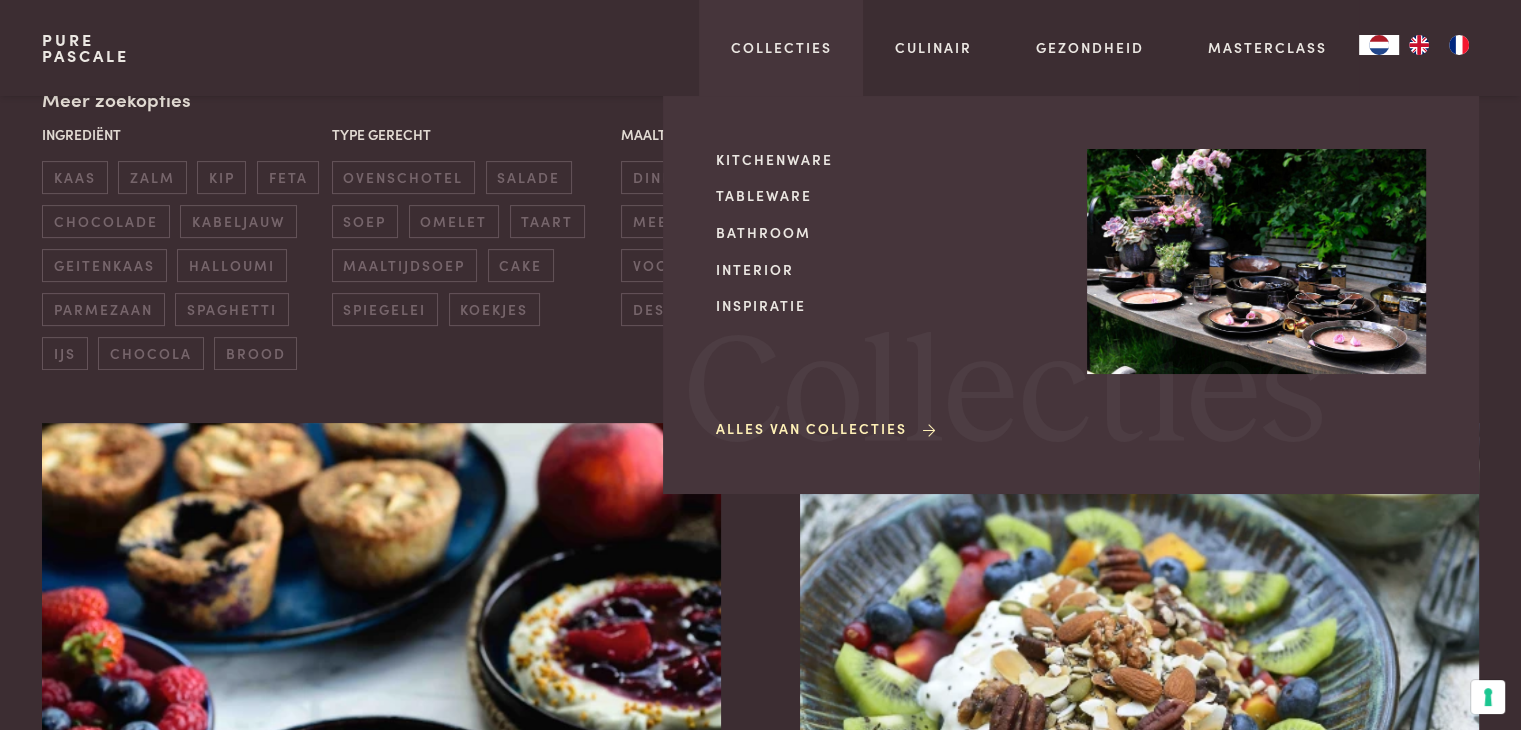 scroll, scrollTop: 459, scrollLeft: 0, axis: vertical 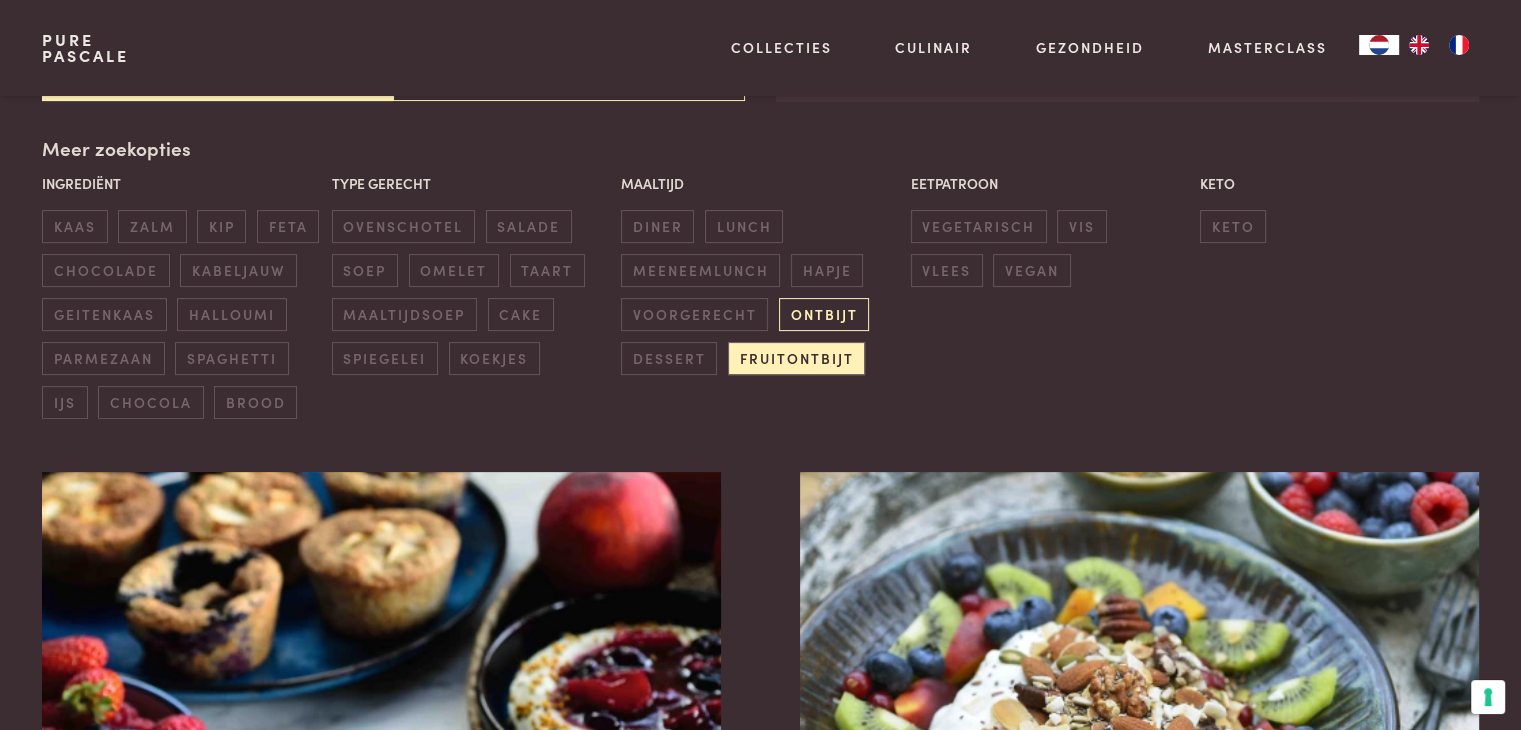 click on "ontbijt" at bounding box center [824, 314] 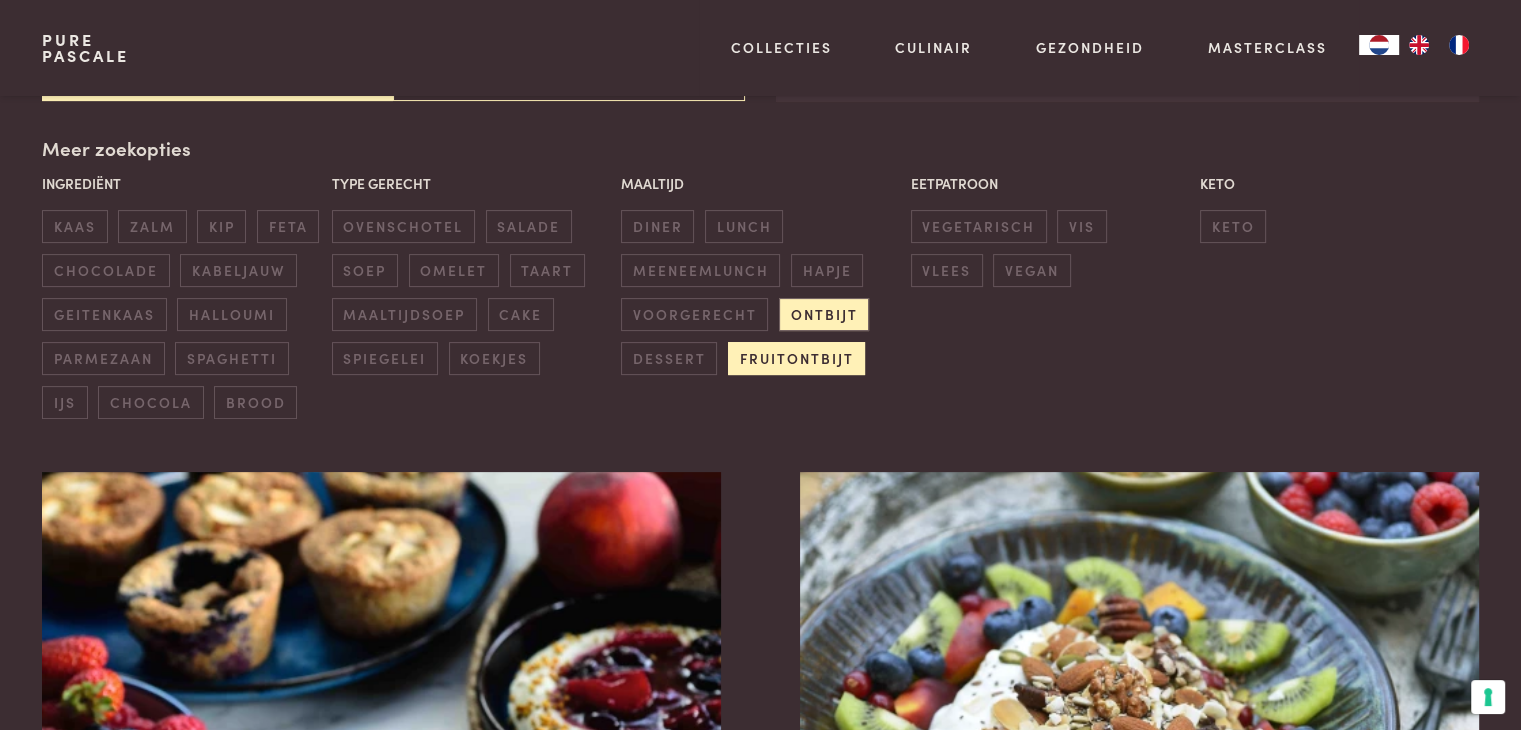 click on "fruitontbijt" at bounding box center [796, 358] 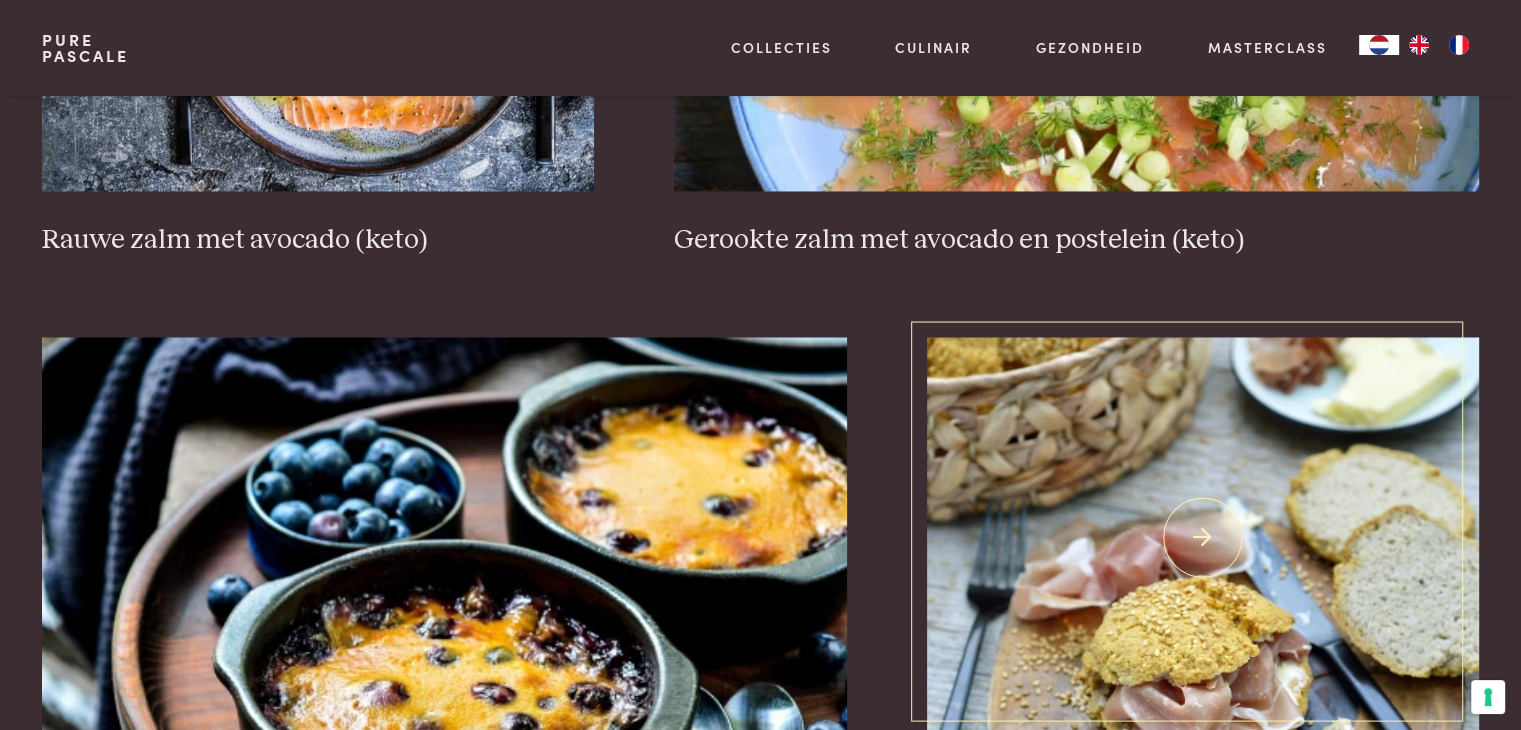 scroll, scrollTop: 3659, scrollLeft: 0, axis: vertical 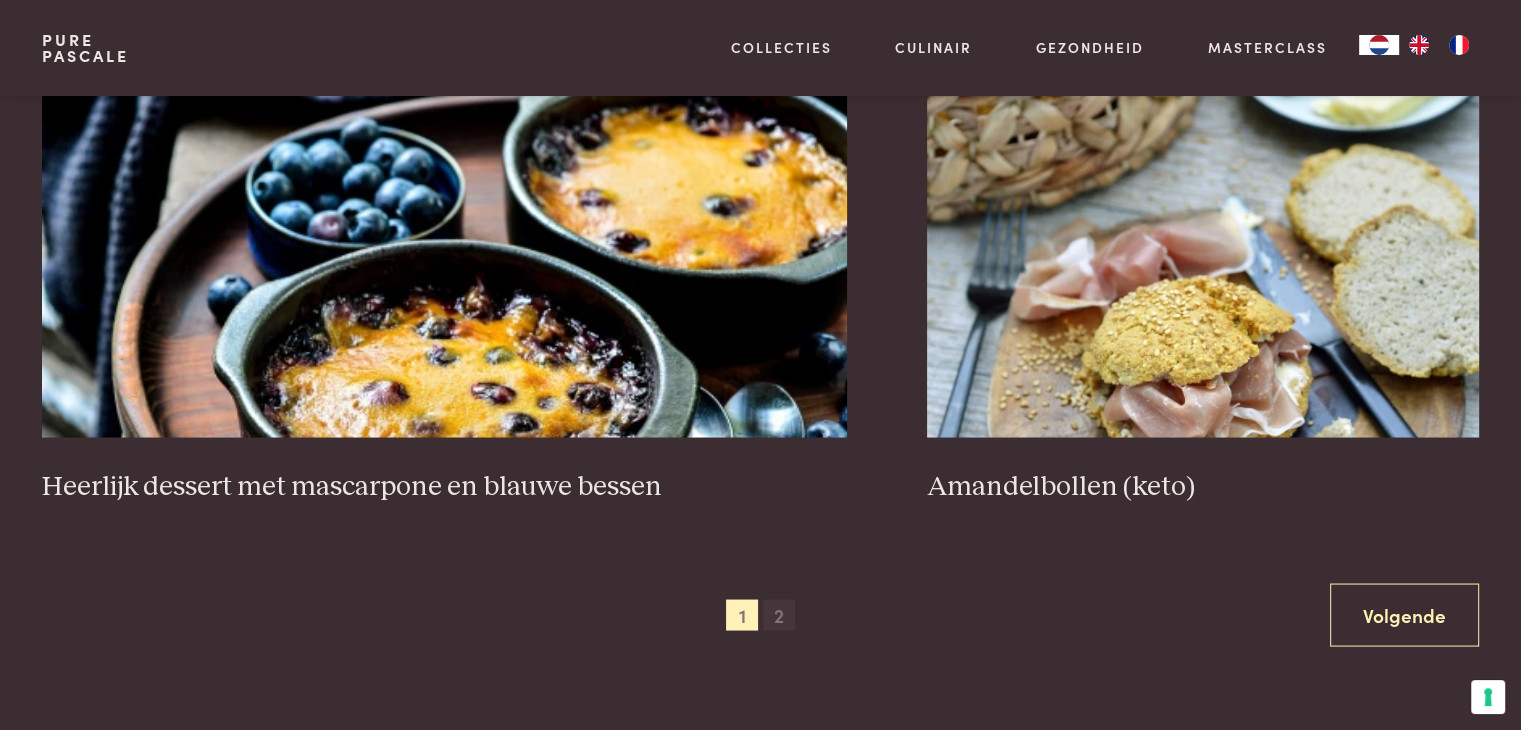 drag, startPoint x: 774, startPoint y: 609, endPoint x: 784, endPoint y: 604, distance: 11.18034 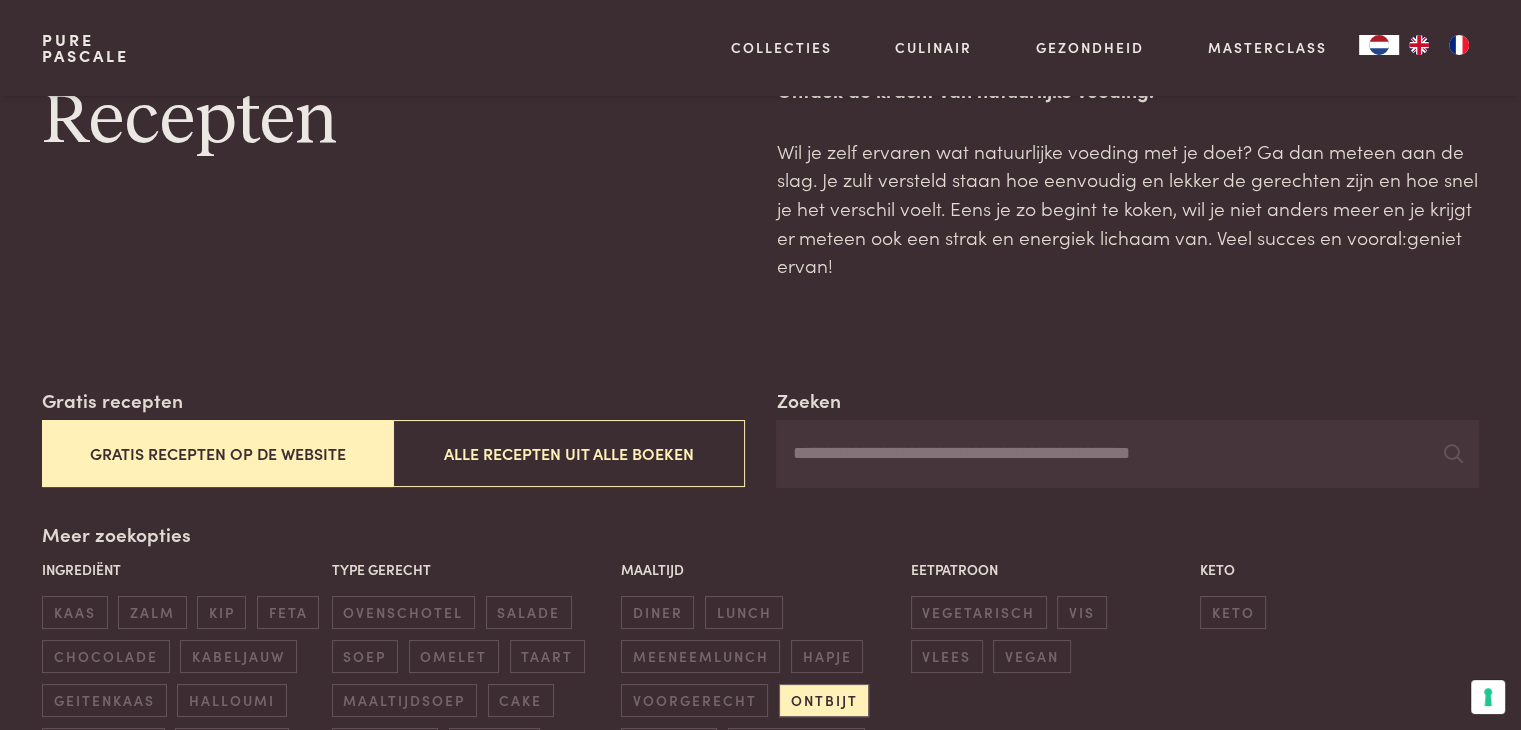 scroll, scrollTop: 0, scrollLeft: 0, axis: both 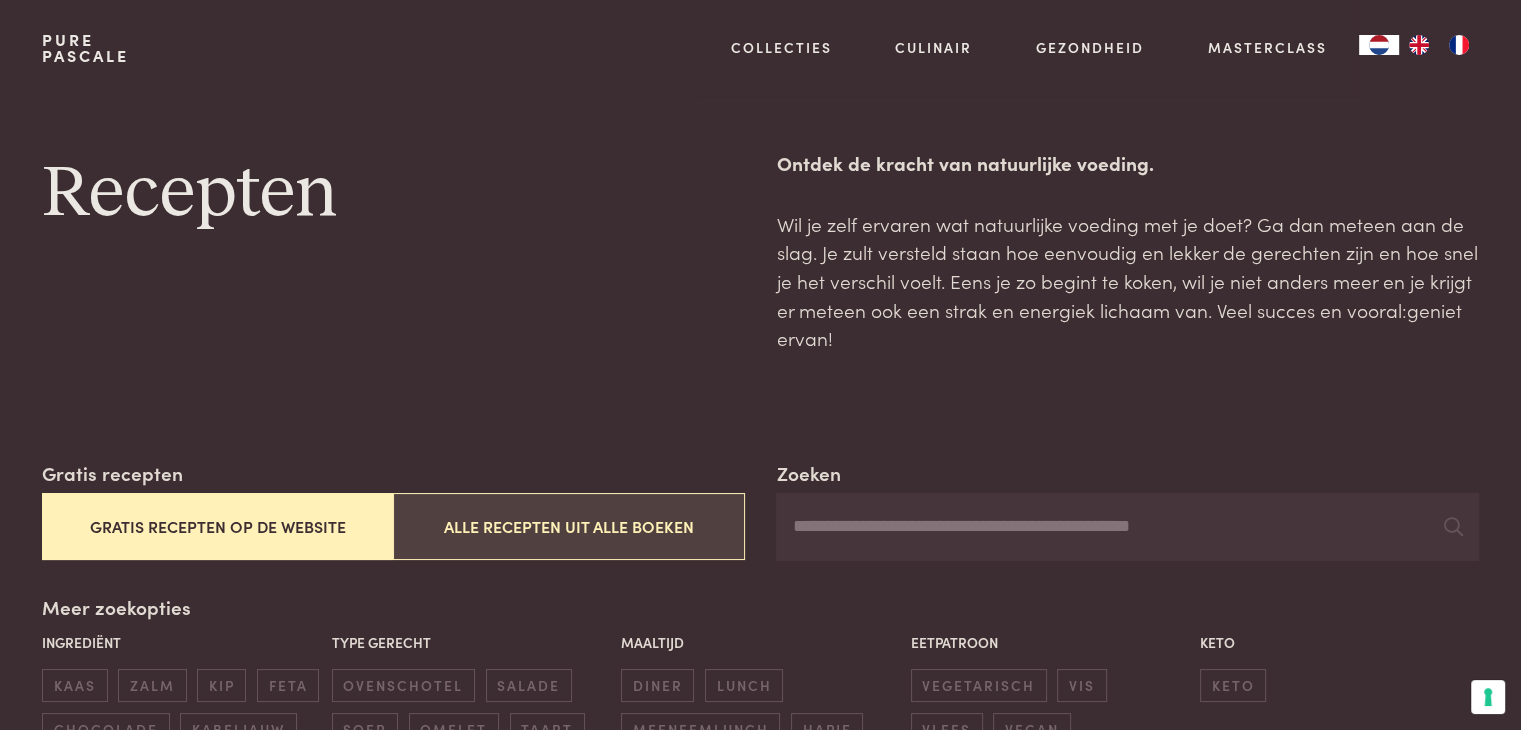 click on "Alle recepten uit alle boeken" at bounding box center [568, 526] 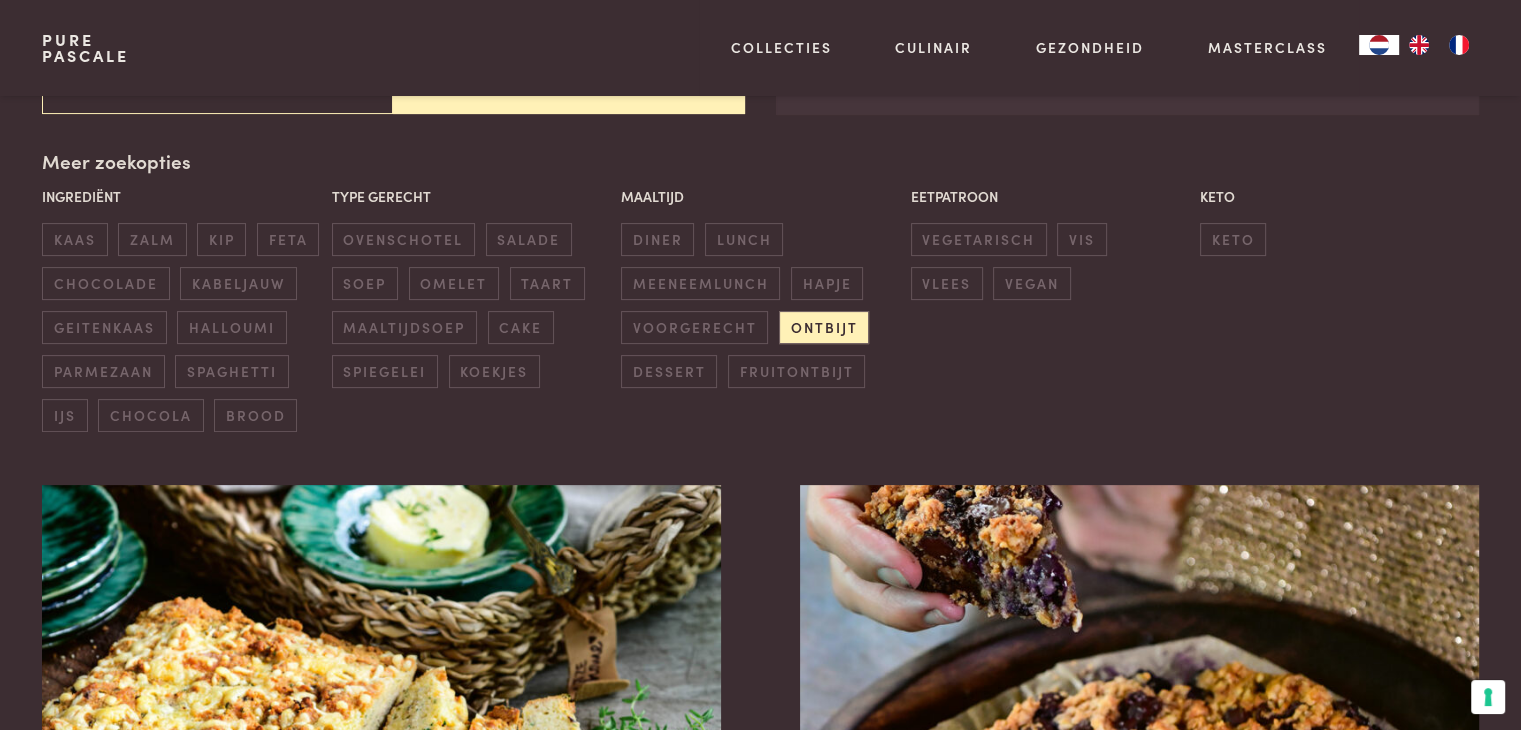 scroll, scrollTop: 459, scrollLeft: 0, axis: vertical 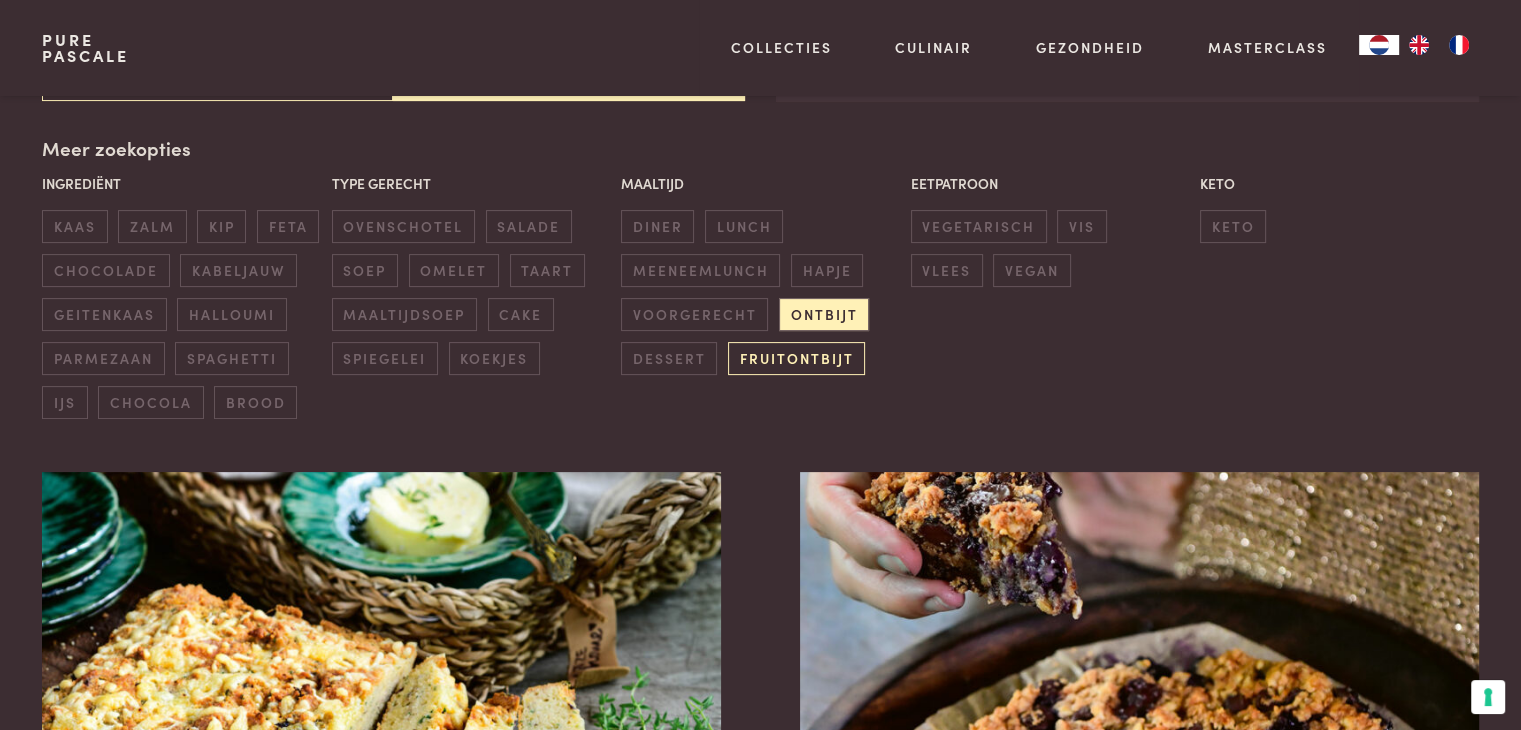click on "fruitontbijt" at bounding box center (796, 358) 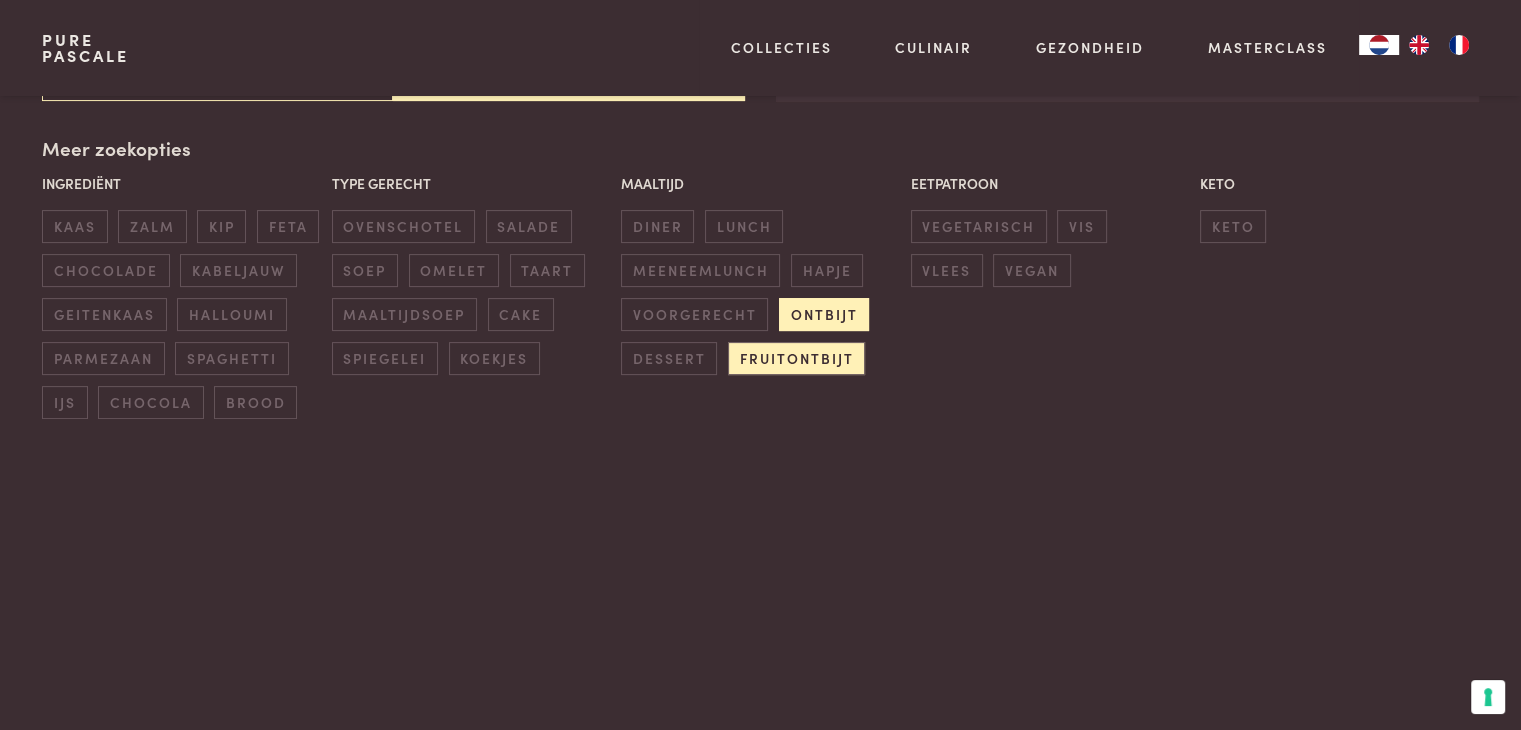 click on "ontbijt" at bounding box center (824, 314) 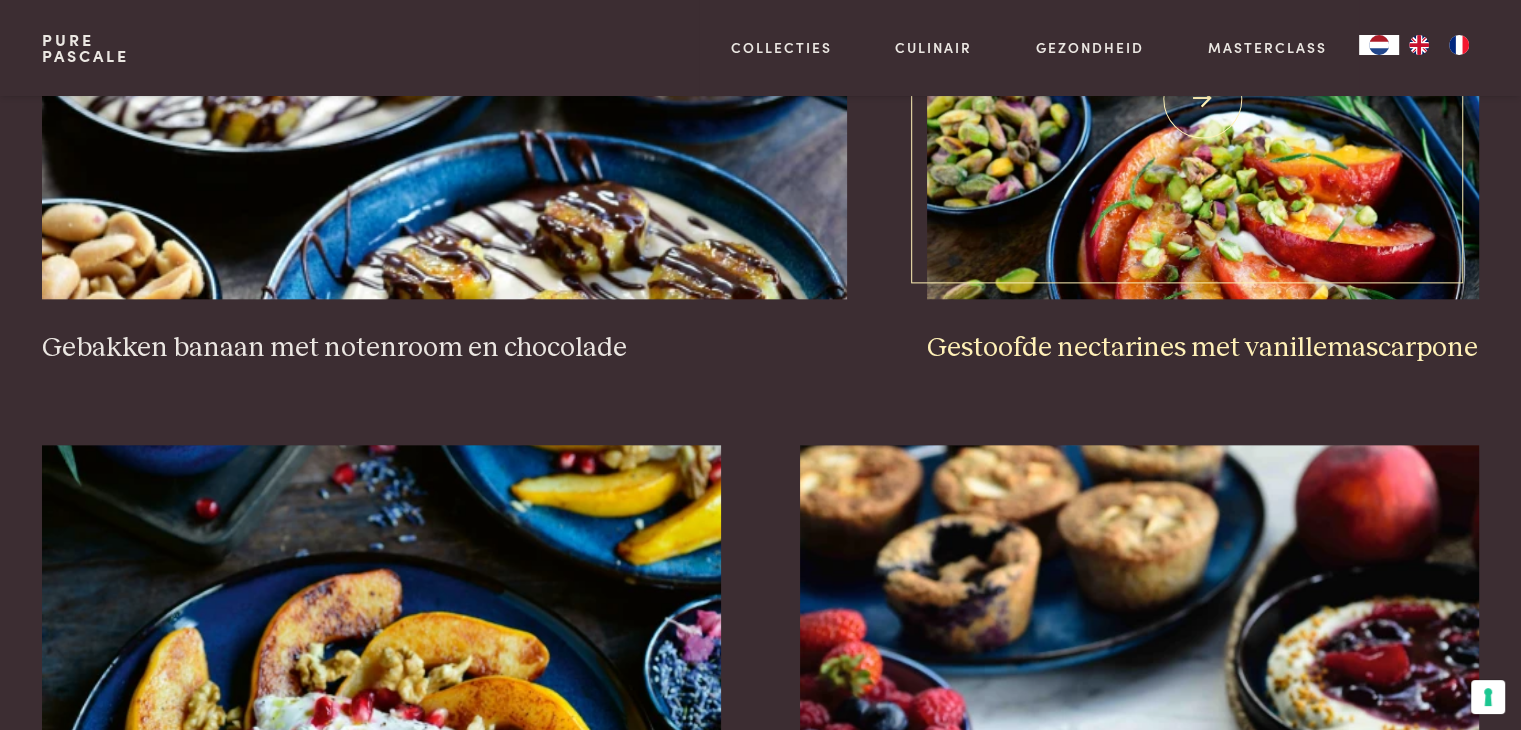 scroll, scrollTop: 2359, scrollLeft: 0, axis: vertical 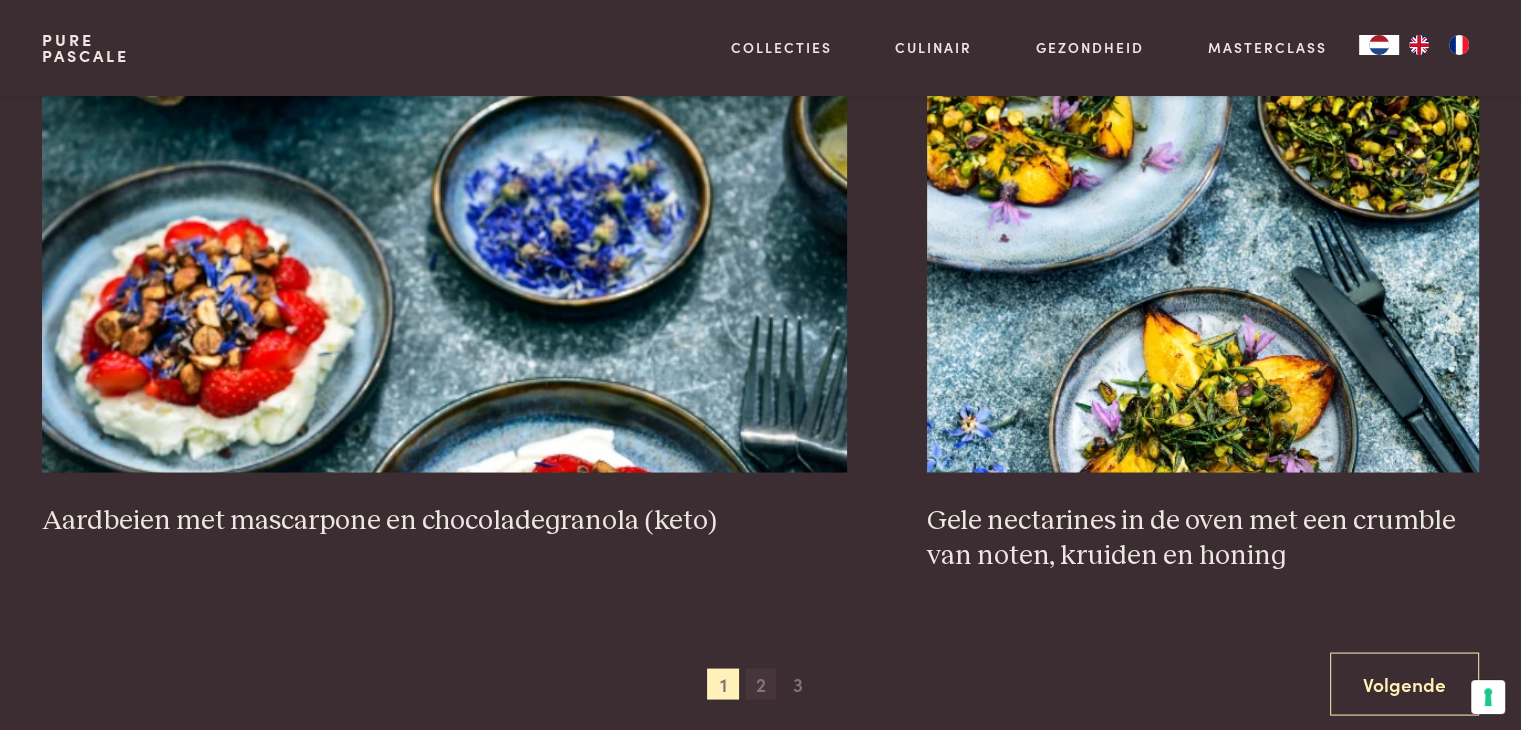 click on "2" at bounding box center [761, 684] 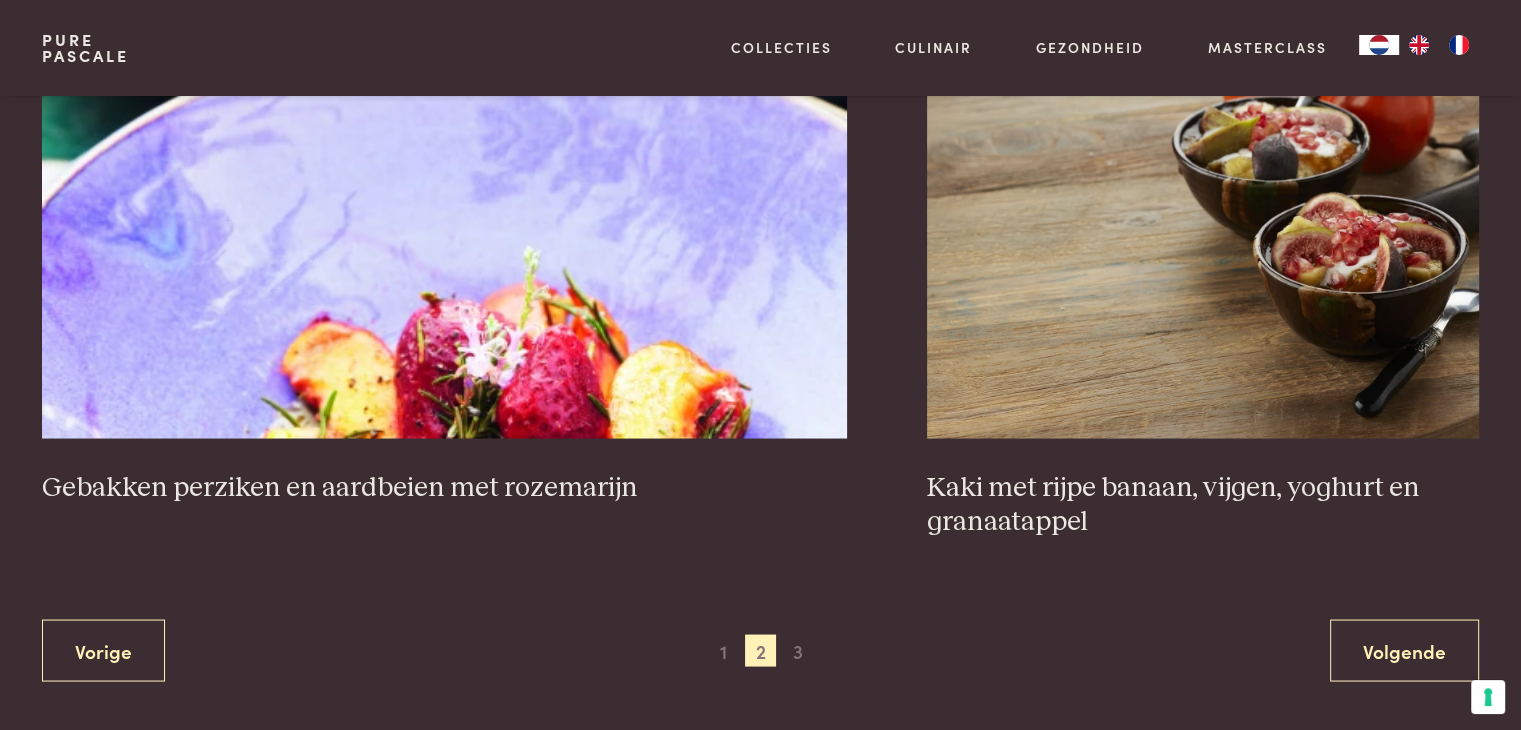 scroll, scrollTop: 3659, scrollLeft: 0, axis: vertical 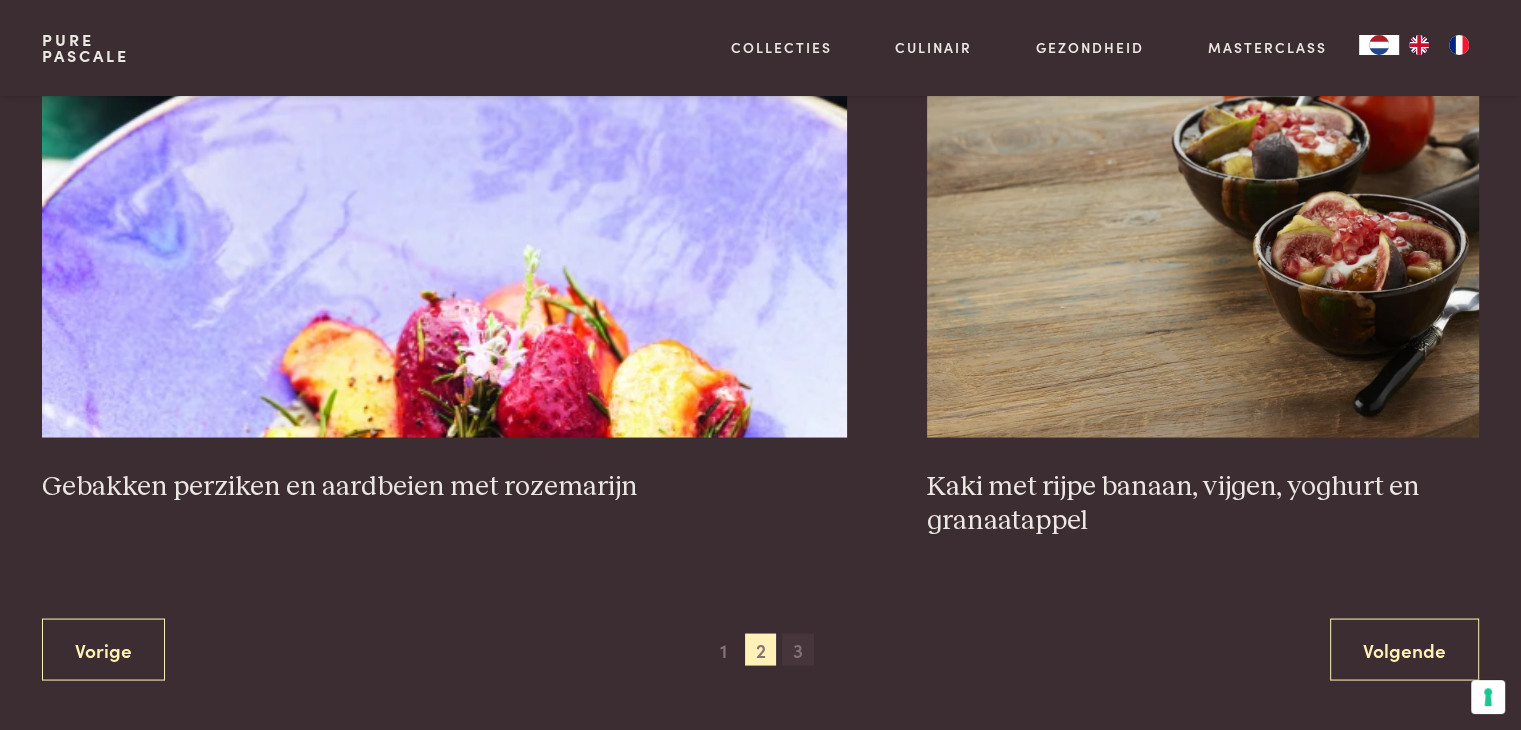 click on "3" at bounding box center [798, 649] 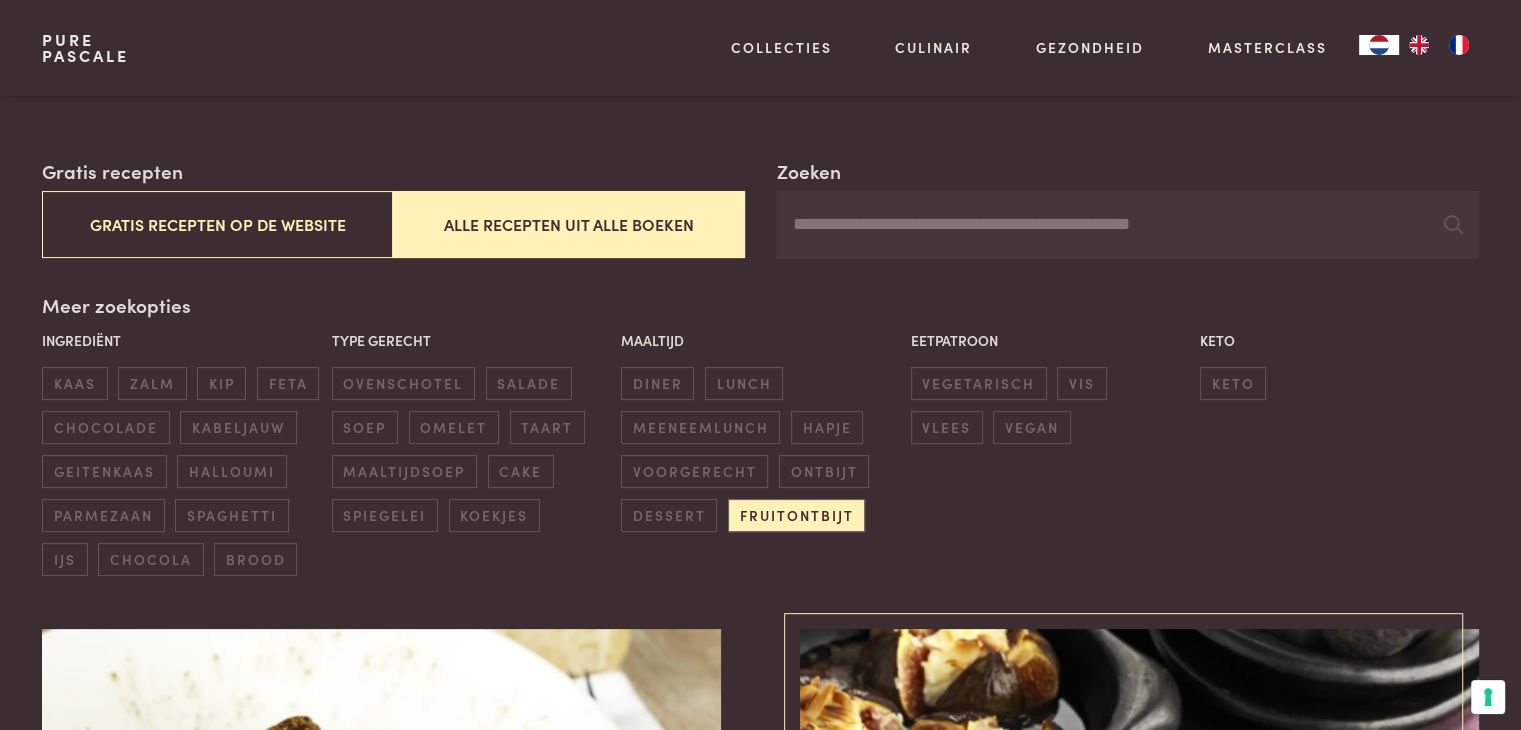 scroll, scrollTop: 500, scrollLeft: 0, axis: vertical 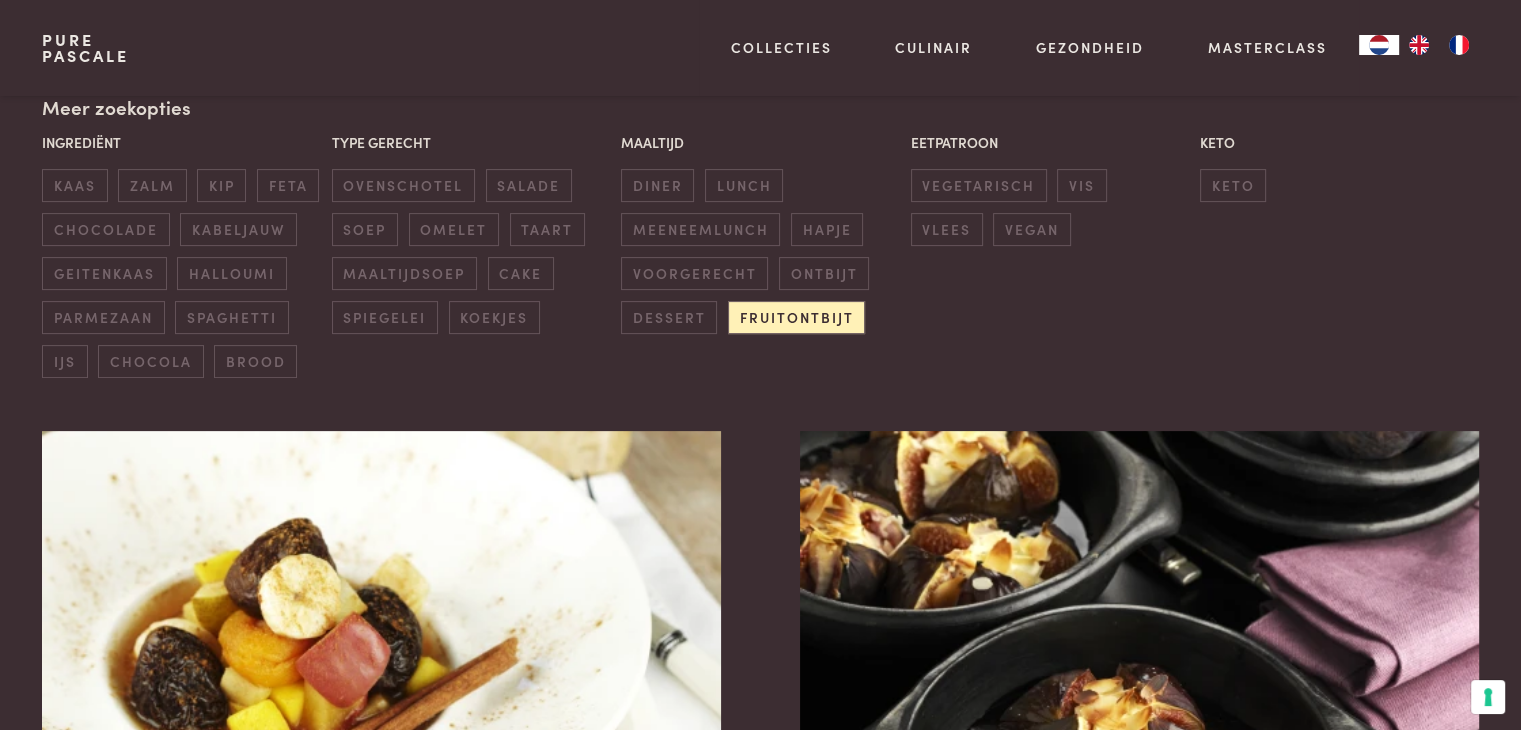 drag, startPoint x: 750, startPoint y: 324, endPoint x: 793, endPoint y: 293, distance: 53.009434 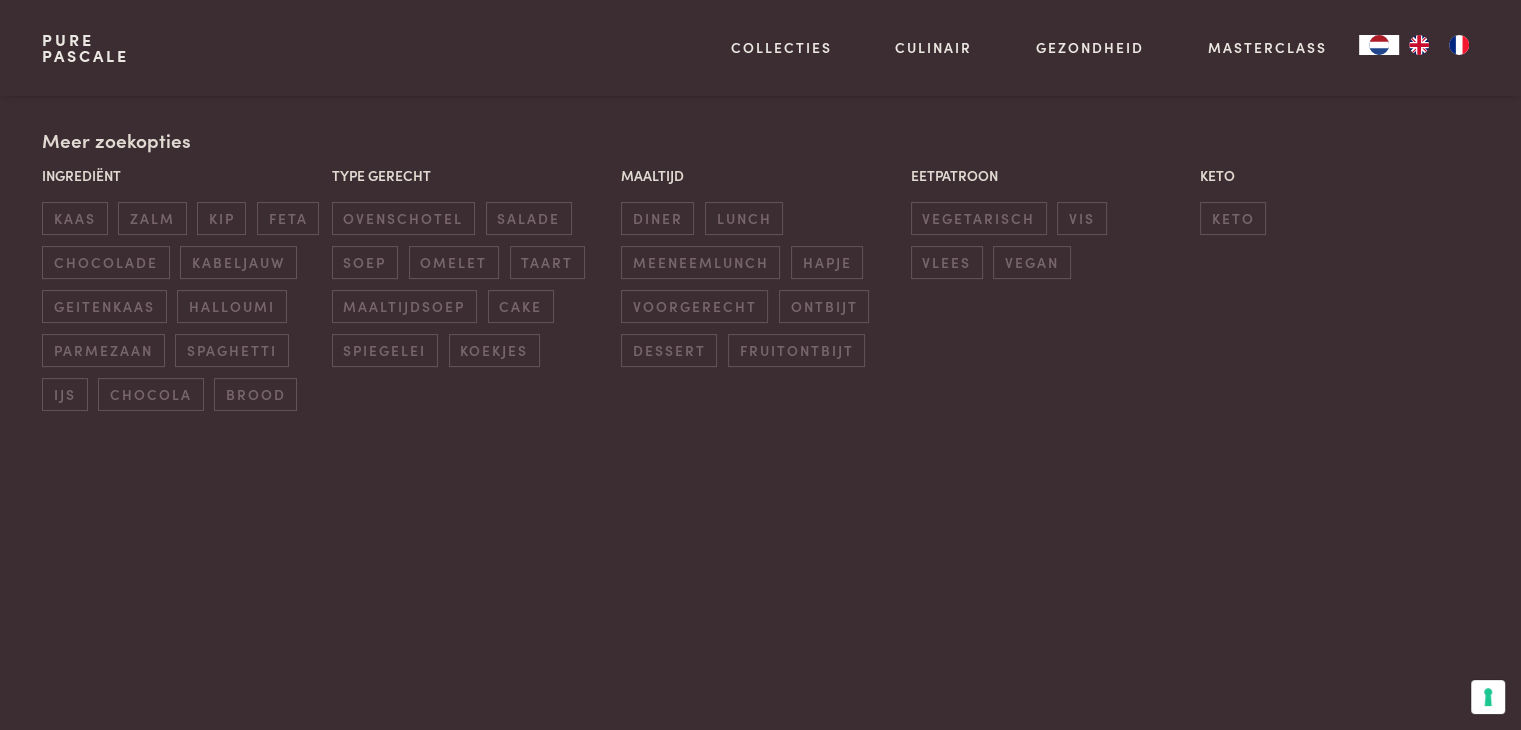 click on "Maaltijd   diner lunch meeneemlunch hapje voorgerecht ontbijt dessert fruitontbijt" at bounding box center [760, 266] 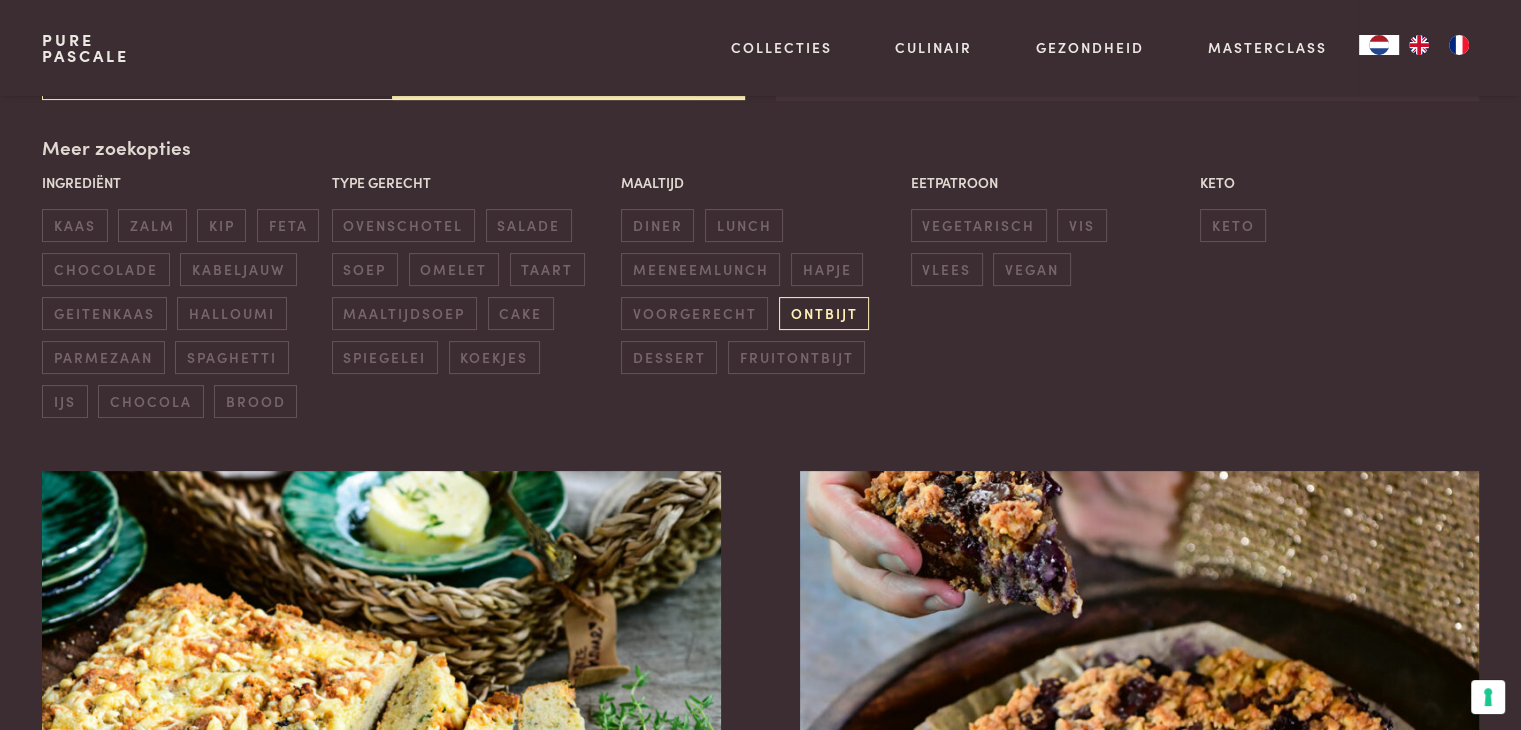 scroll, scrollTop: 459, scrollLeft: 0, axis: vertical 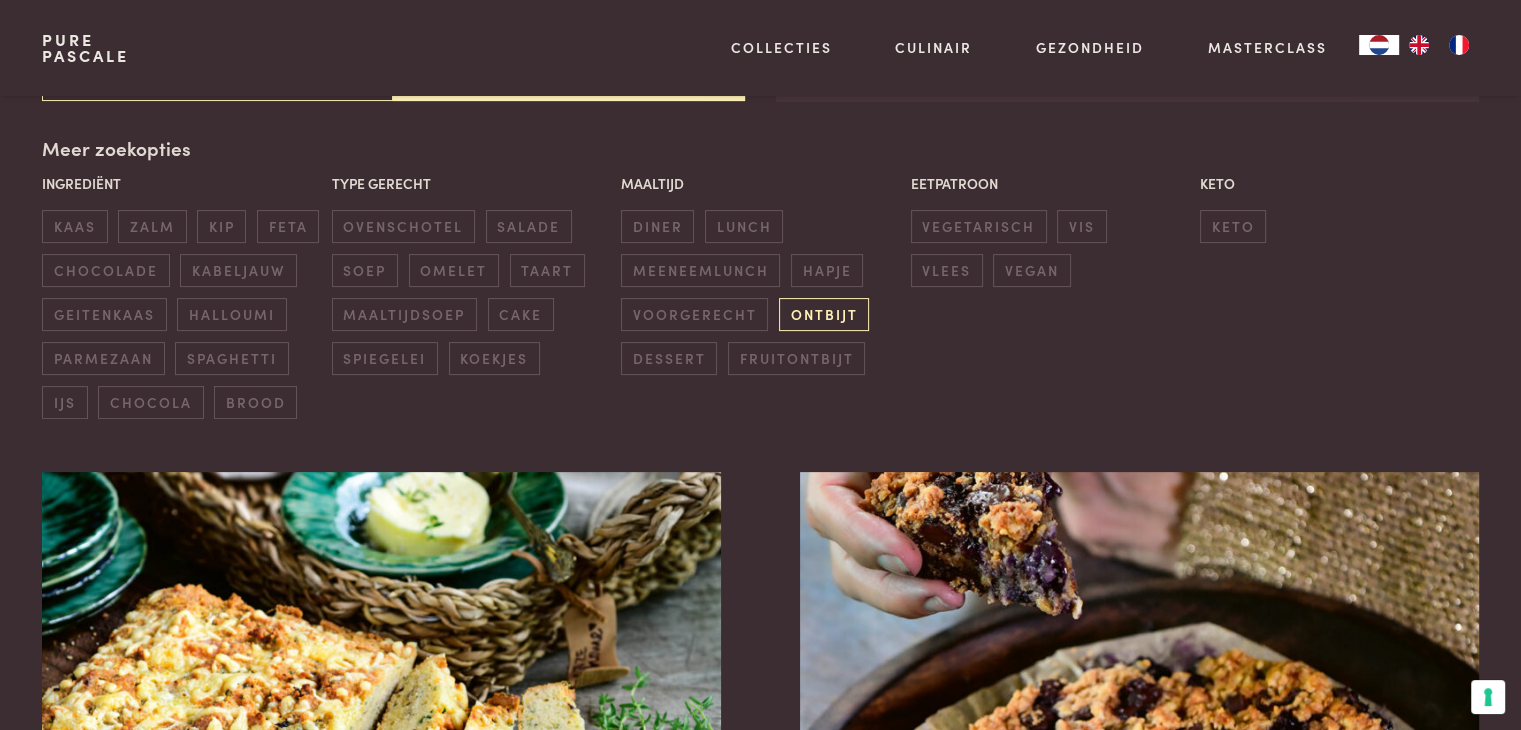 click on "ontbijt" at bounding box center (824, 314) 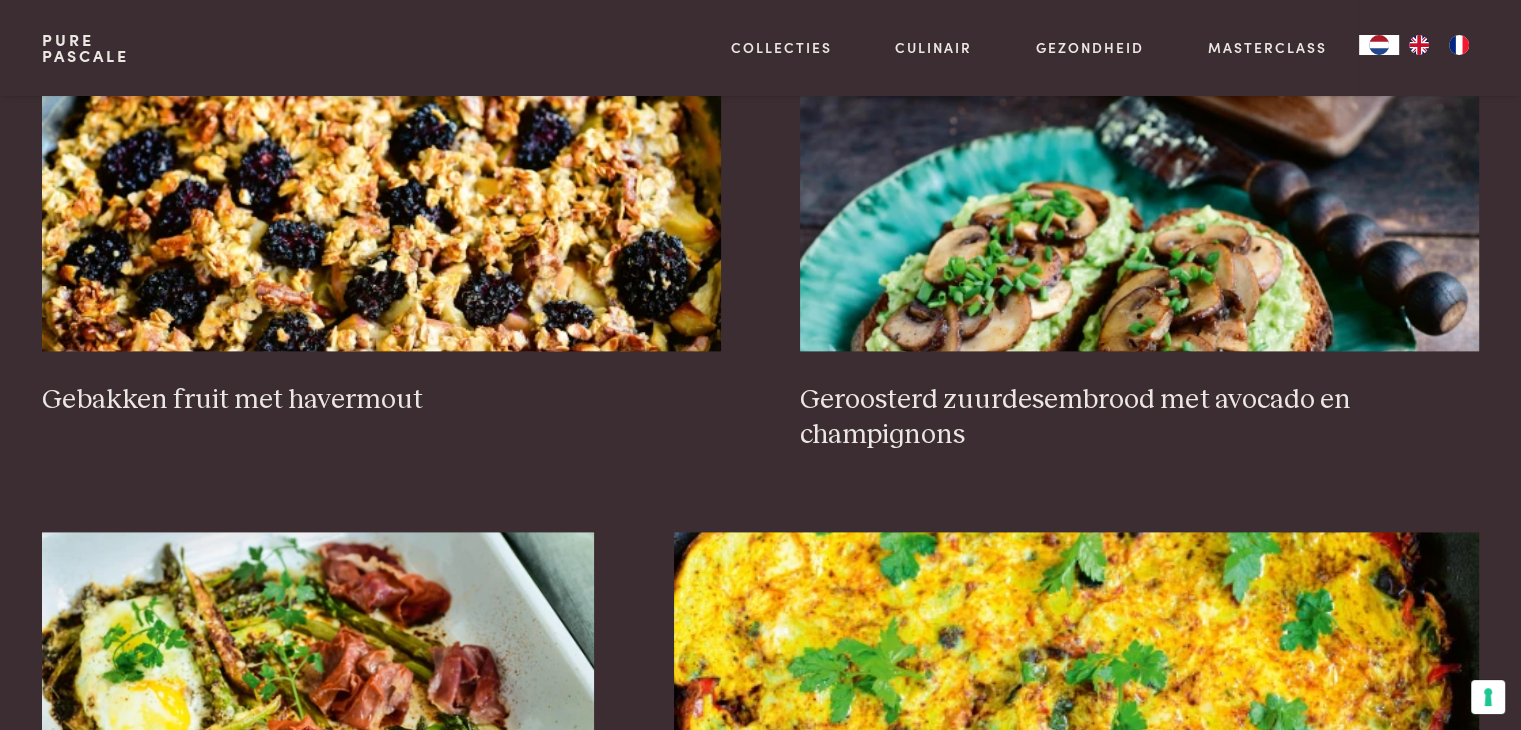 scroll, scrollTop: 2659, scrollLeft: 0, axis: vertical 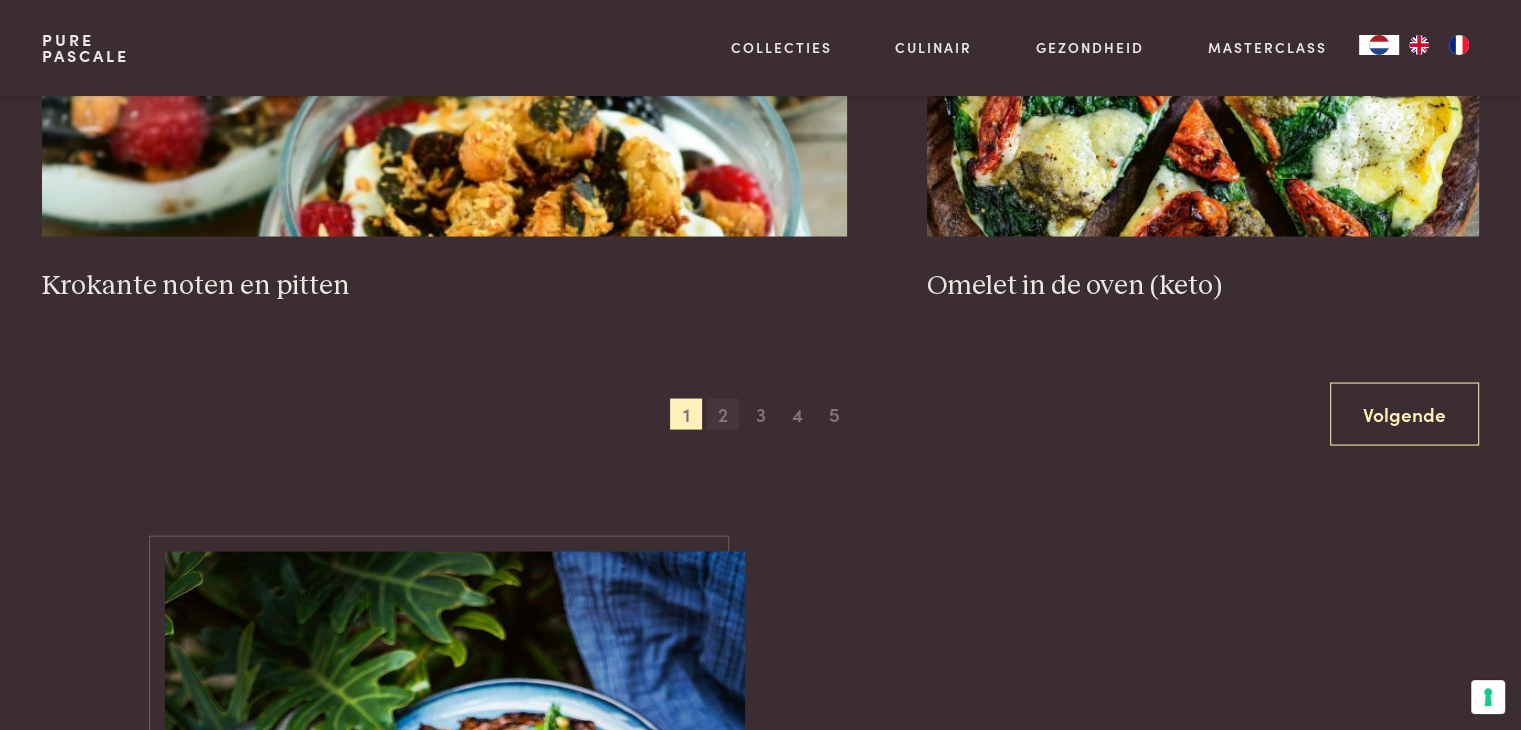 click on "2" at bounding box center [723, 415] 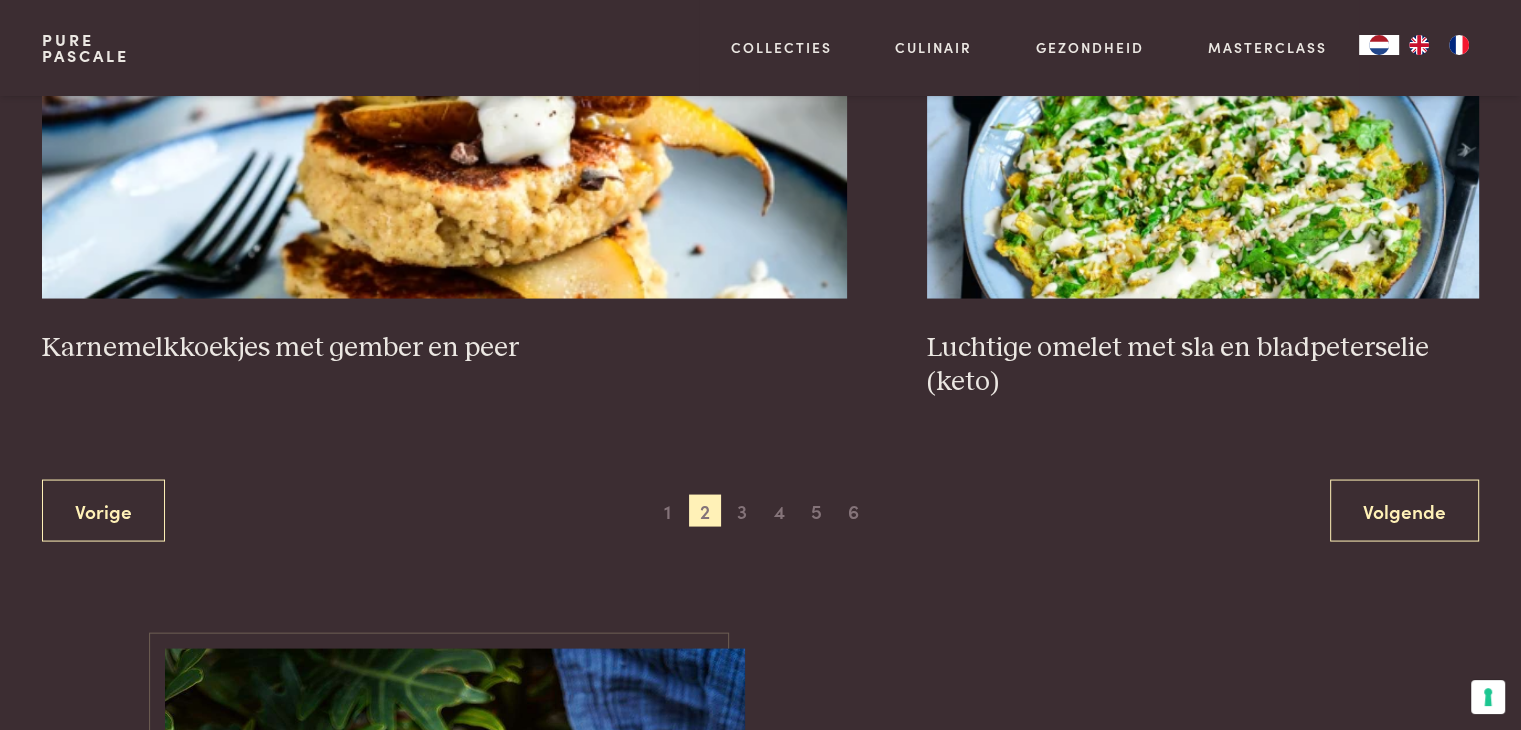 scroll, scrollTop: 3859, scrollLeft: 0, axis: vertical 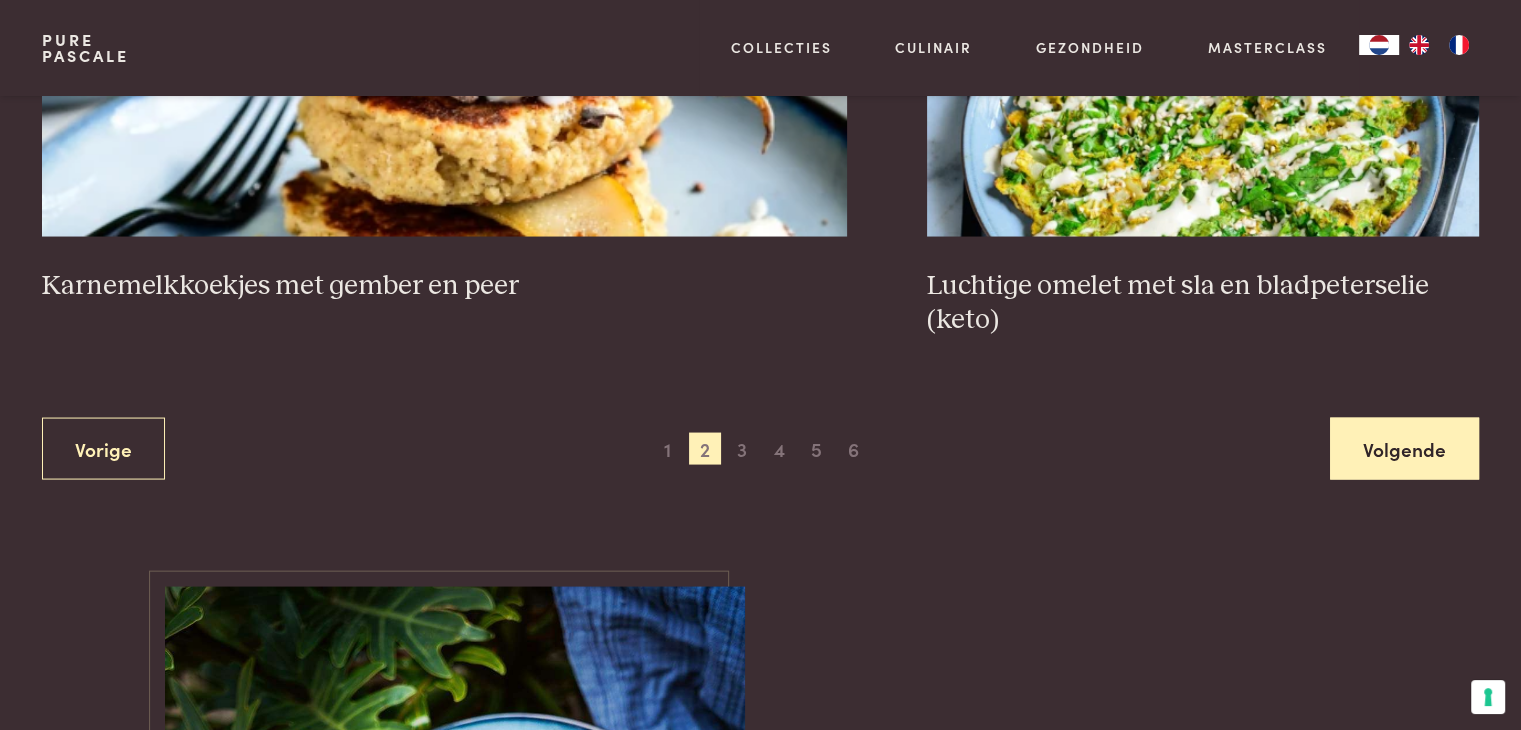 click on "Volgende" at bounding box center [1404, 449] 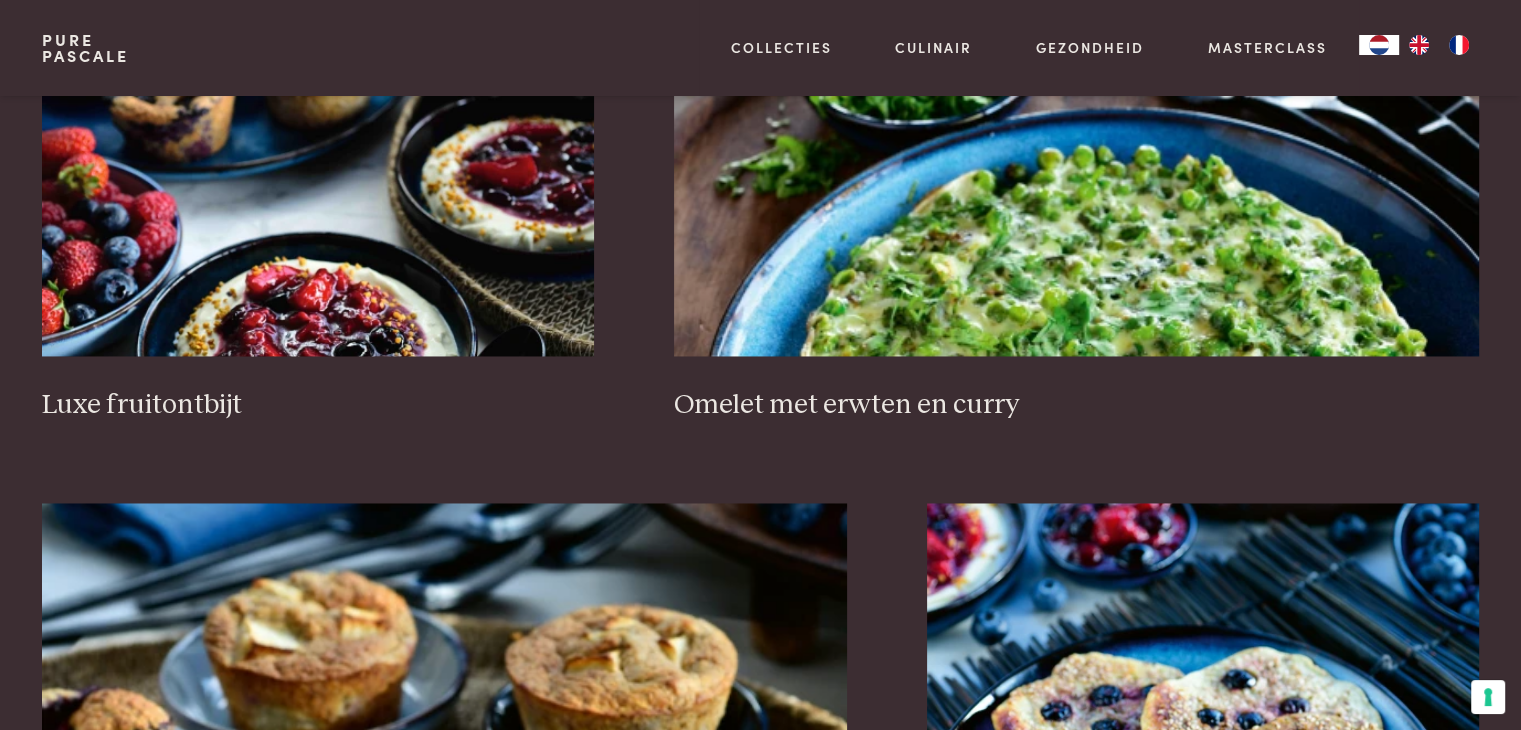 scroll, scrollTop: 3559, scrollLeft: 0, axis: vertical 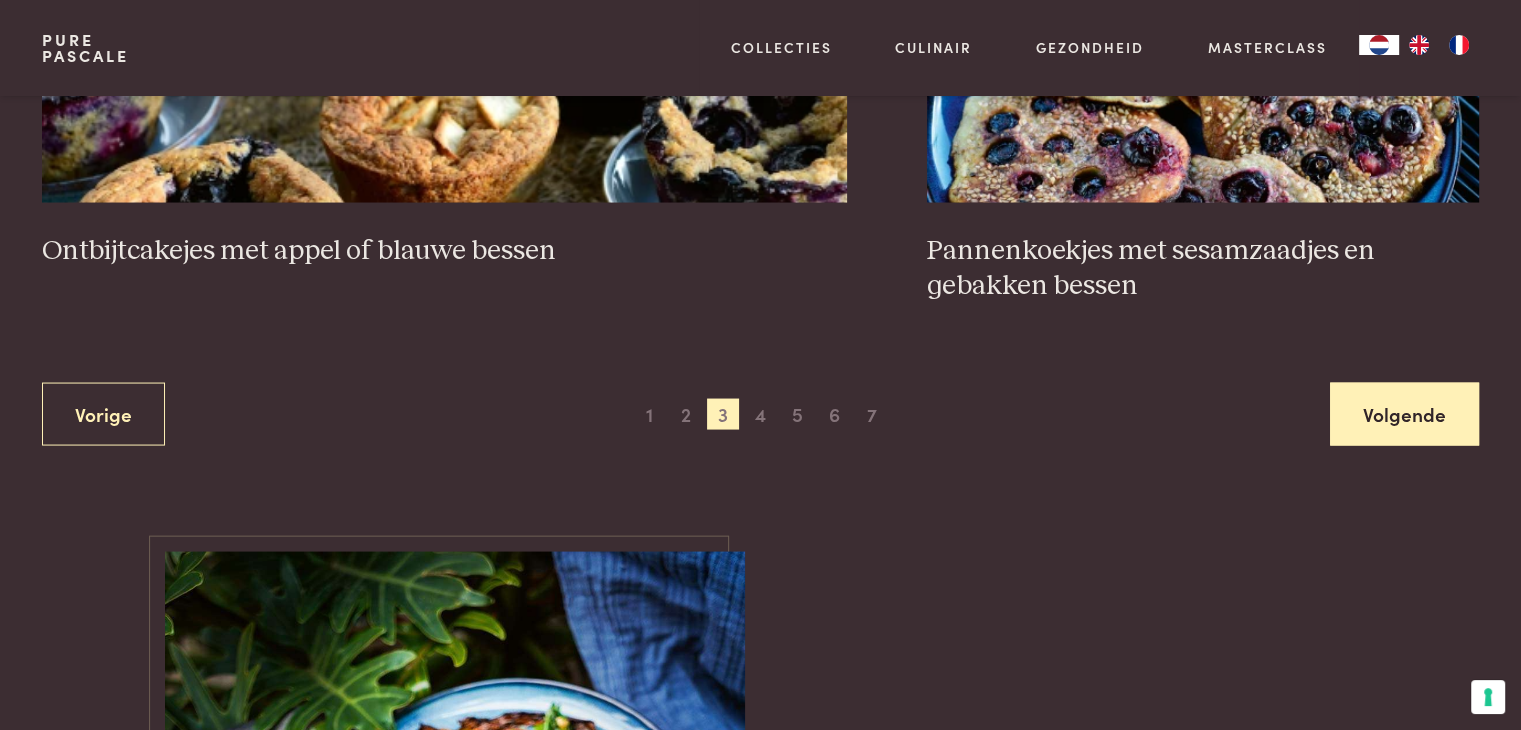click on "Volgende" at bounding box center [1404, 414] 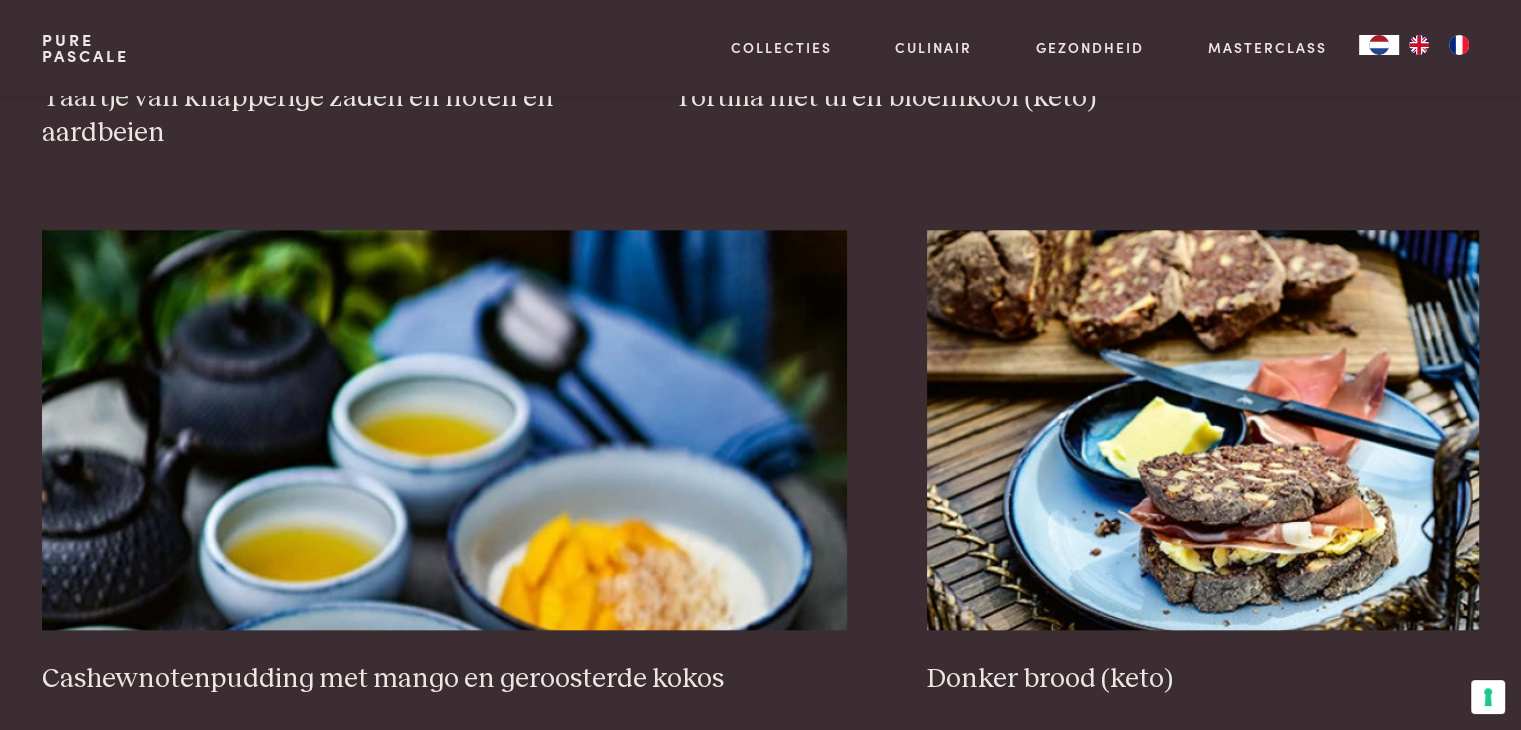 scroll, scrollTop: 1959, scrollLeft: 0, axis: vertical 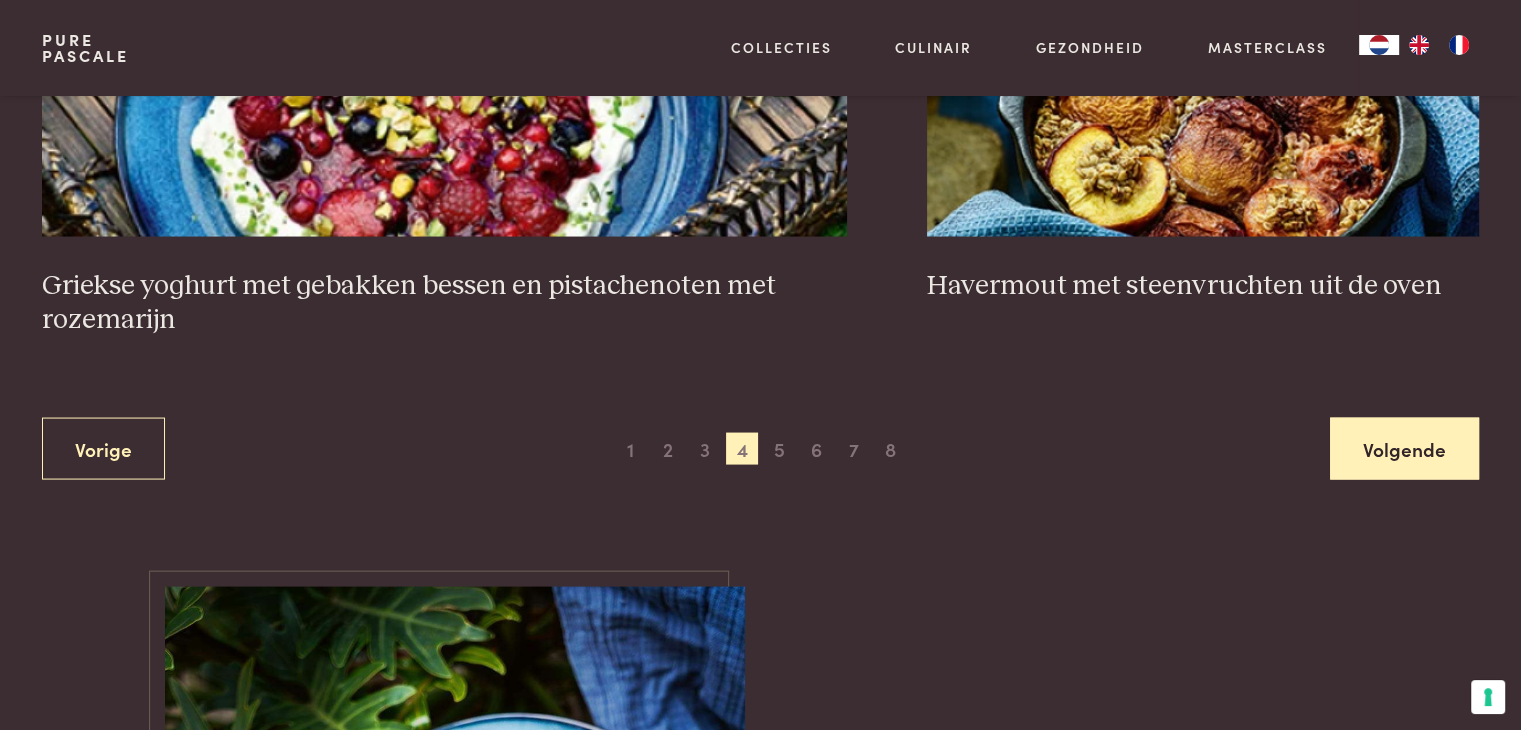 click on "Volgende" at bounding box center [1404, 449] 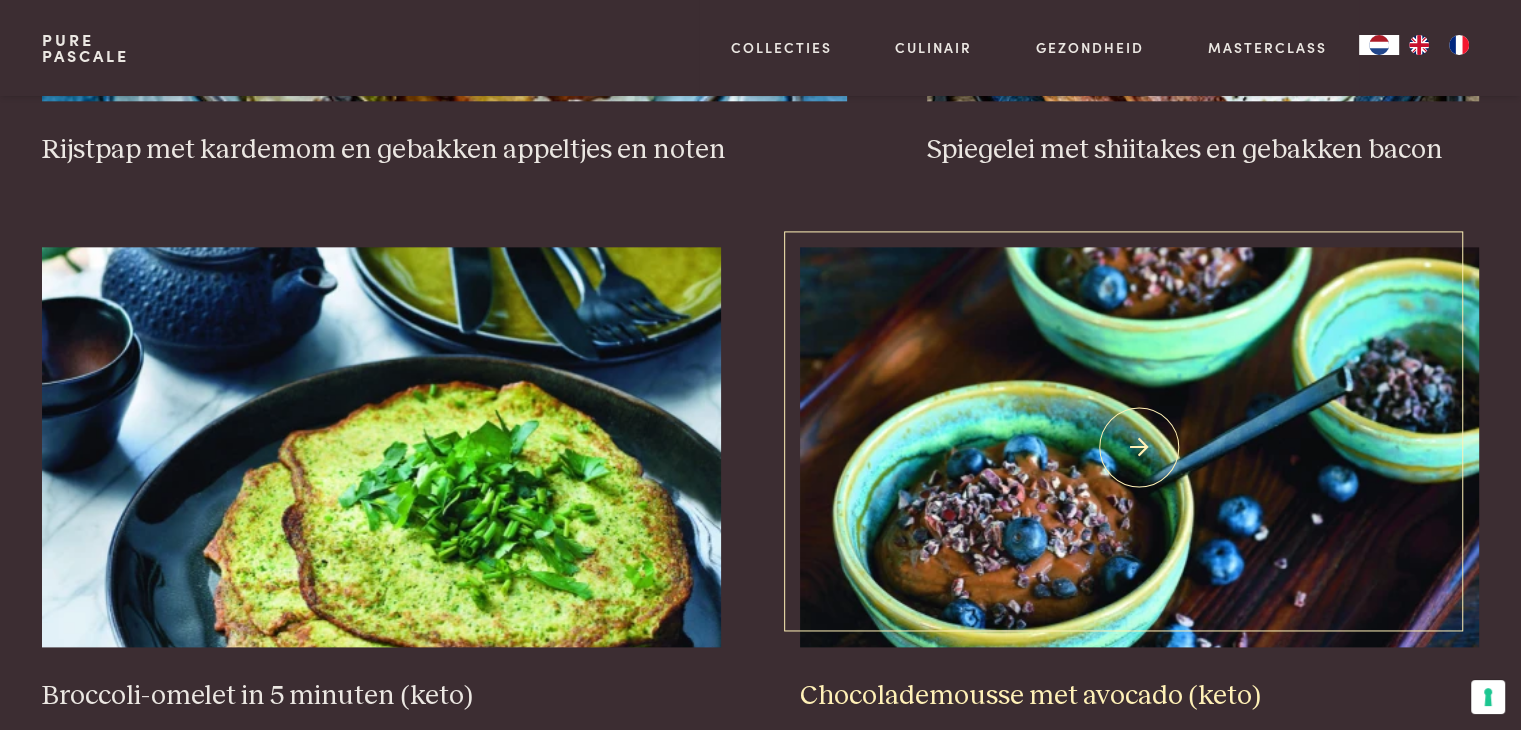 scroll, scrollTop: 2659, scrollLeft: 0, axis: vertical 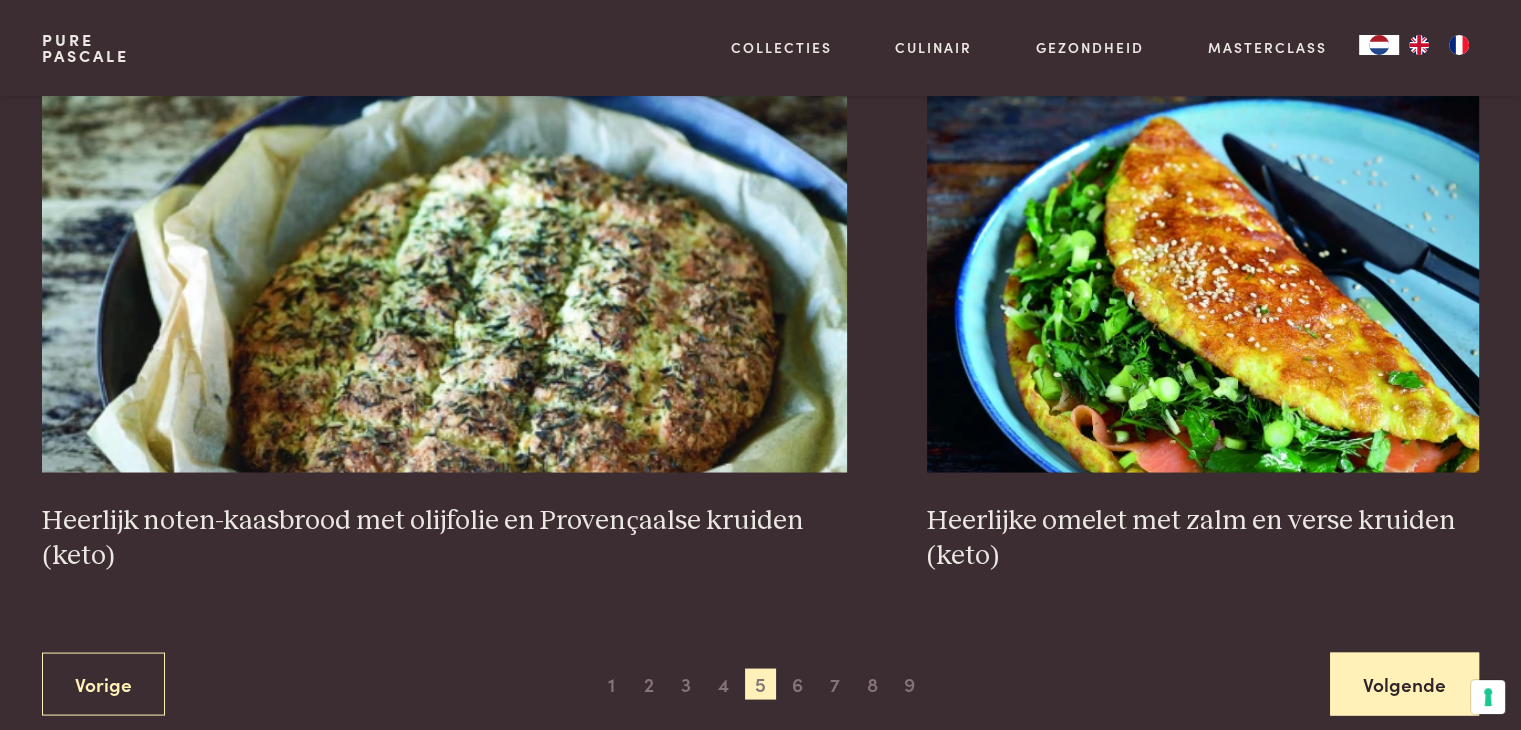 click on "Volgende" at bounding box center (1404, 683) 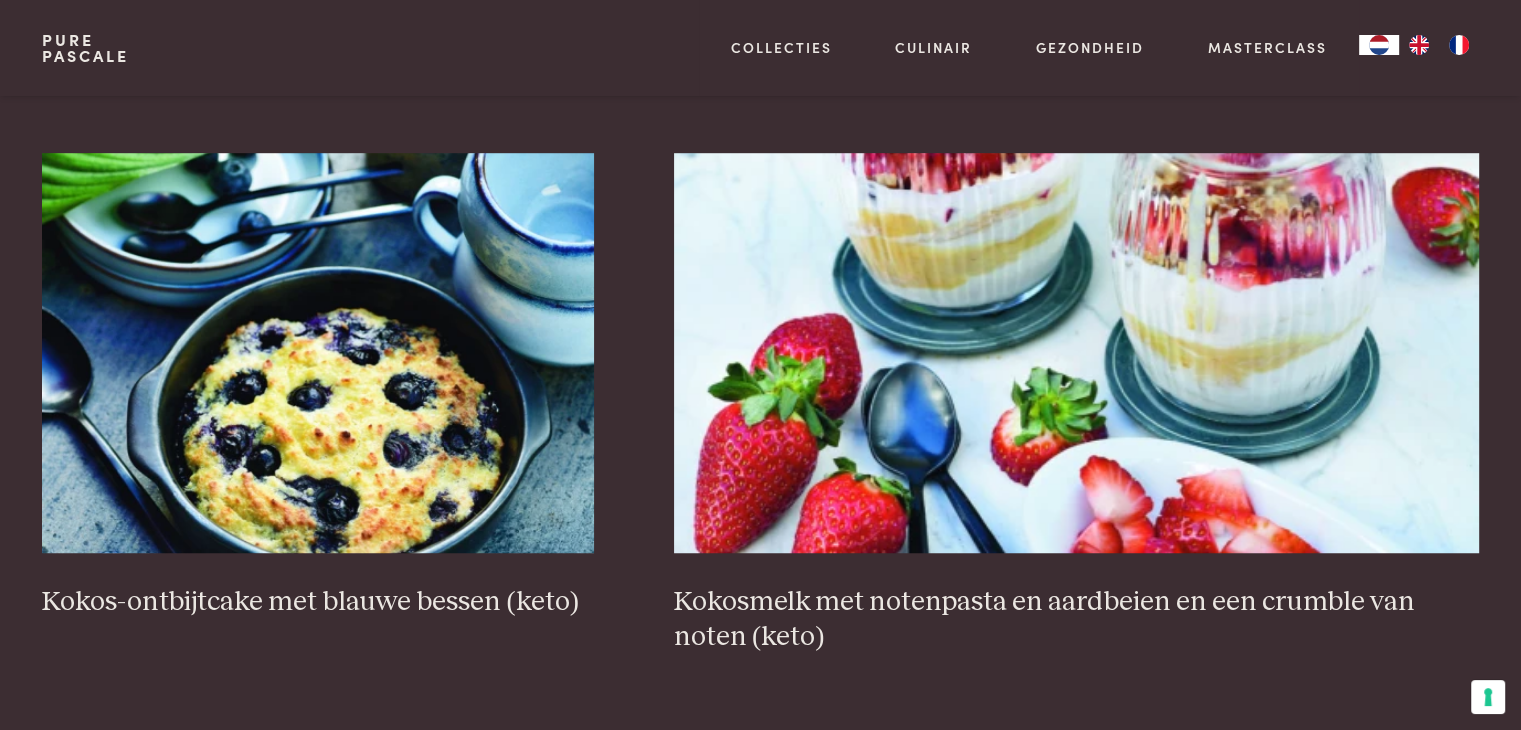 scroll, scrollTop: 1359, scrollLeft: 0, axis: vertical 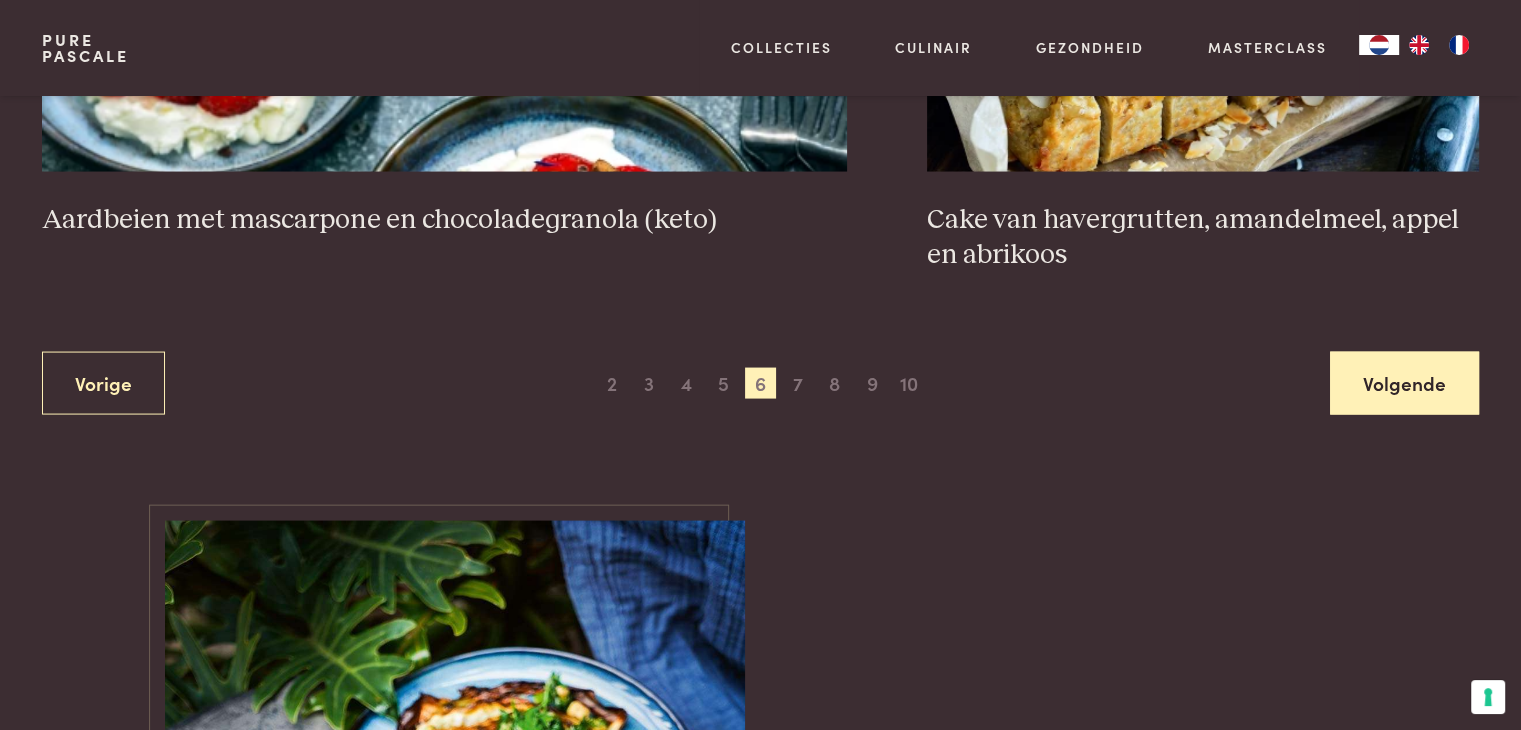 click on "Volgende" at bounding box center (1404, 383) 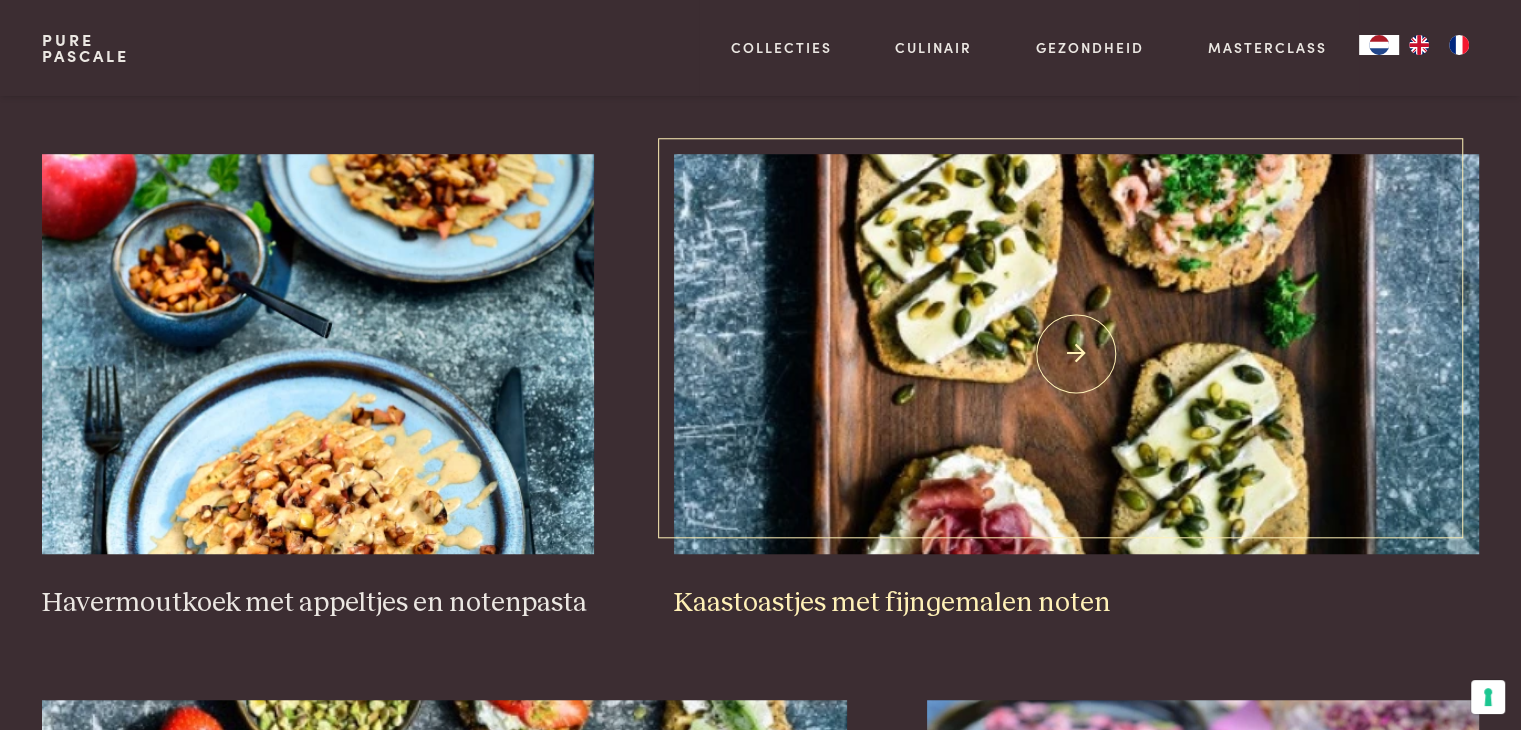scroll, scrollTop: 1359, scrollLeft: 0, axis: vertical 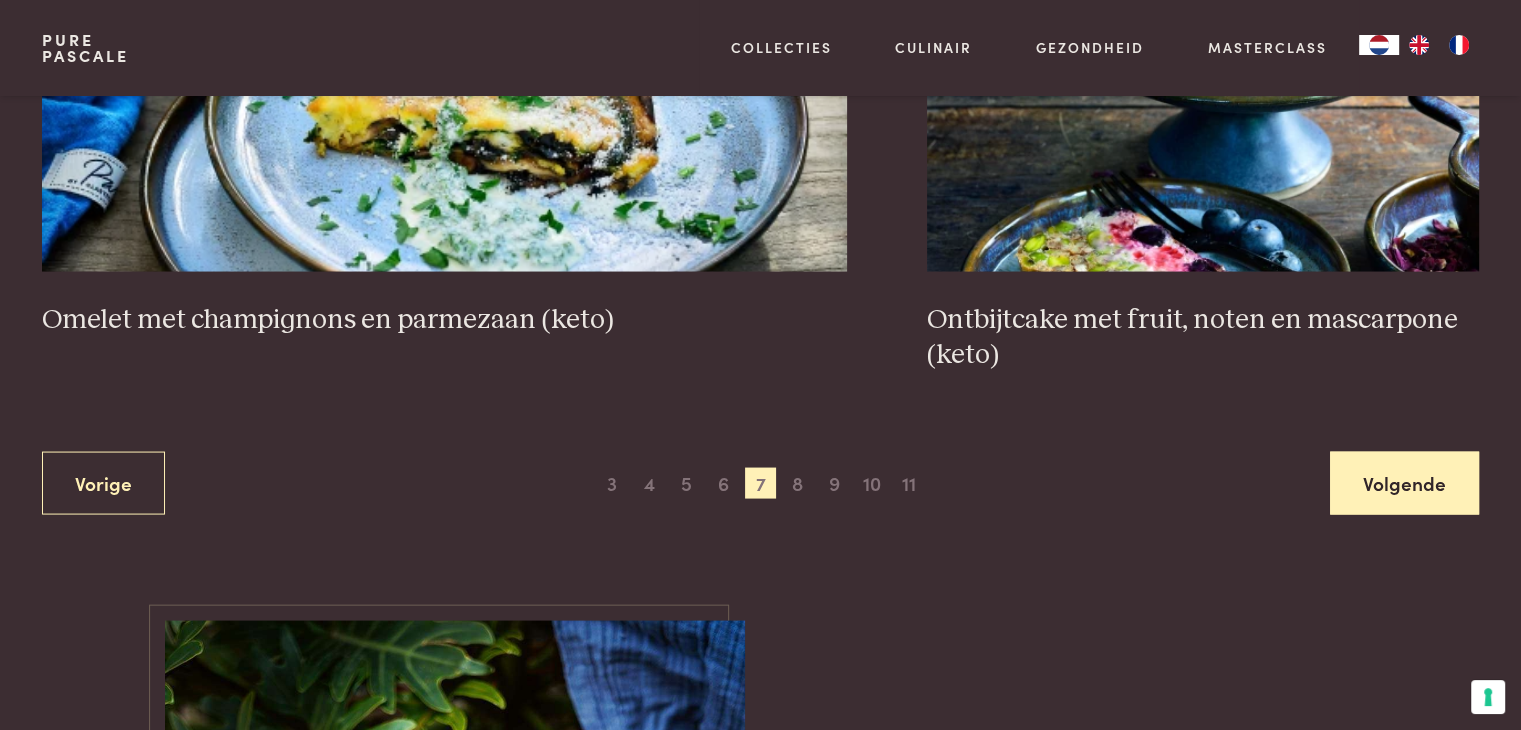 click on "Volgende" at bounding box center [1404, 483] 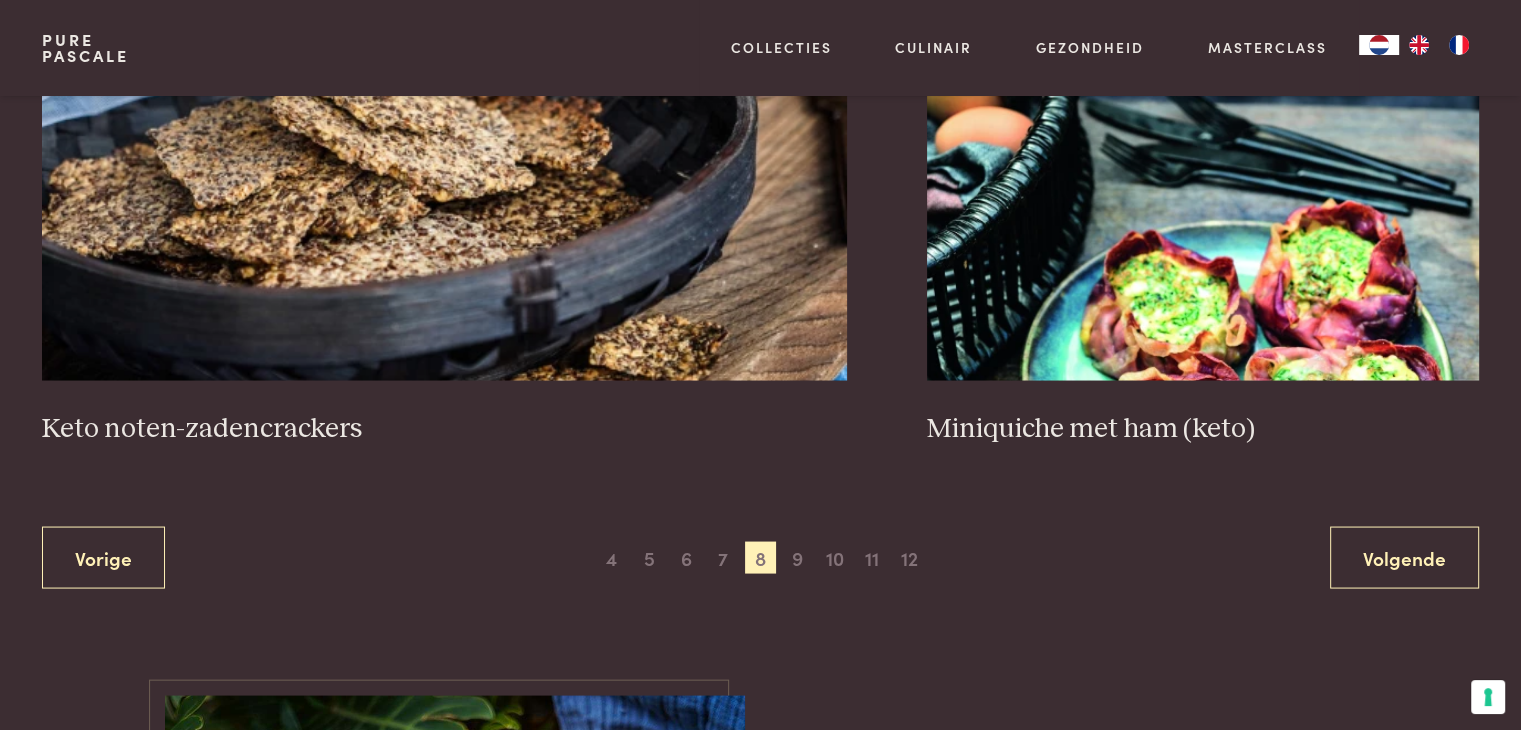 scroll, scrollTop: 3759, scrollLeft: 0, axis: vertical 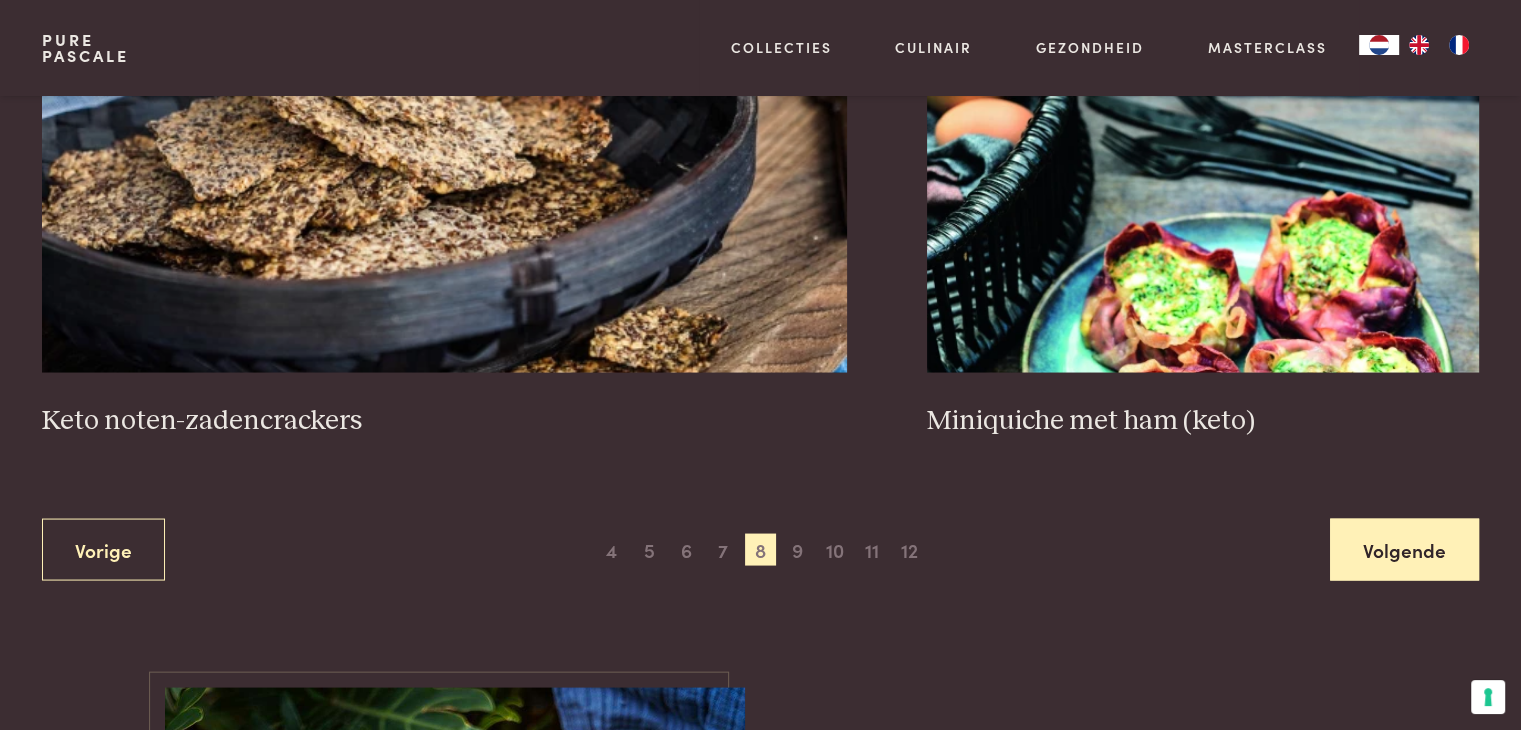 click on "Volgende" at bounding box center [1404, 549] 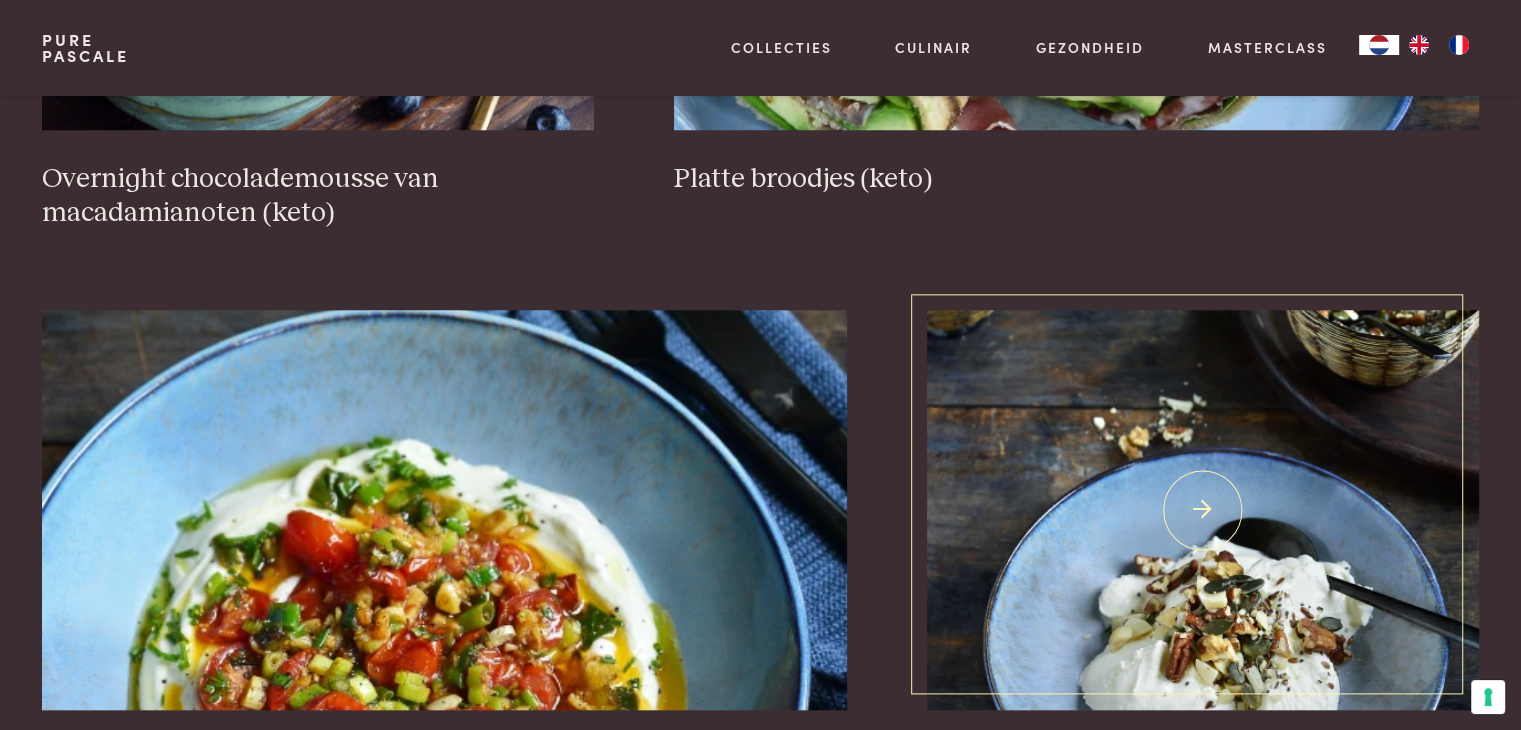scroll, scrollTop: 1459, scrollLeft: 0, axis: vertical 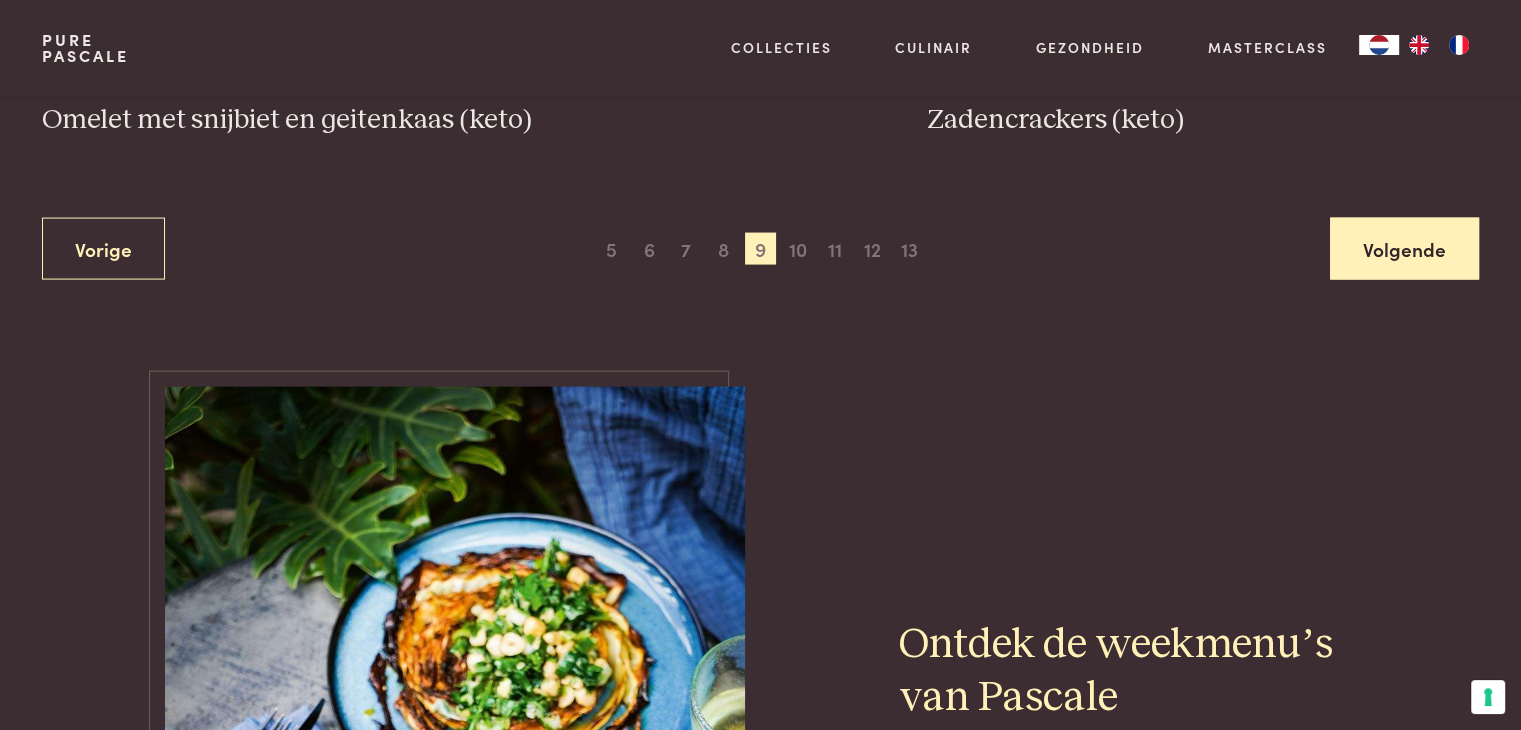 click on "Volgende" at bounding box center (1404, 249) 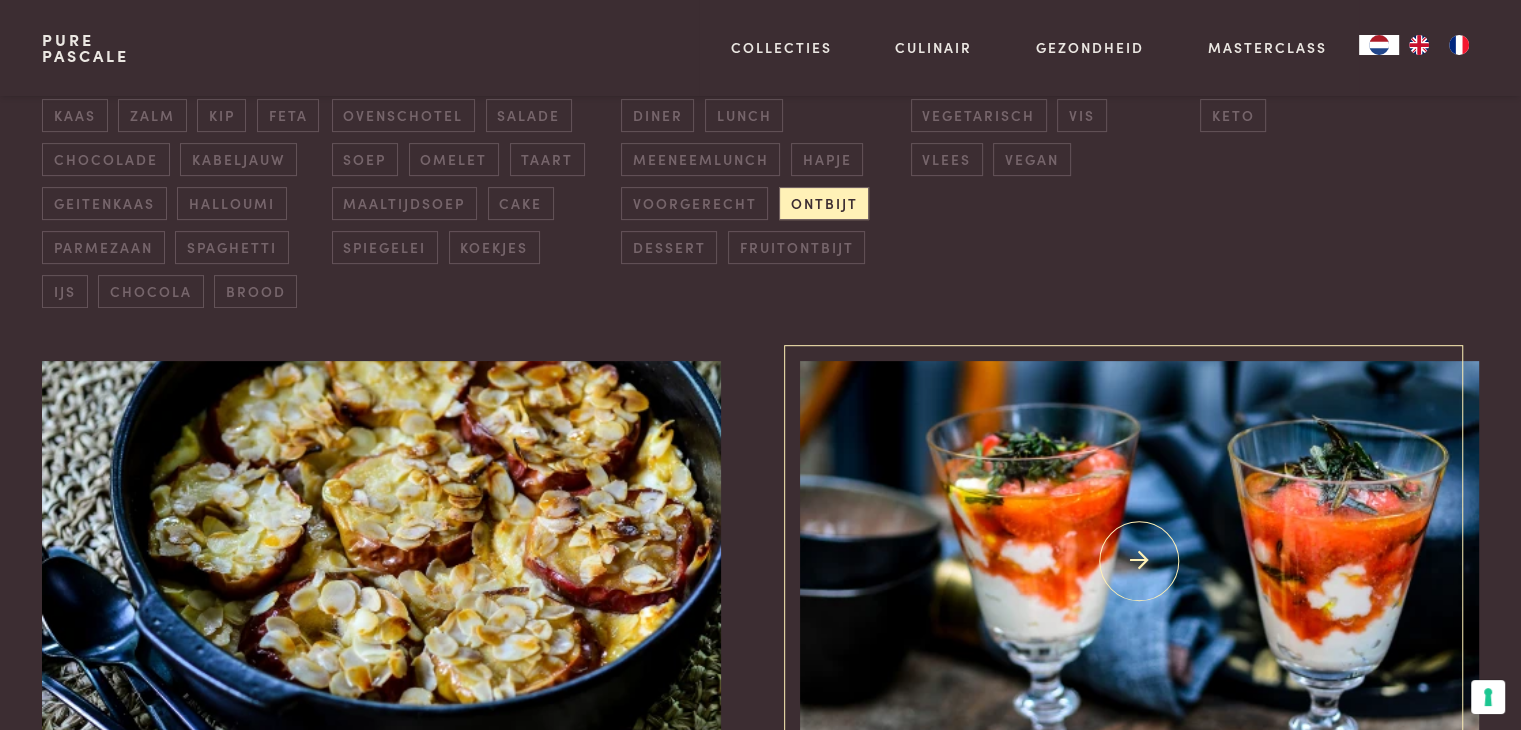 scroll, scrollTop: 759, scrollLeft: 0, axis: vertical 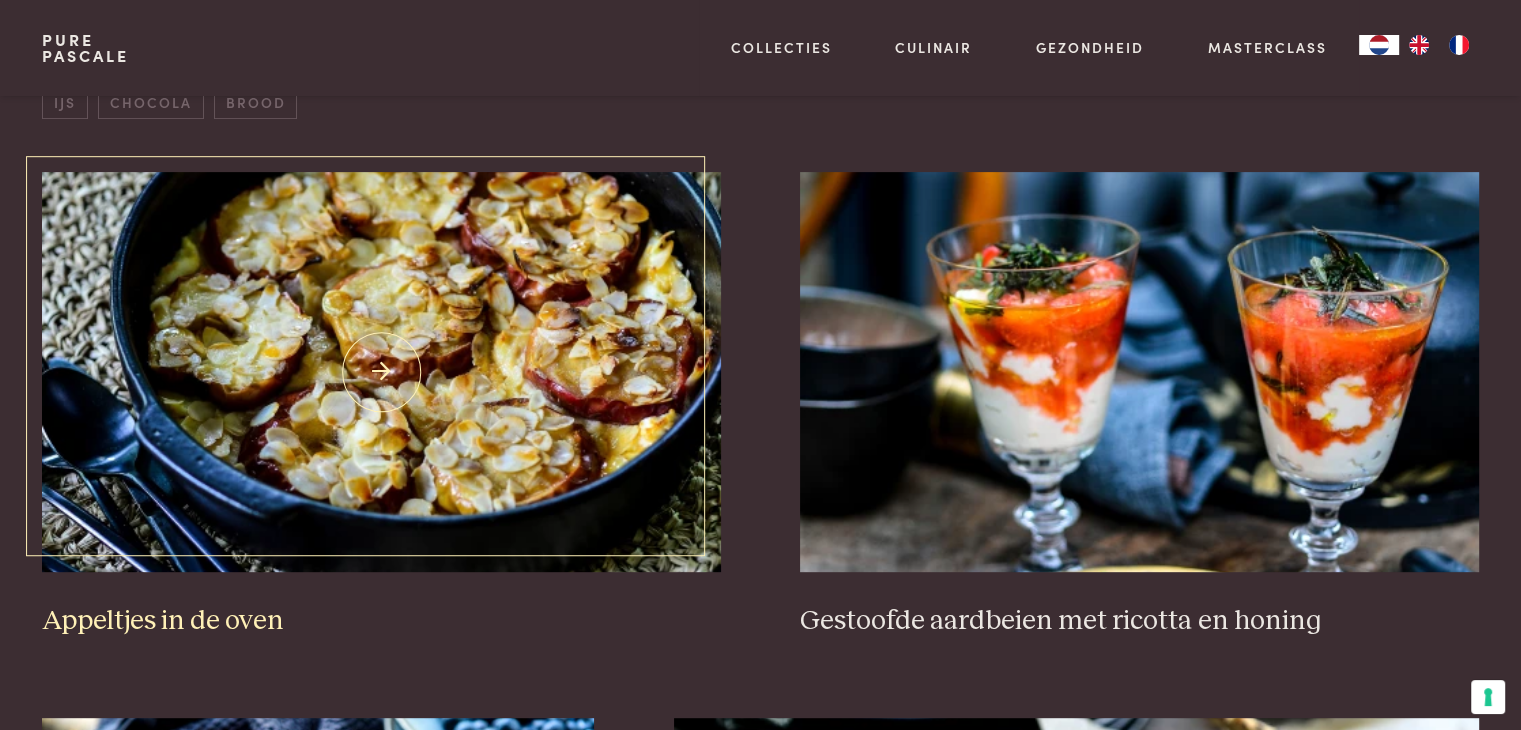 click at bounding box center (381, 372) 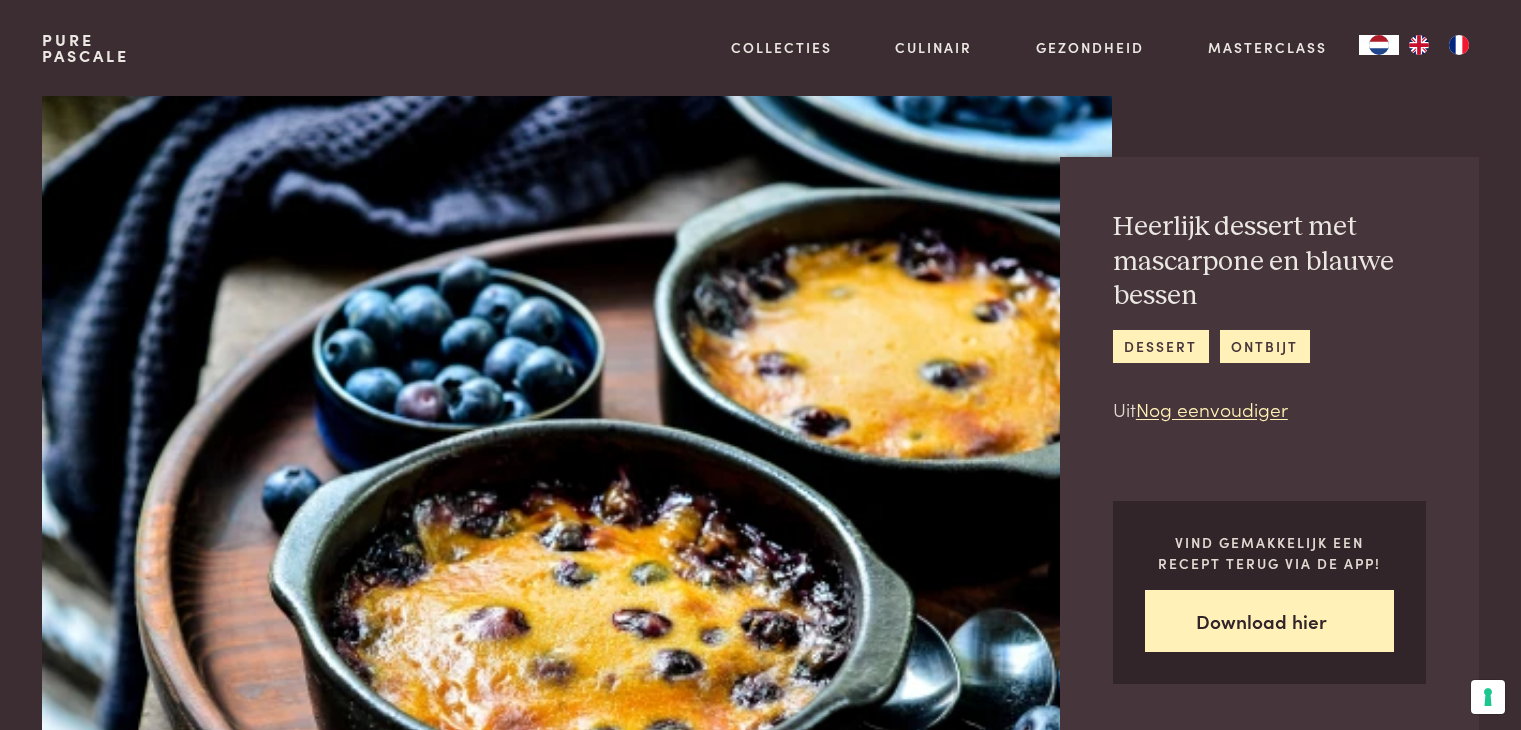 scroll, scrollTop: 0, scrollLeft: 0, axis: both 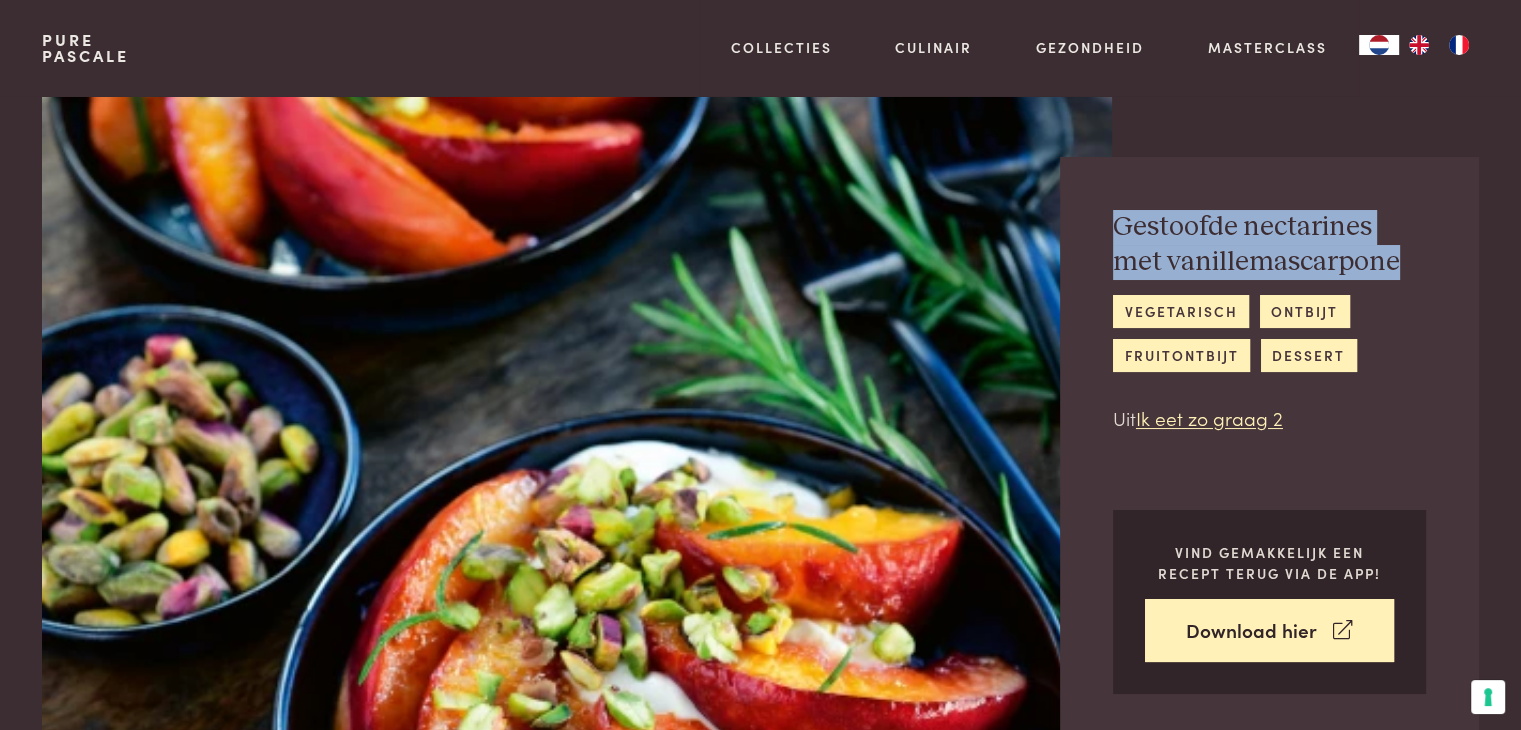 drag, startPoint x: 1352, startPoint y: 263, endPoint x: 1071, endPoint y: 230, distance: 282.9311 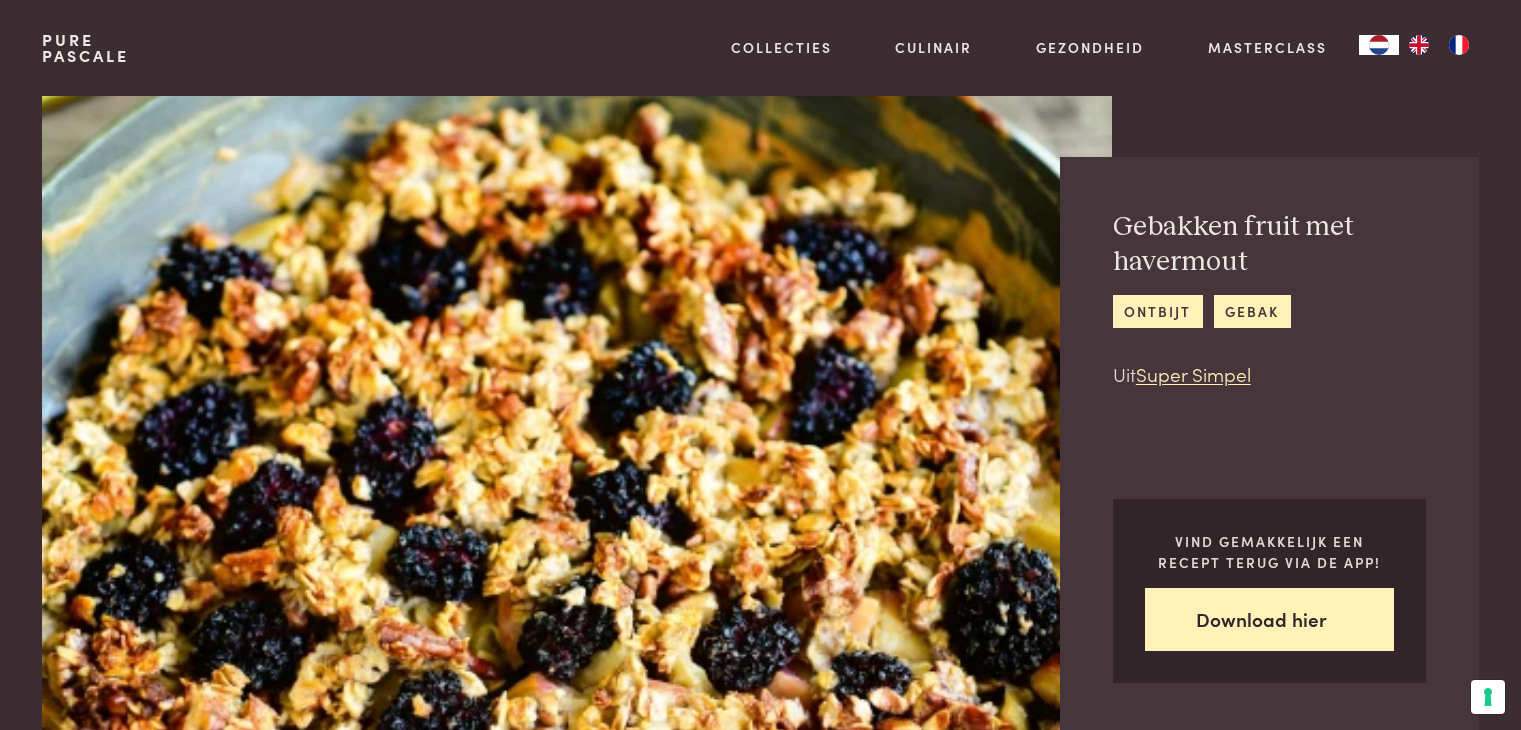 scroll, scrollTop: 0, scrollLeft: 0, axis: both 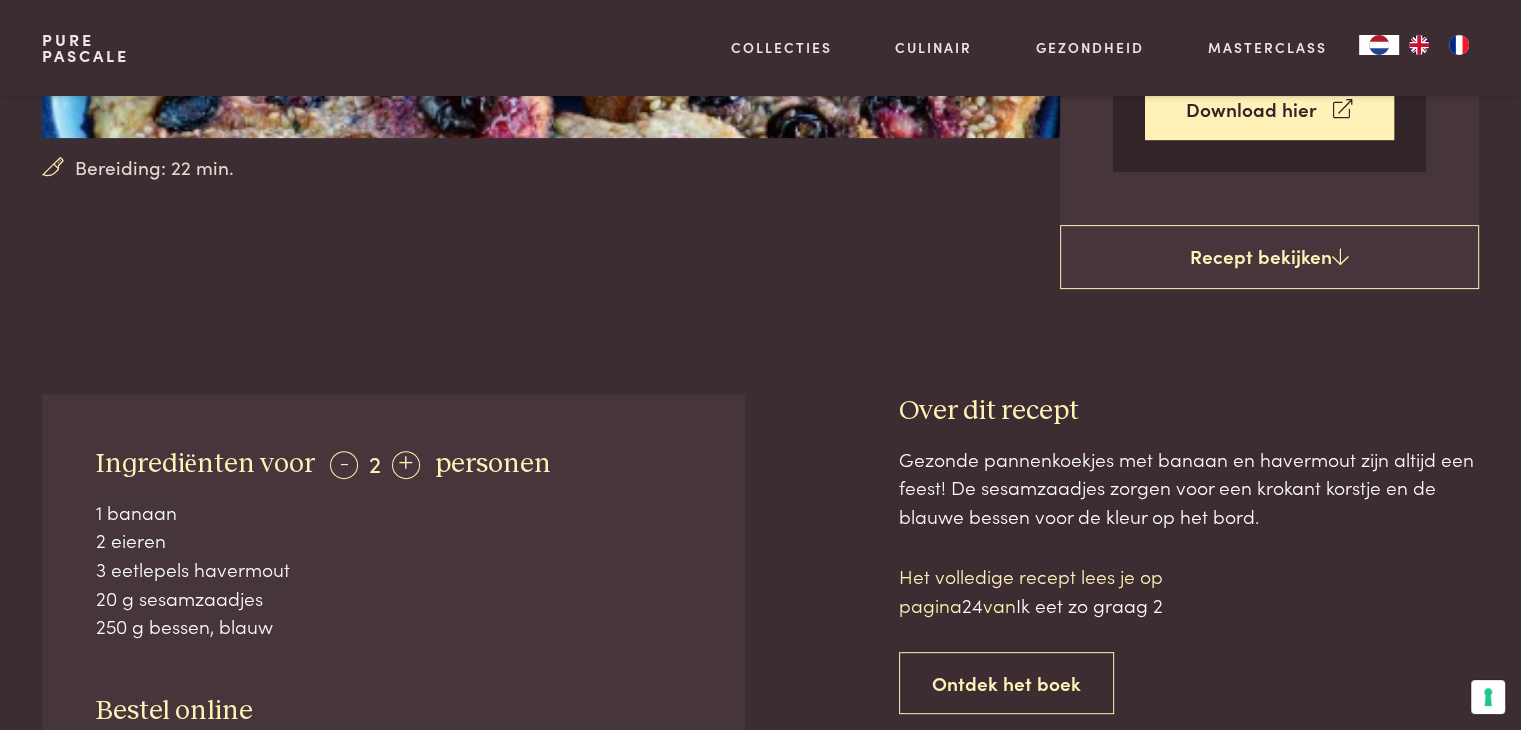 click on "-" at bounding box center [344, 465] 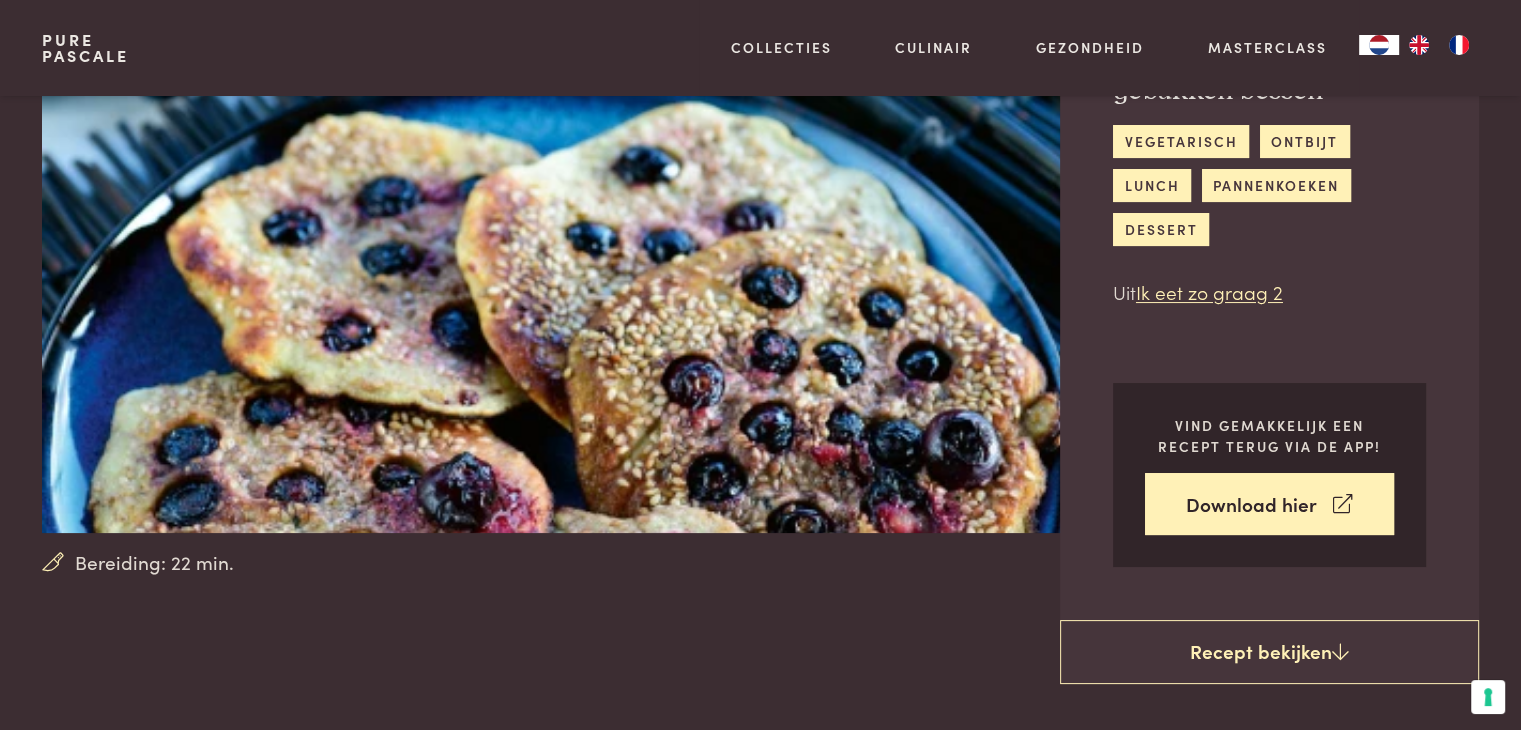 scroll, scrollTop: 600, scrollLeft: 0, axis: vertical 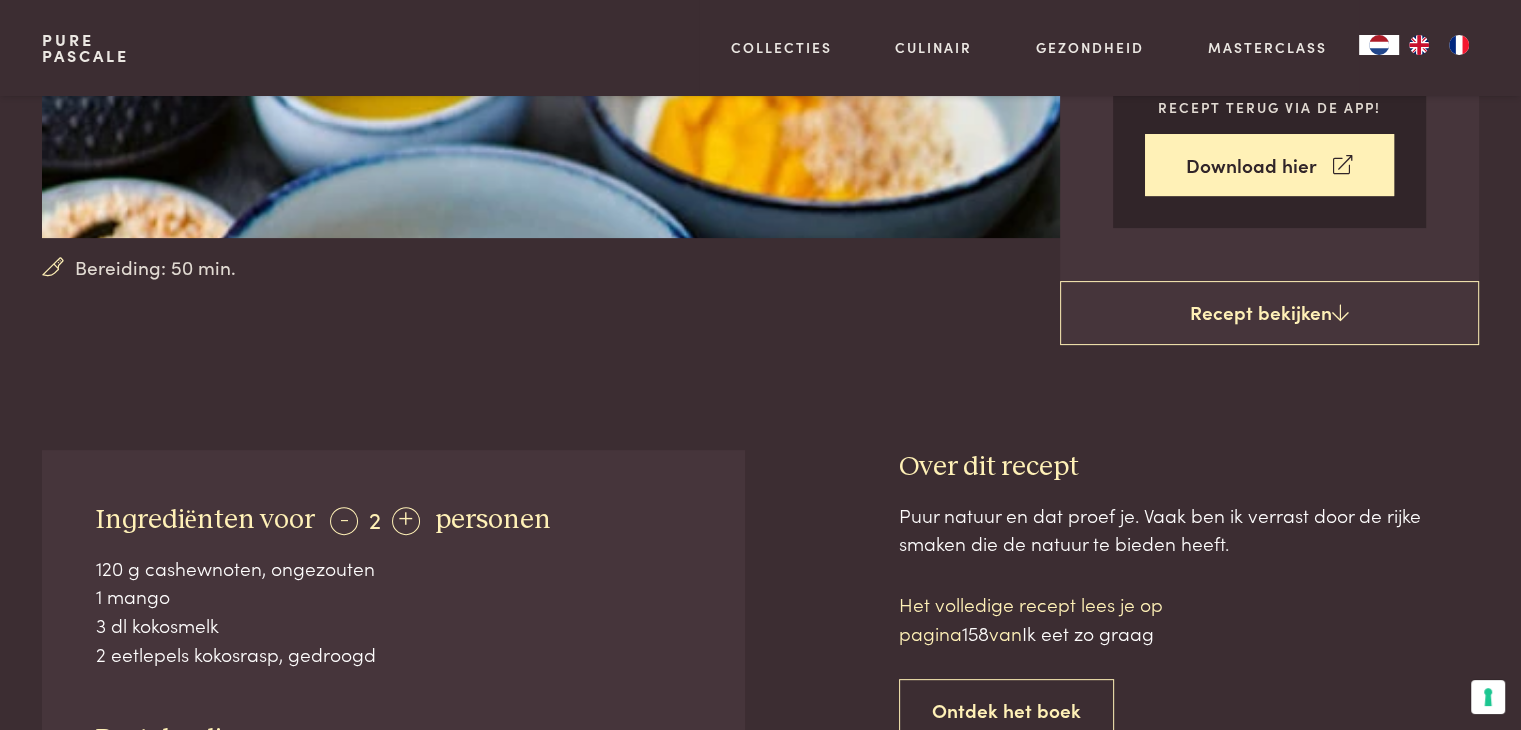click on "-" at bounding box center [344, 521] 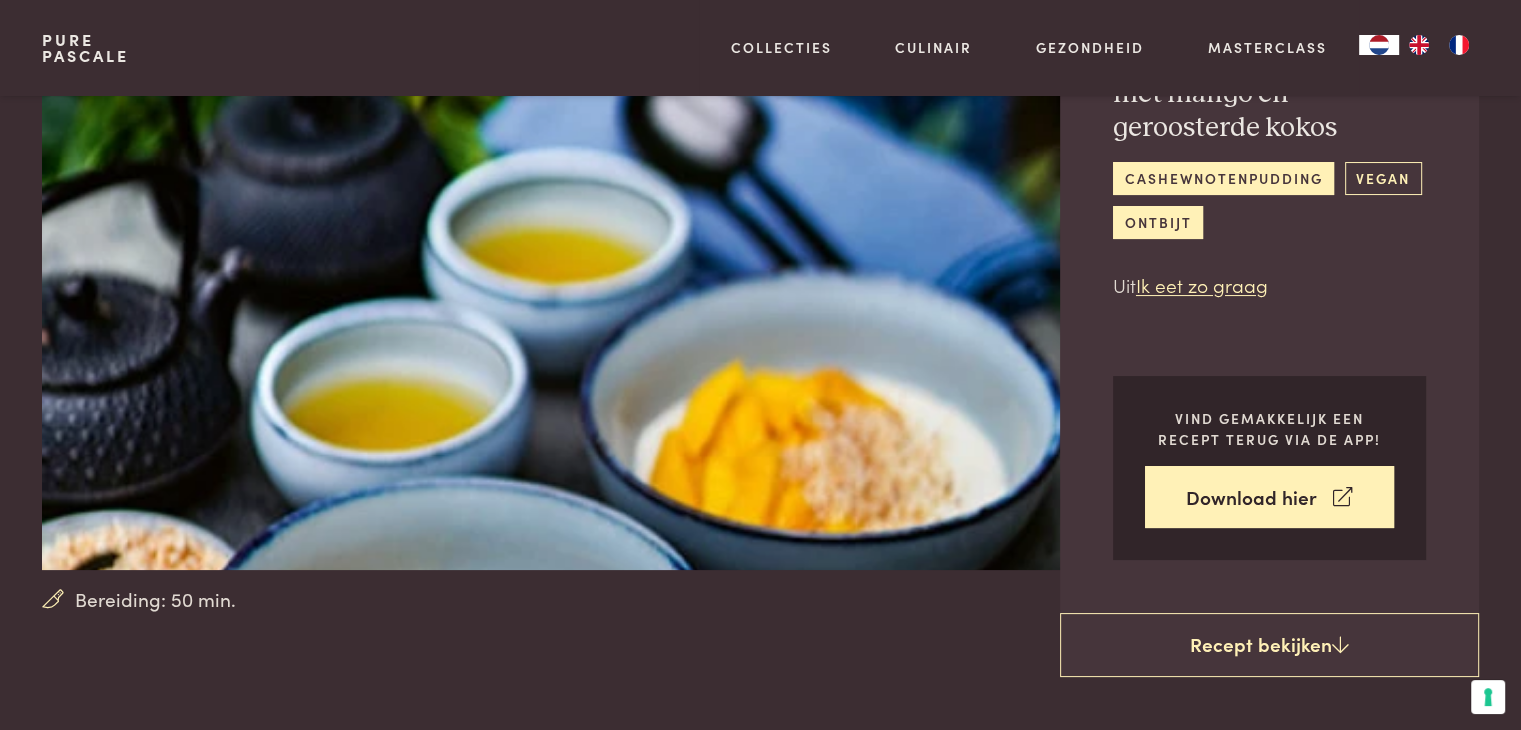 scroll, scrollTop: 100, scrollLeft: 0, axis: vertical 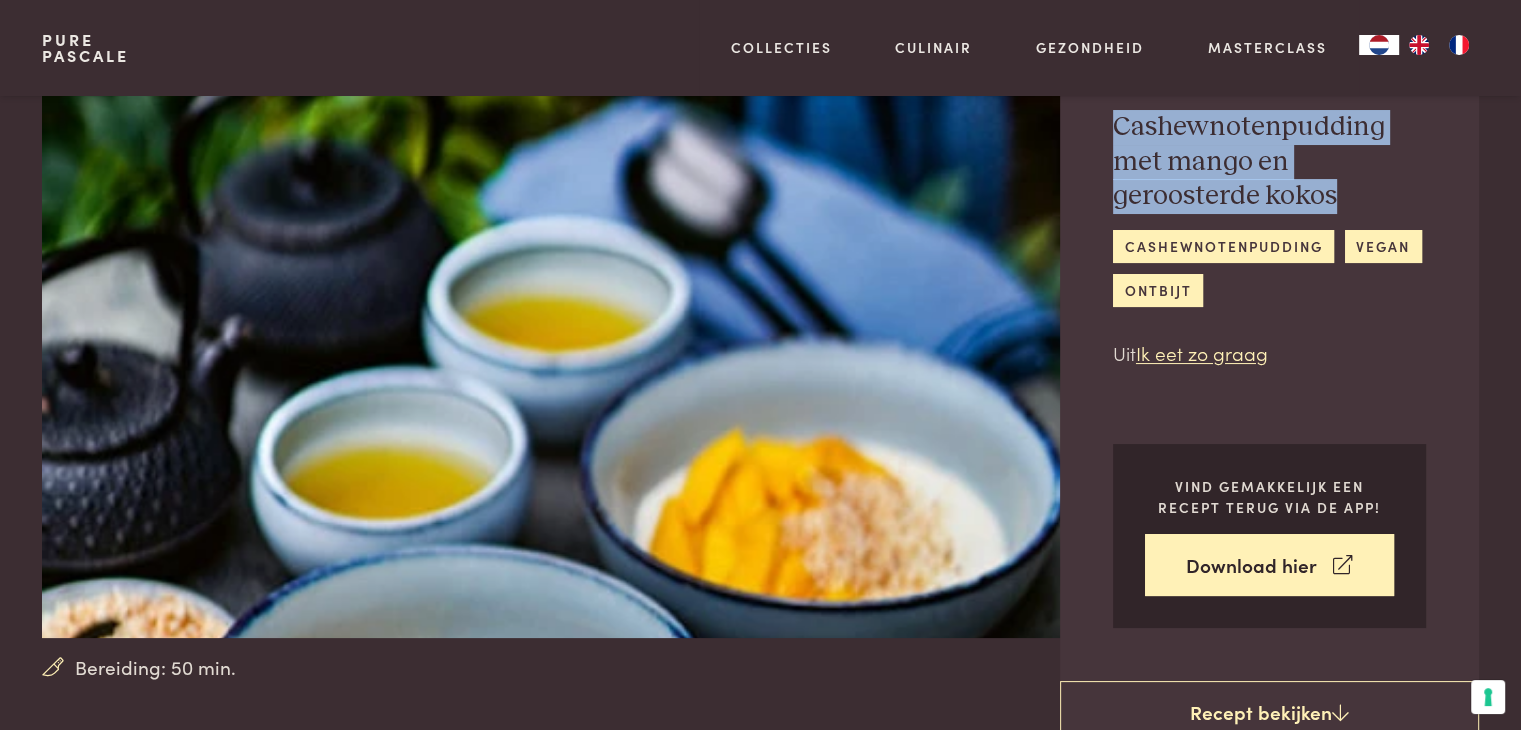 drag, startPoint x: 1336, startPoint y: 205, endPoint x: 1080, endPoint y: 131, distance: 266.48077 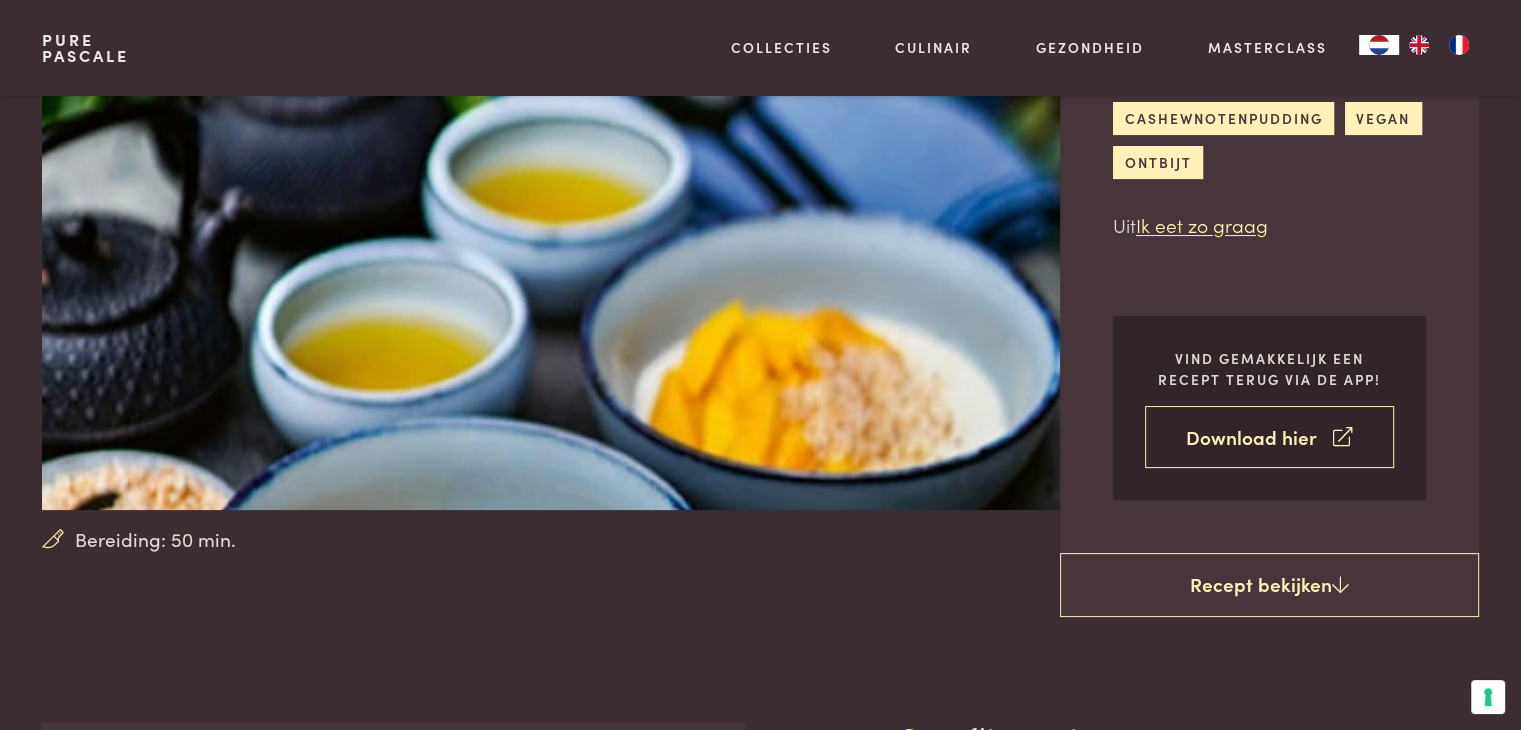 scroll, scrollTop: 500, scrollLeft: 0, axis: vertical 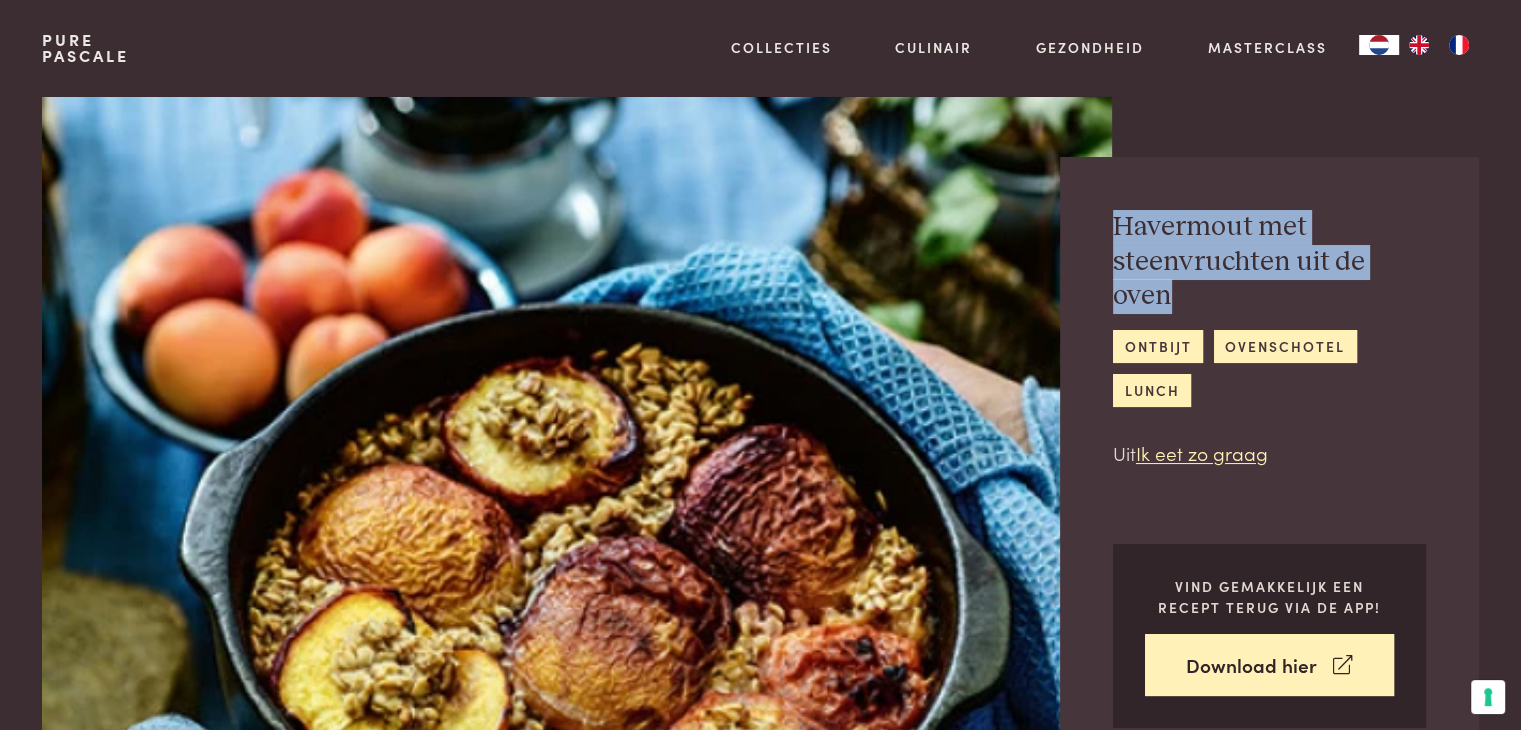 drag, startPoint x: 1366, startPoint y: 258, endPoint x: 1096, endPoint y: 228, distance: 271.66156 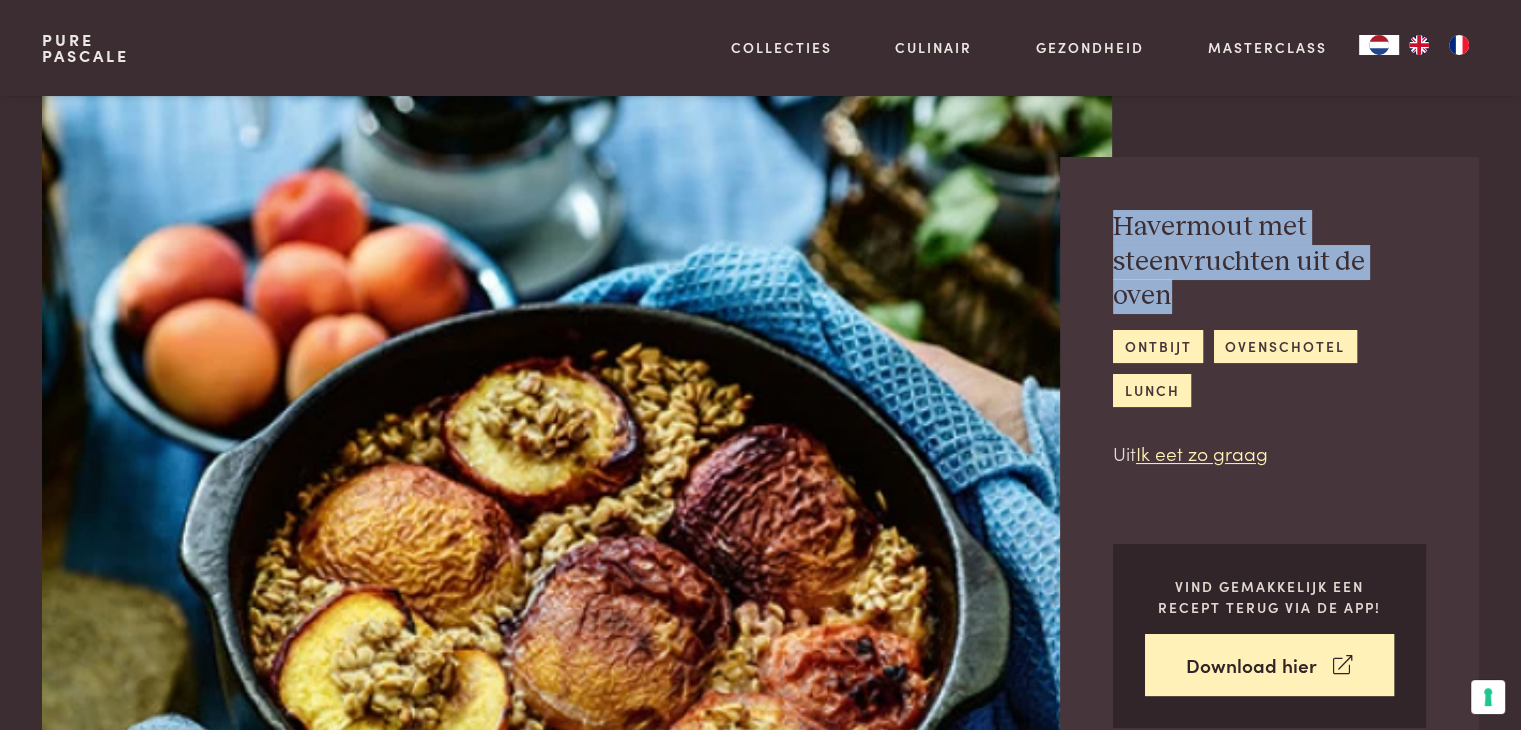 scroll, scrollTop: 500, scrollLeft: 0, axis: vertical 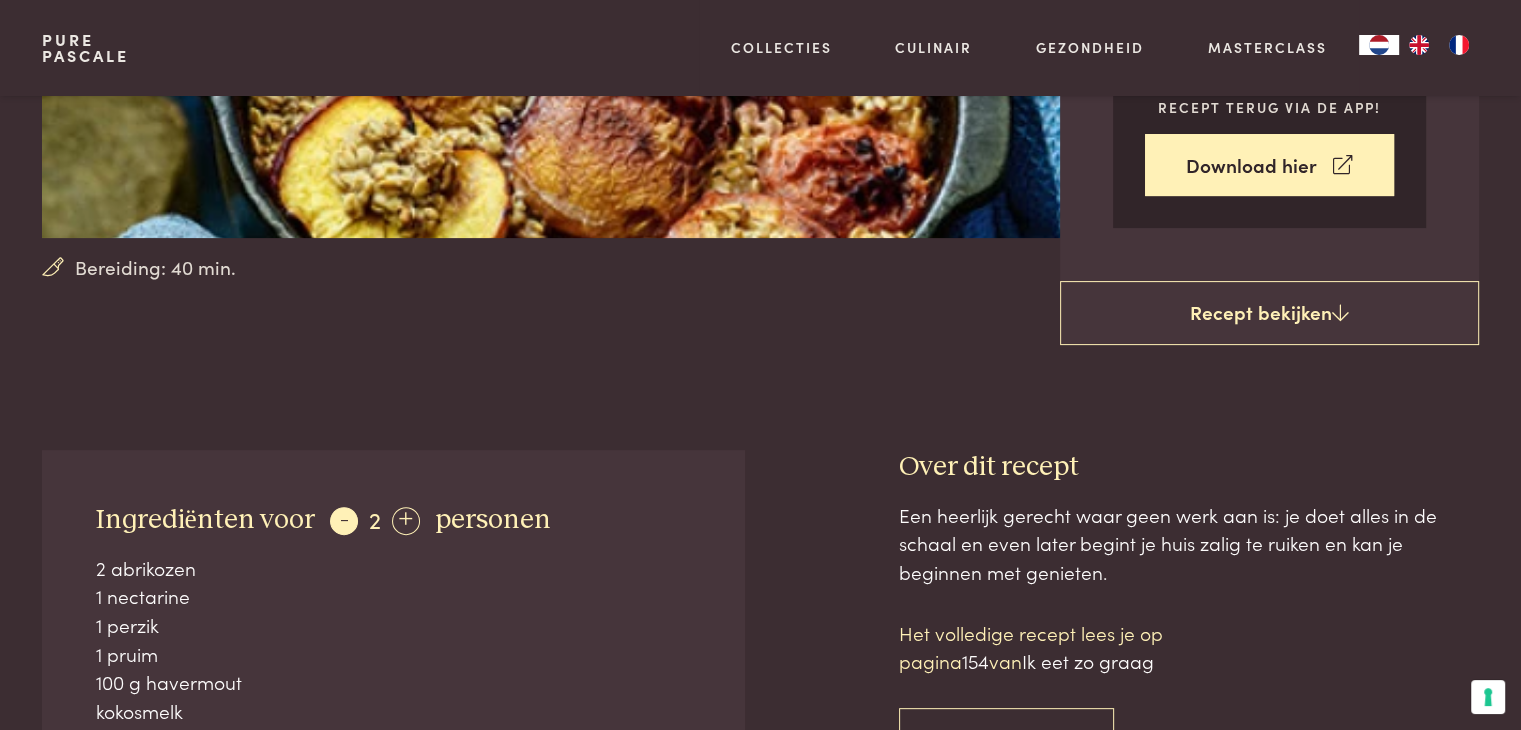 click on "-" at bounding box center (344, 521) 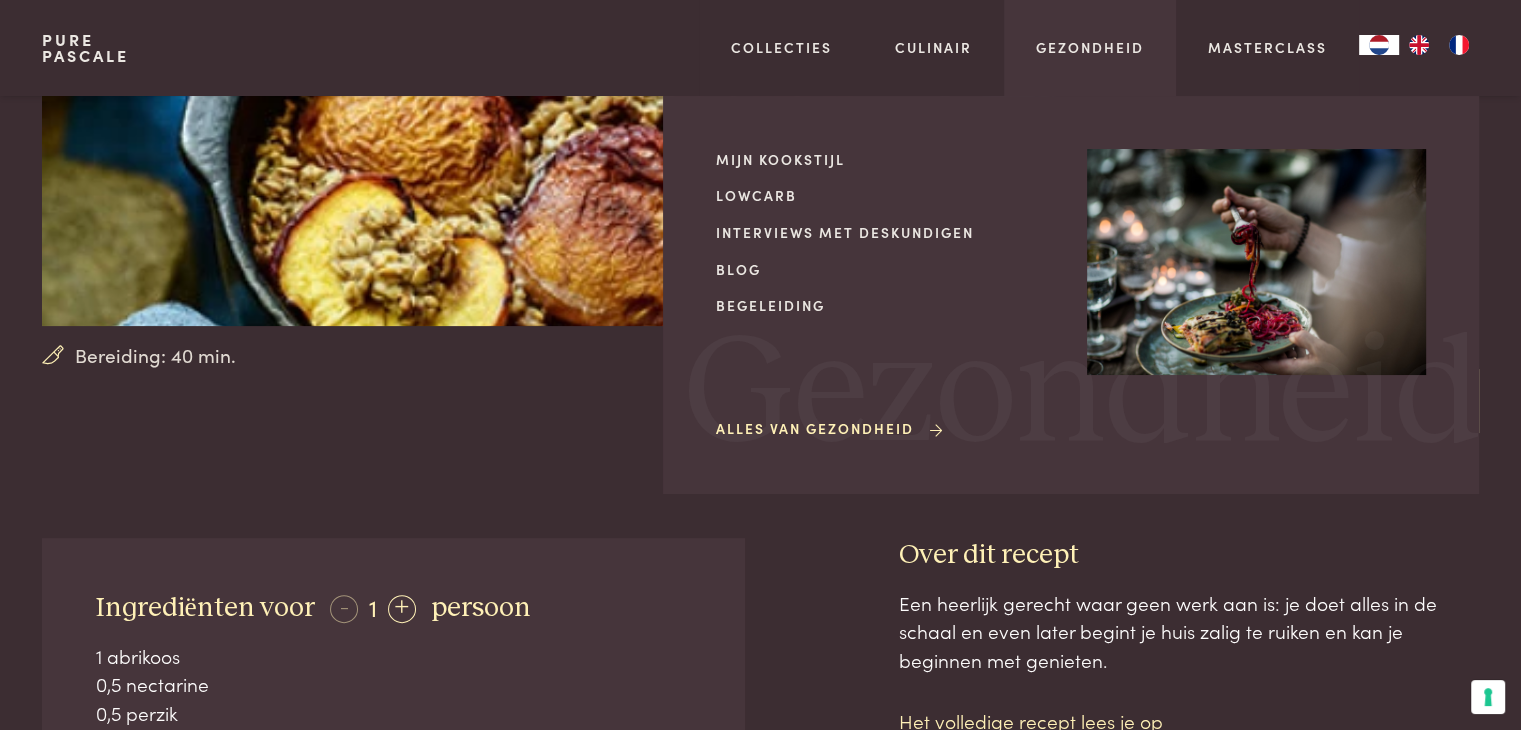 scroll, scrollTop: 400, scrollLeft: 0, axis: vertical 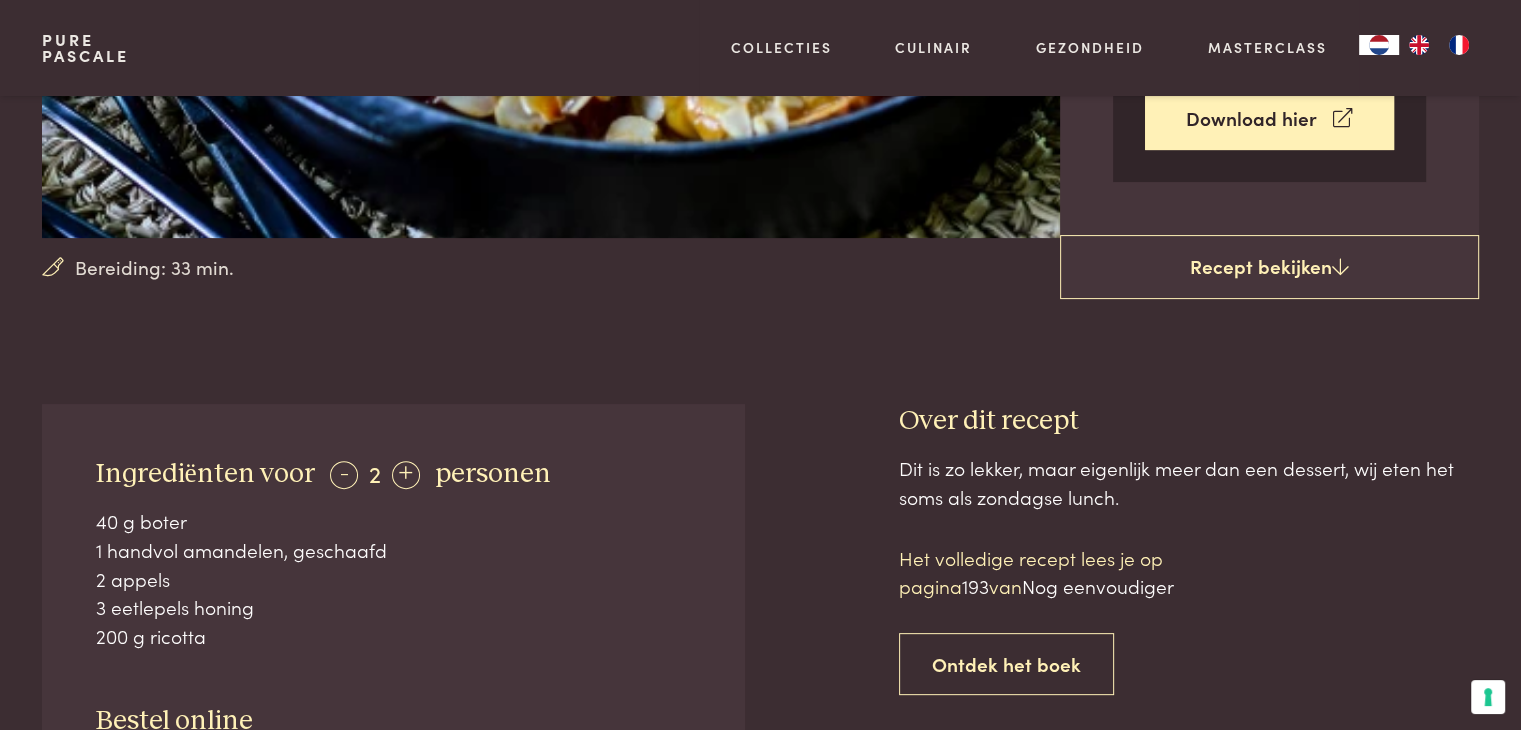 click on "-" at bounding box center (344, 475) 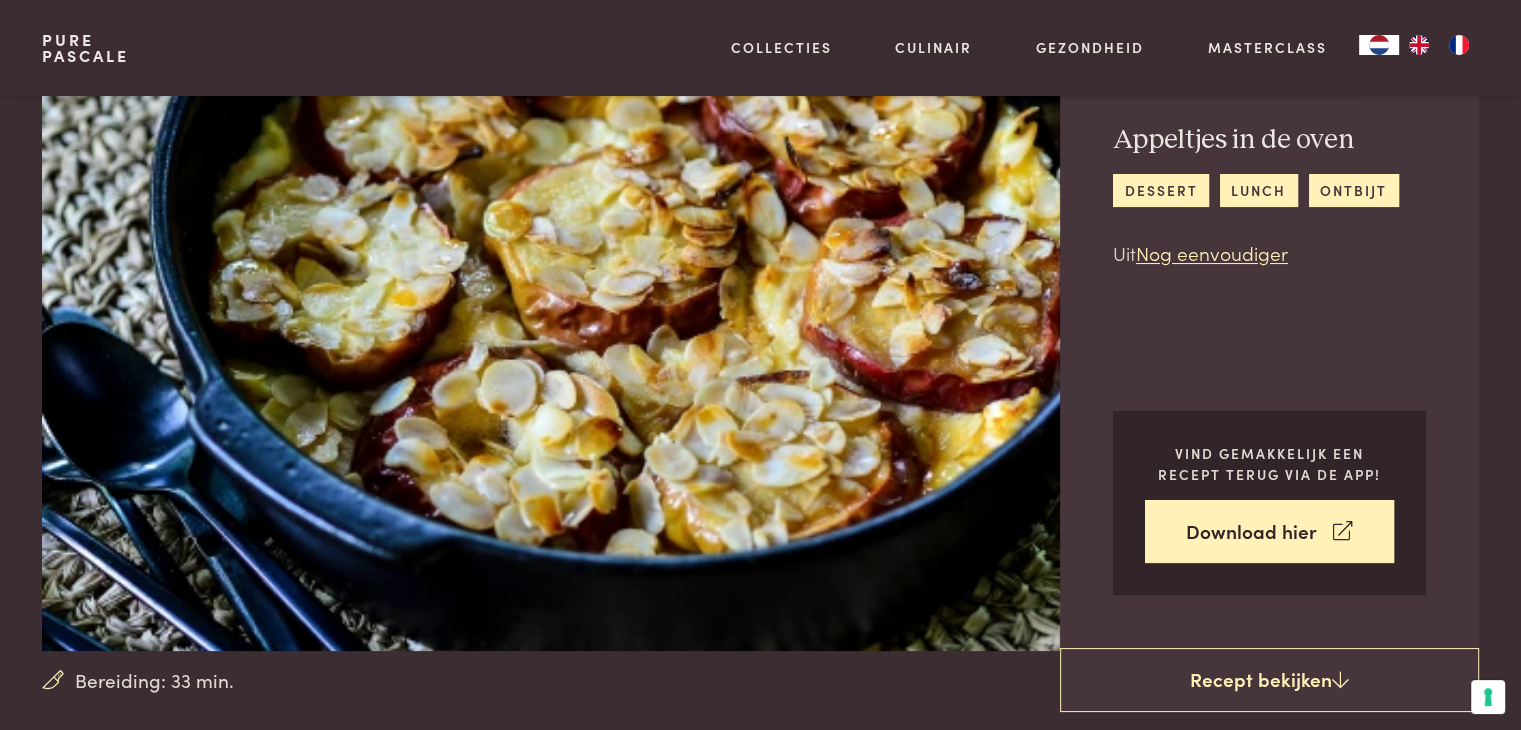 scroll, scrollTop: 0, scrollLeft: 0, axis: both 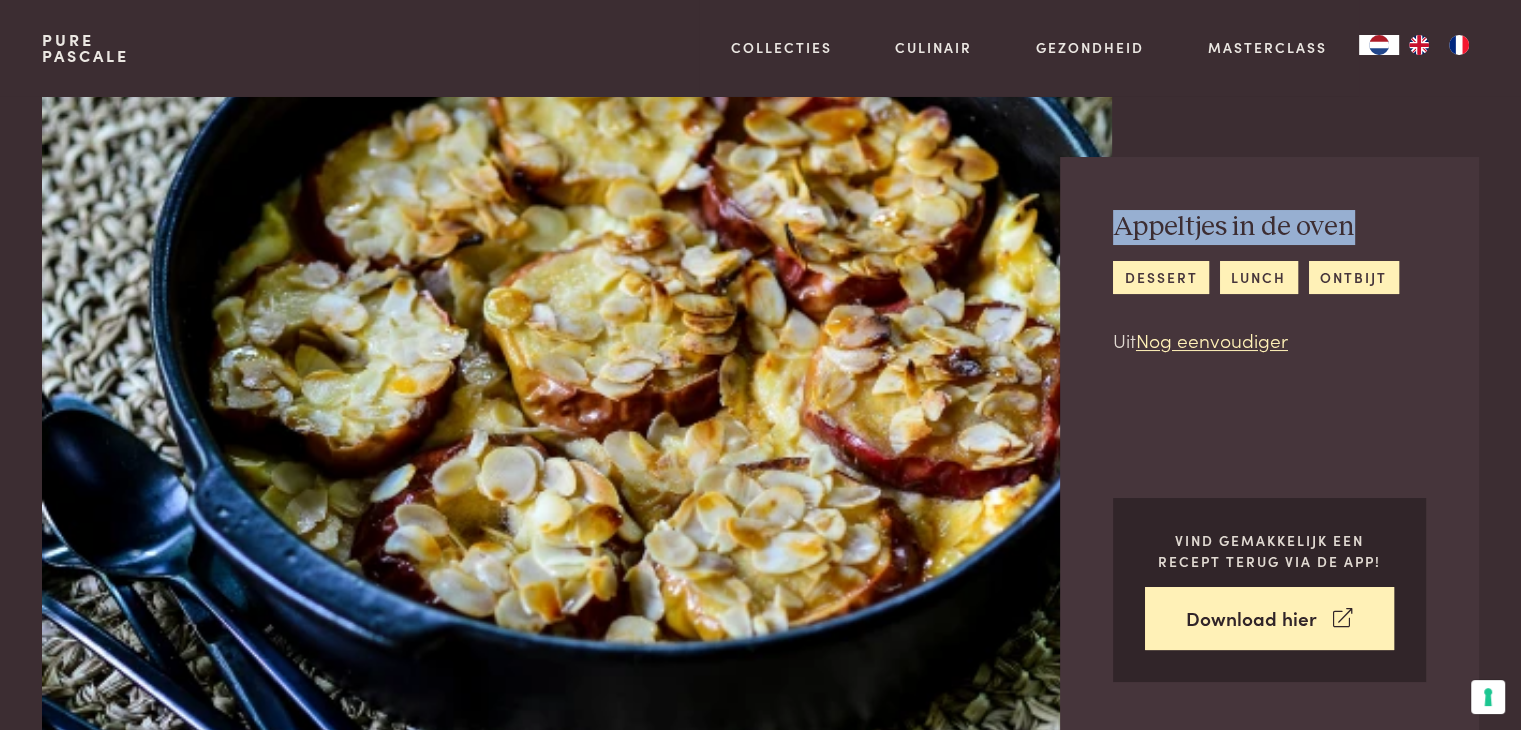 drag, startPoint x: 1348, startPoint y: 222, endPoint x: 1110, endPoint y: 245, distance: 239.10876 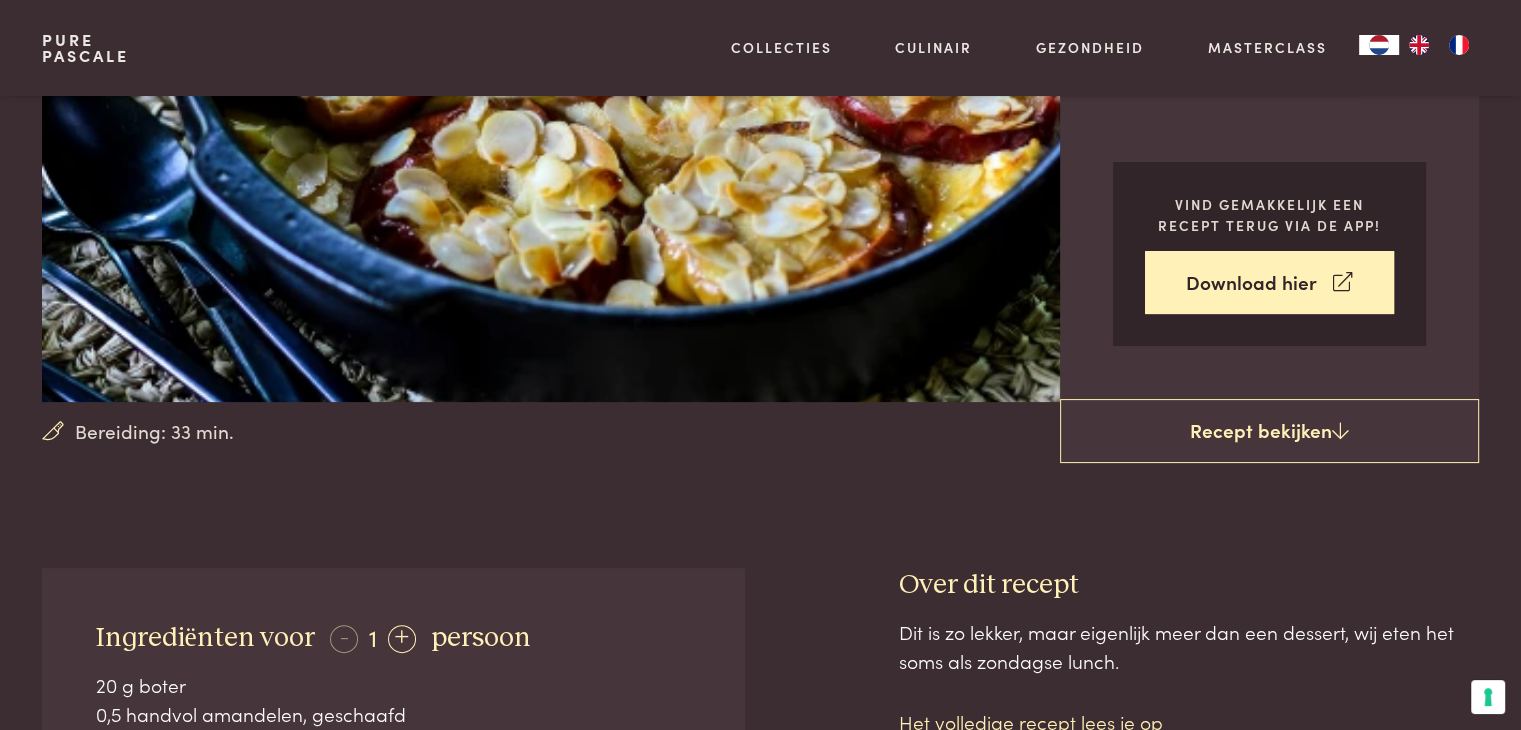 scroll, scrollTop: 600, scrollLeft: 0, axis: vertical 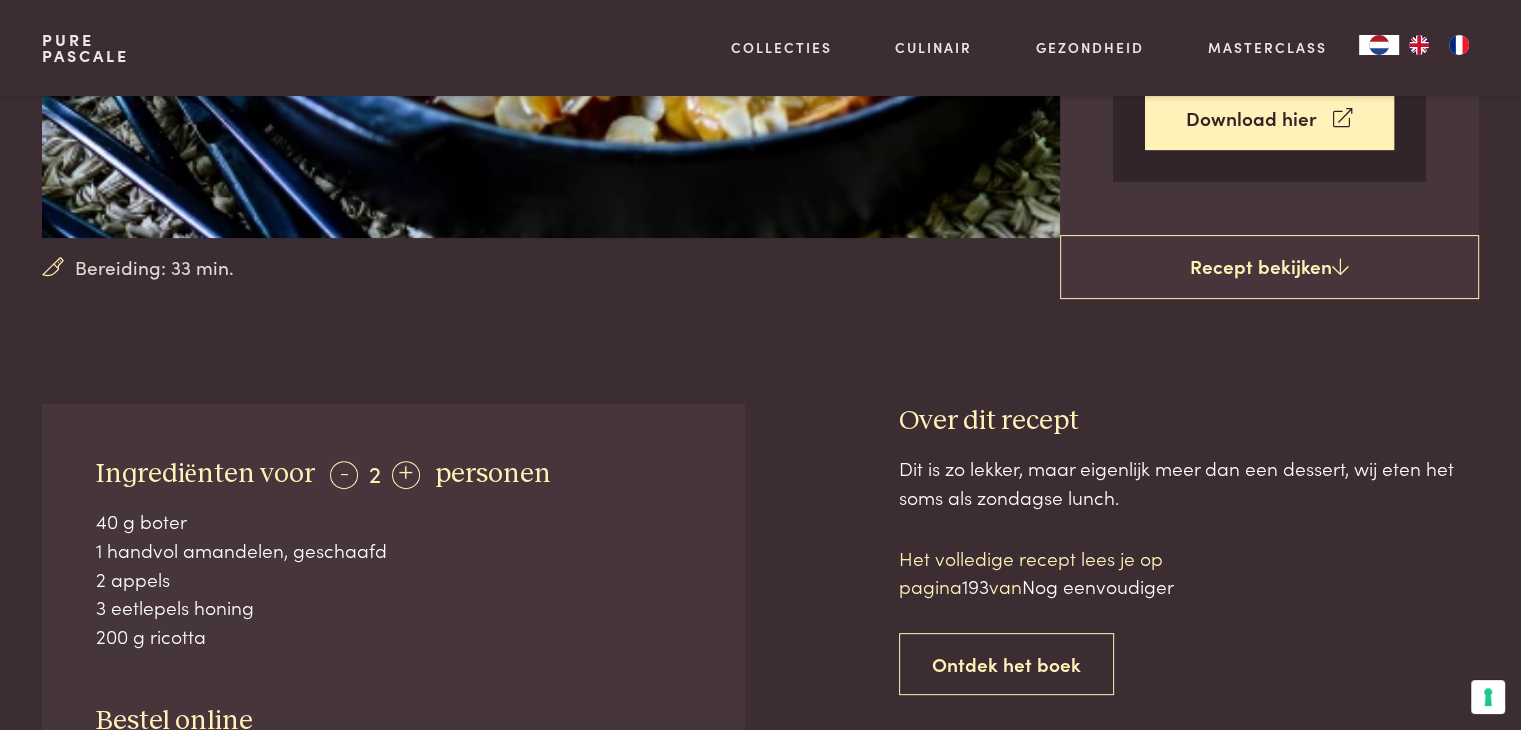 click on "-" at bounding box center (344, 475) 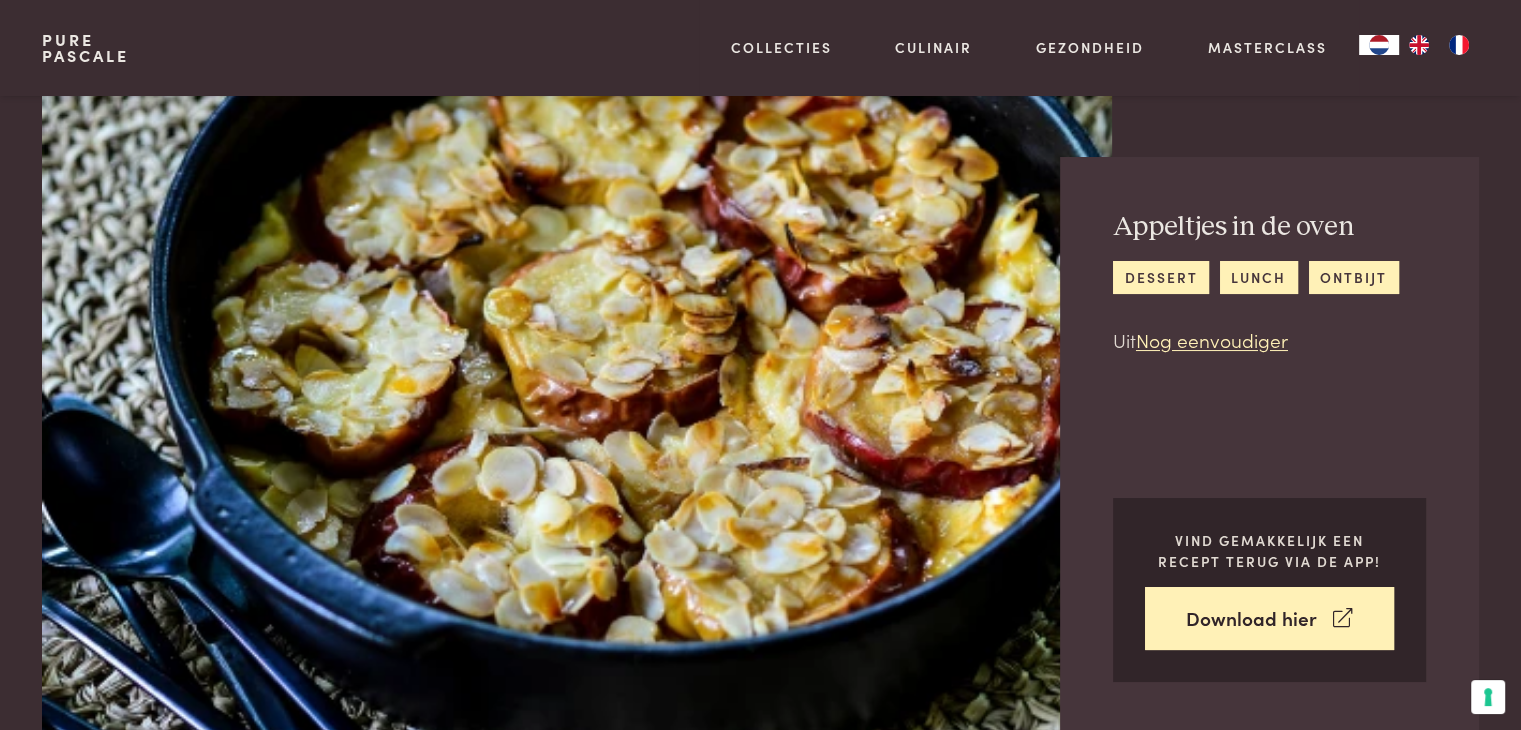 scroll, scrollTop: 0, scrollLeft: 0, axis: both 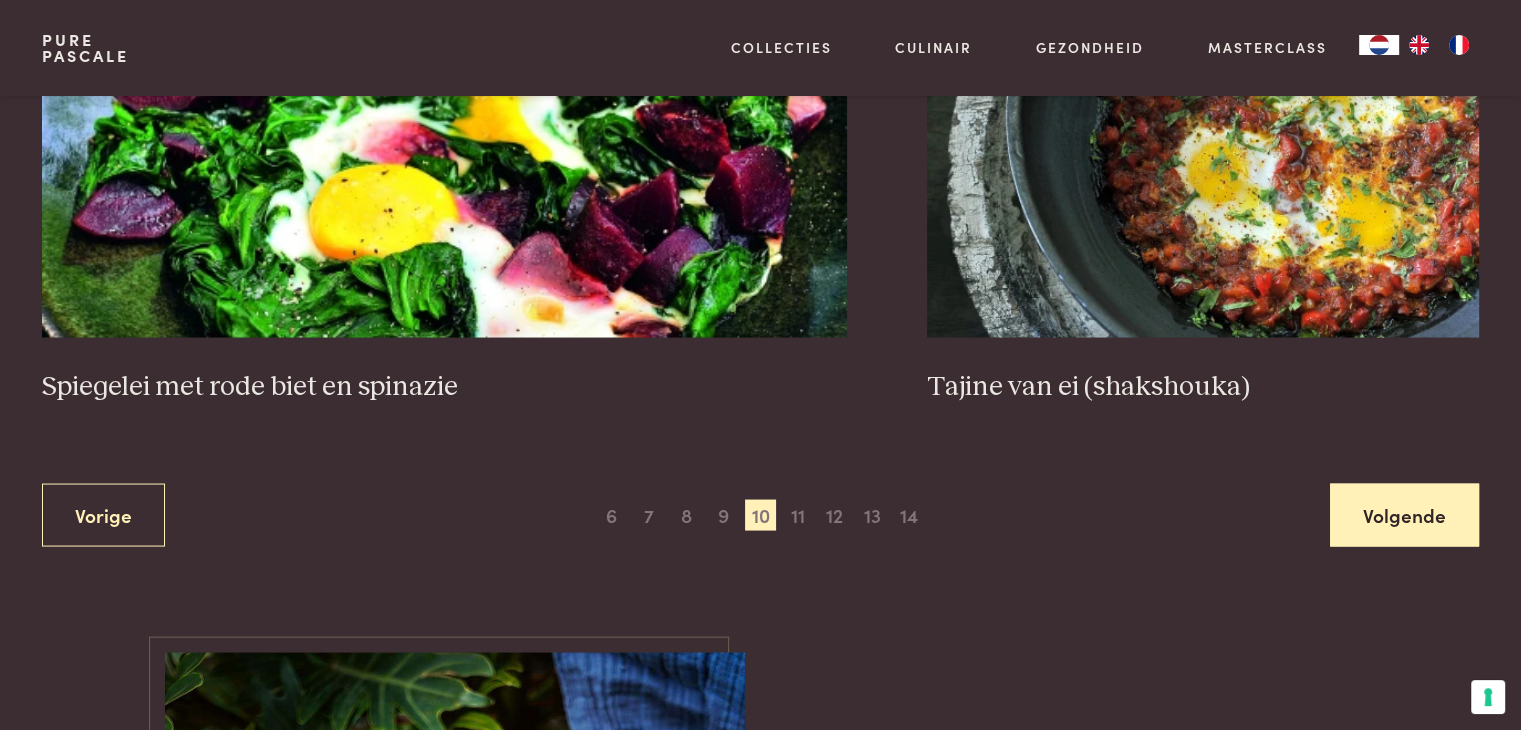 click on "Volgende" at bounding box center (1404, 514) 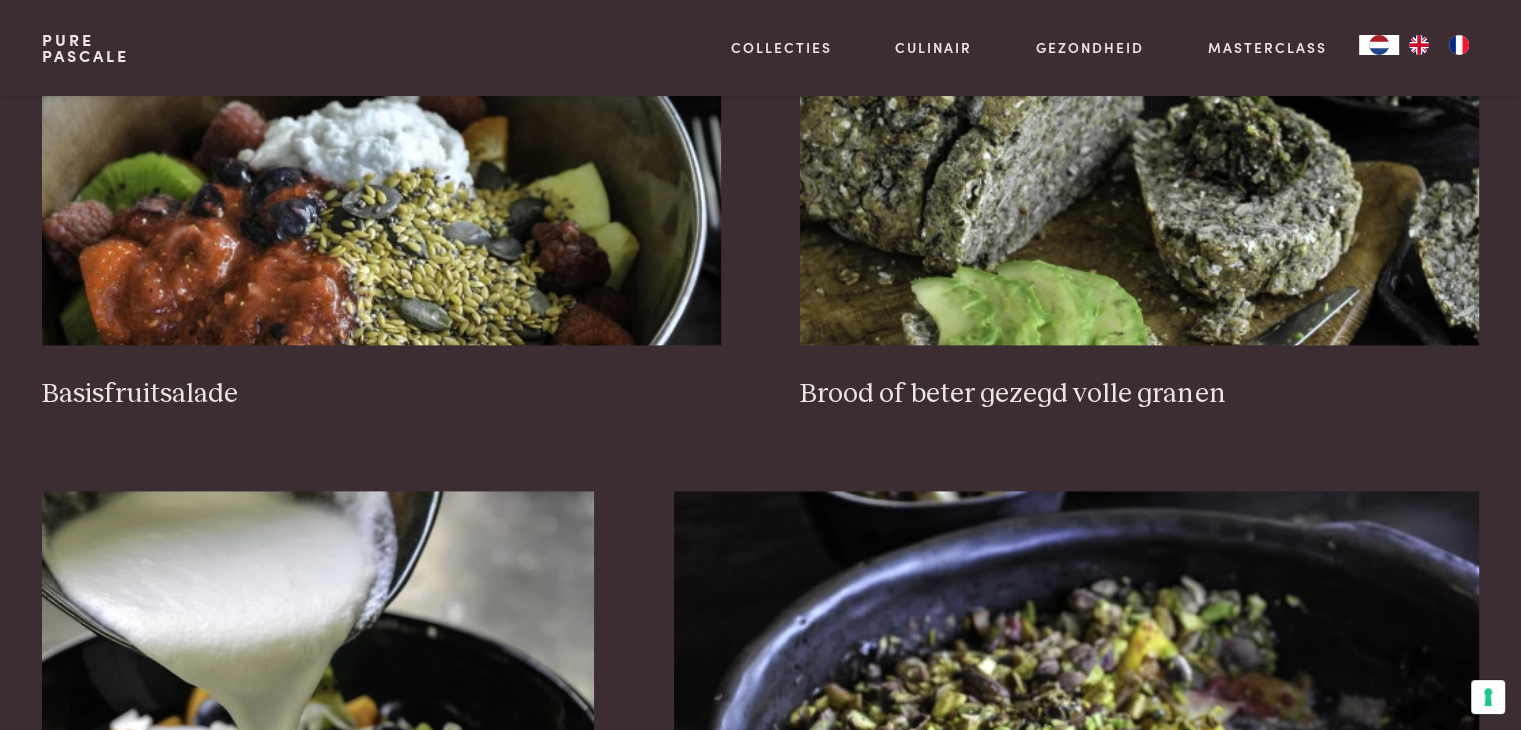 scroll, scrollTop: 3159, scrollLeft: 0, axis: vertical 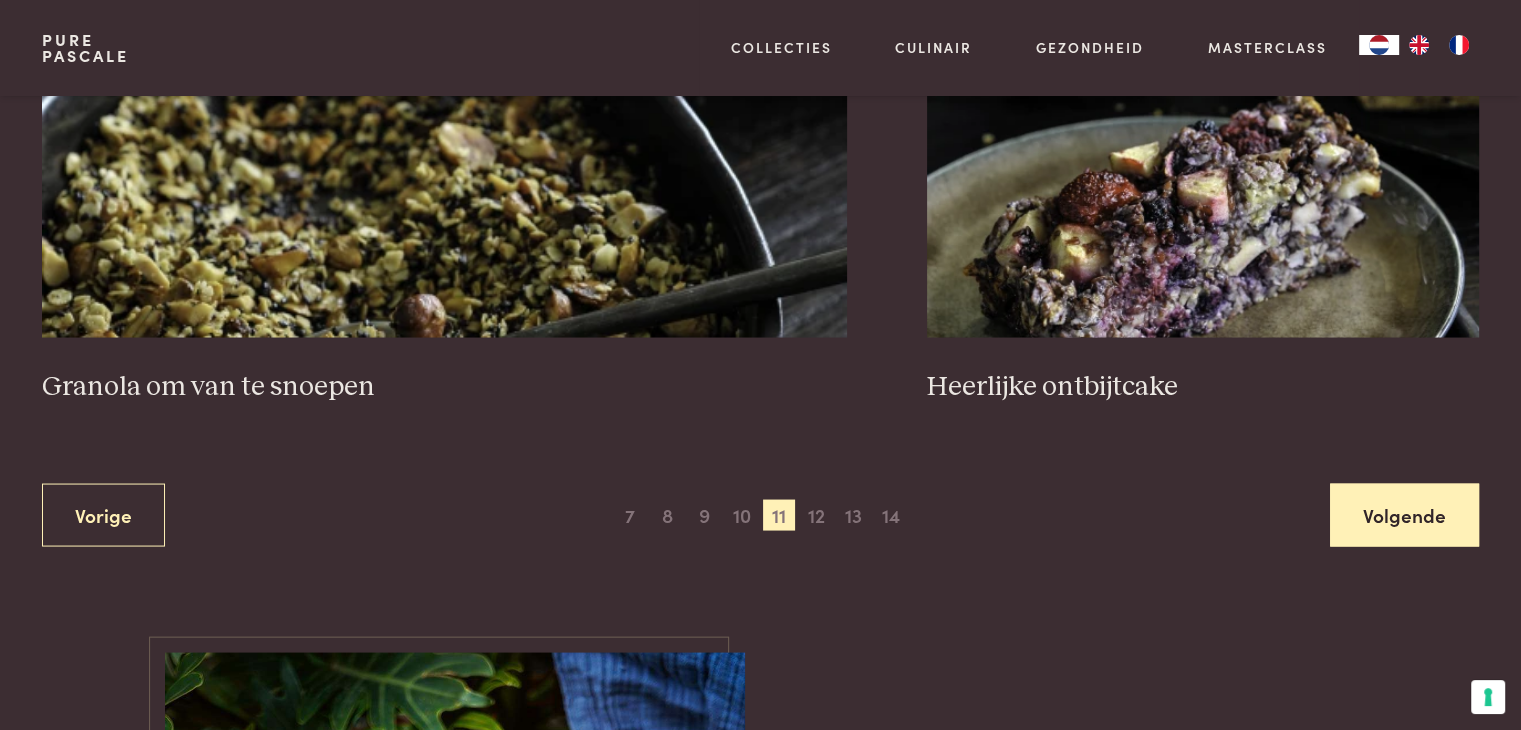 click on "Volgende" at bounding box center (1404, 514) 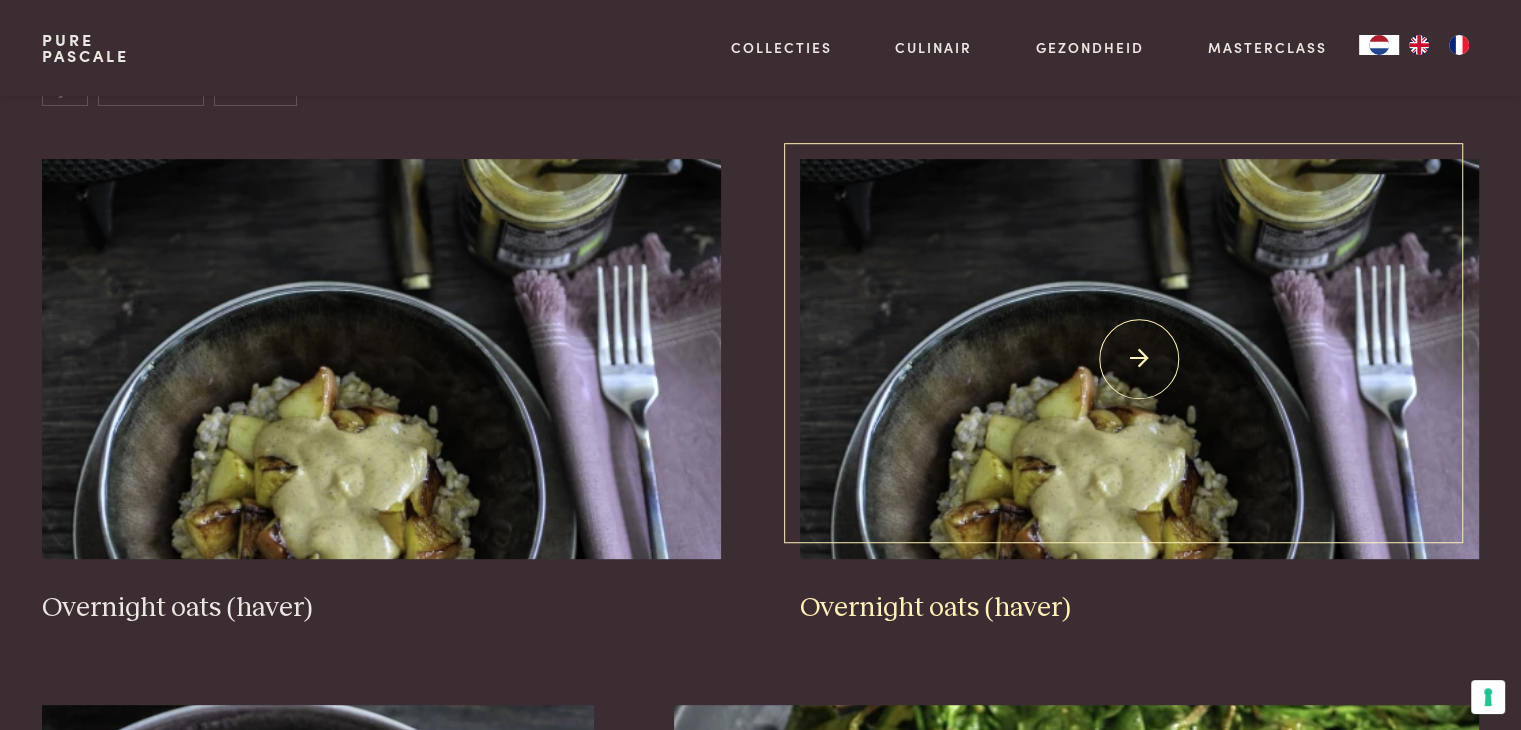 scroll, scrollTop: 959, scrollLeft: 0, axis: vertical 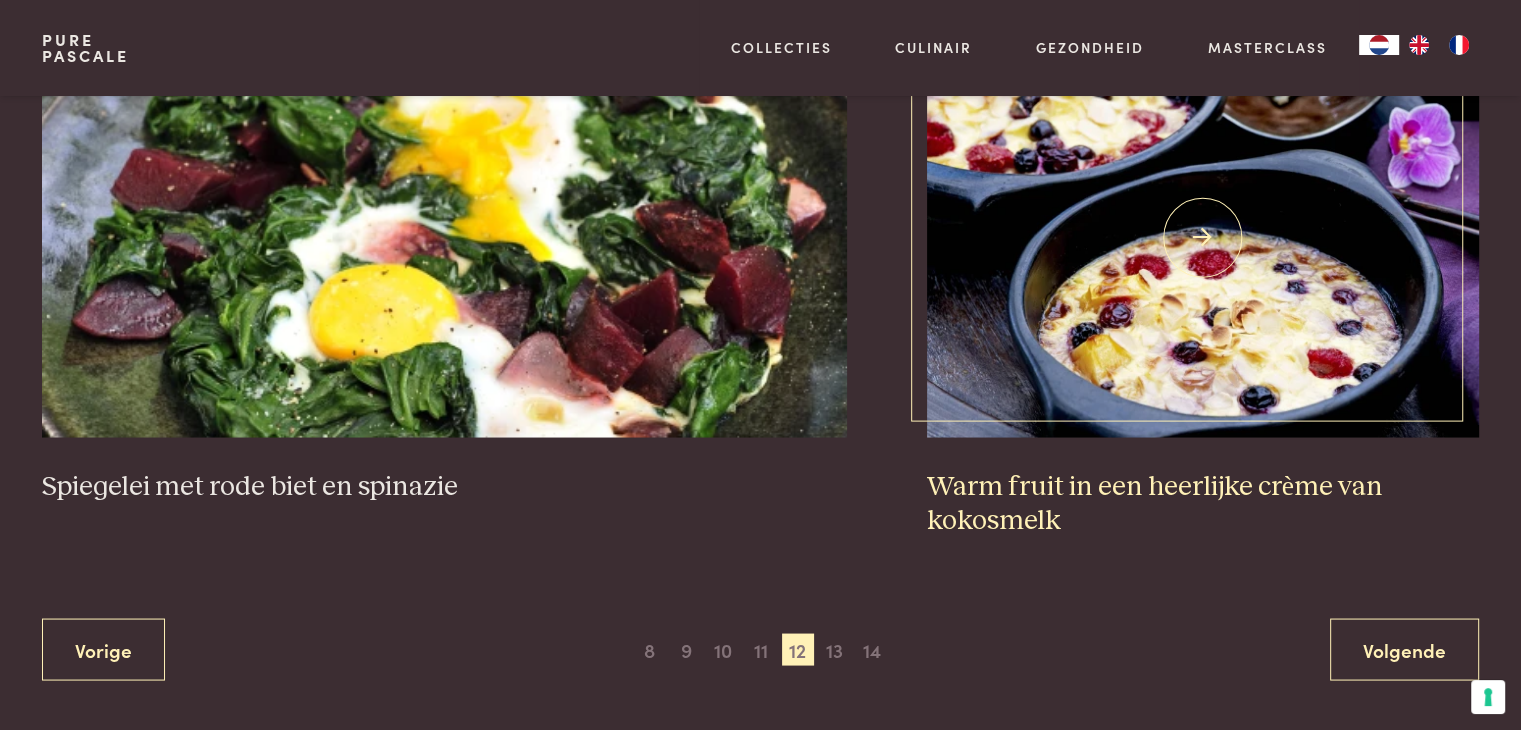 drag, startPoint x: 1088, startPoint y: 482, endPoint x: 1076, endPoint y: 482, distance: 12 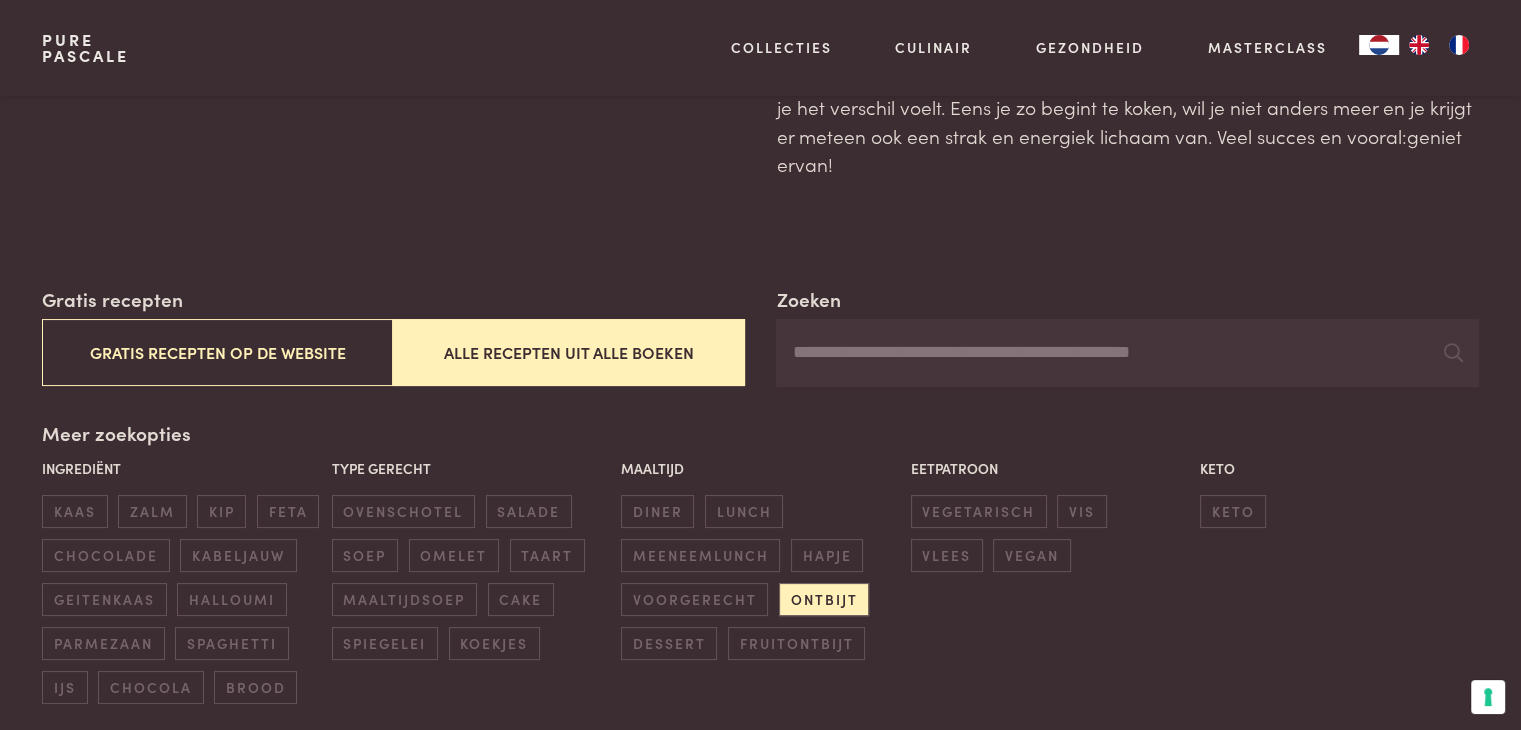 scroll, scrollTop: 400, scrollLeft: 0, axis: vertical 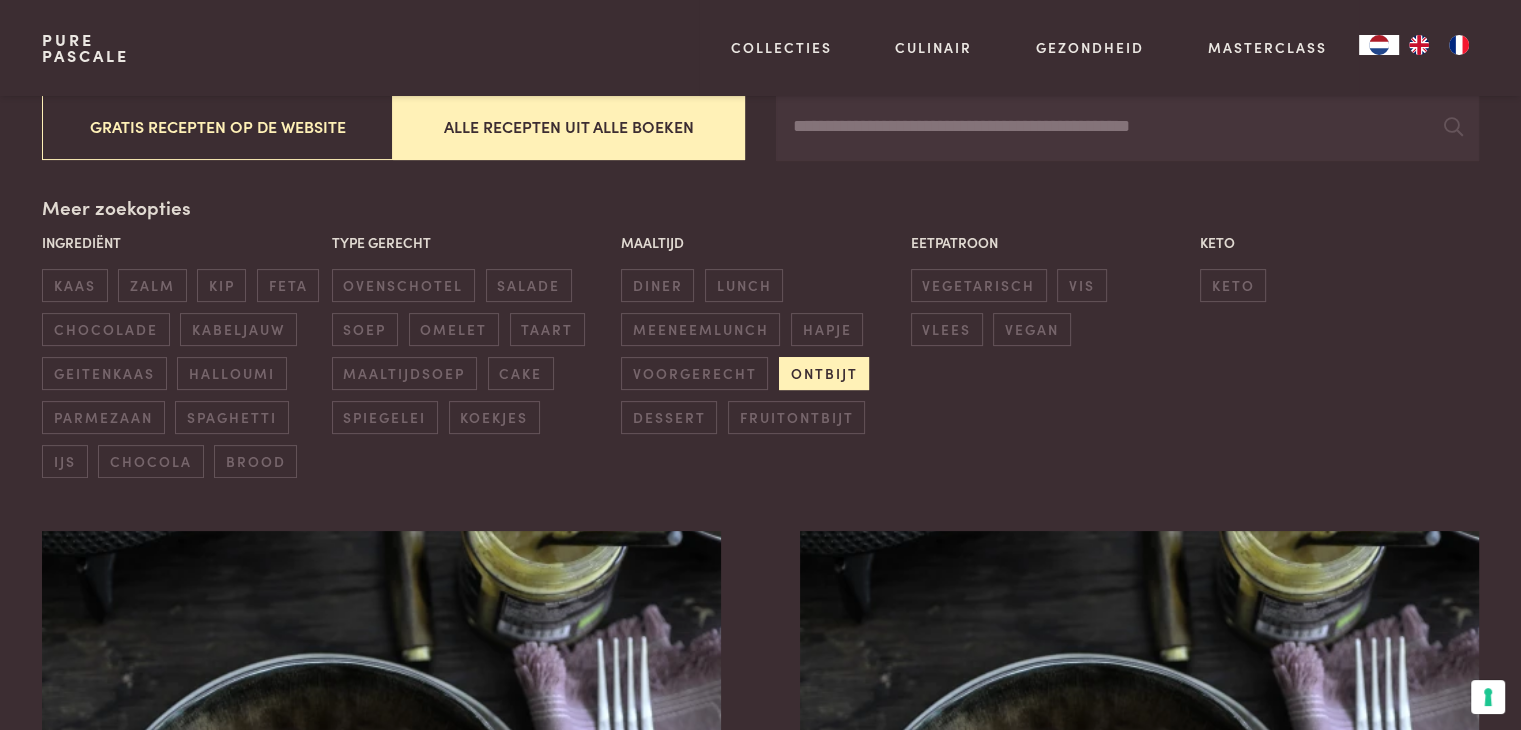 click on "ontbijt" at bounding box center (824, 373) 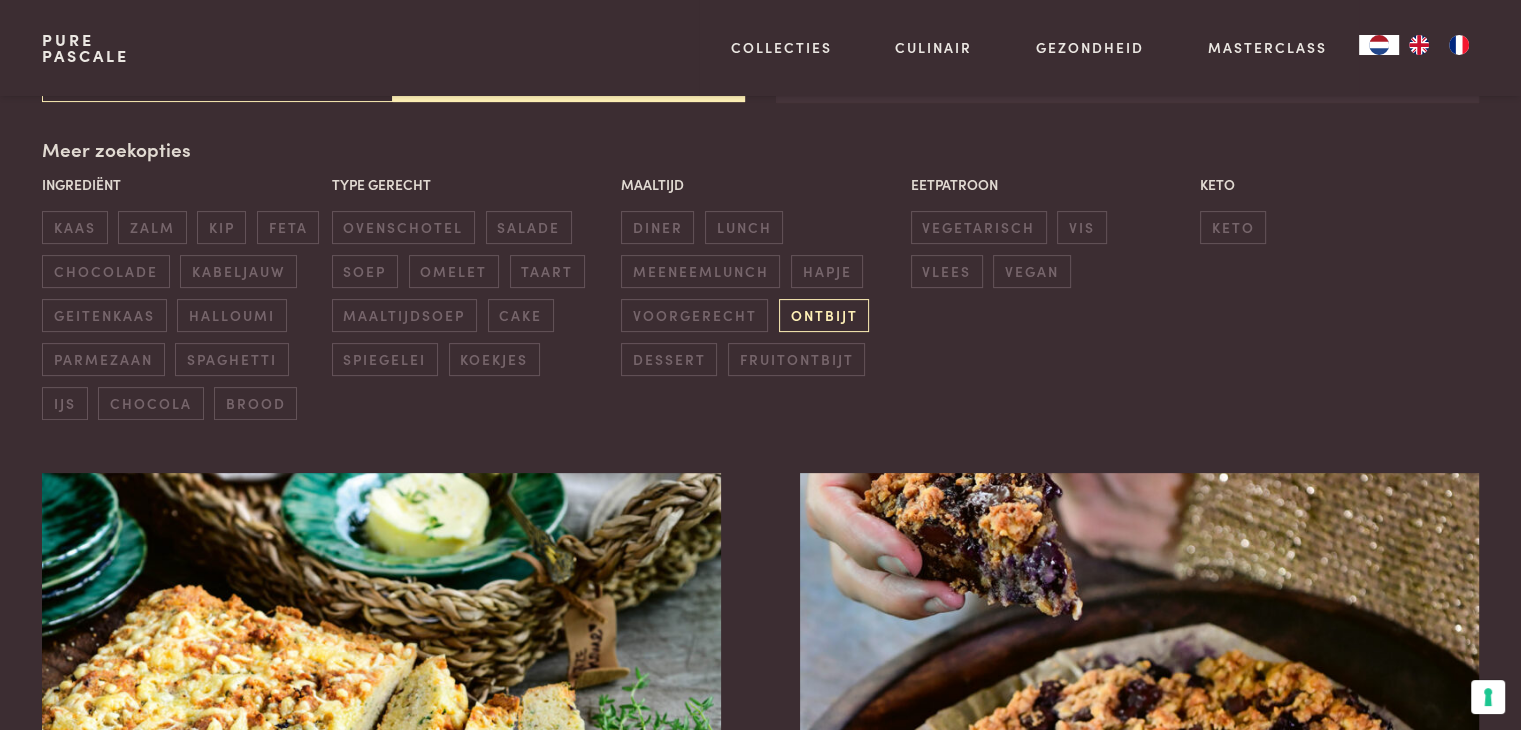 scroll, scrollTop: 459, scrollLeft: 0, axis: vertical 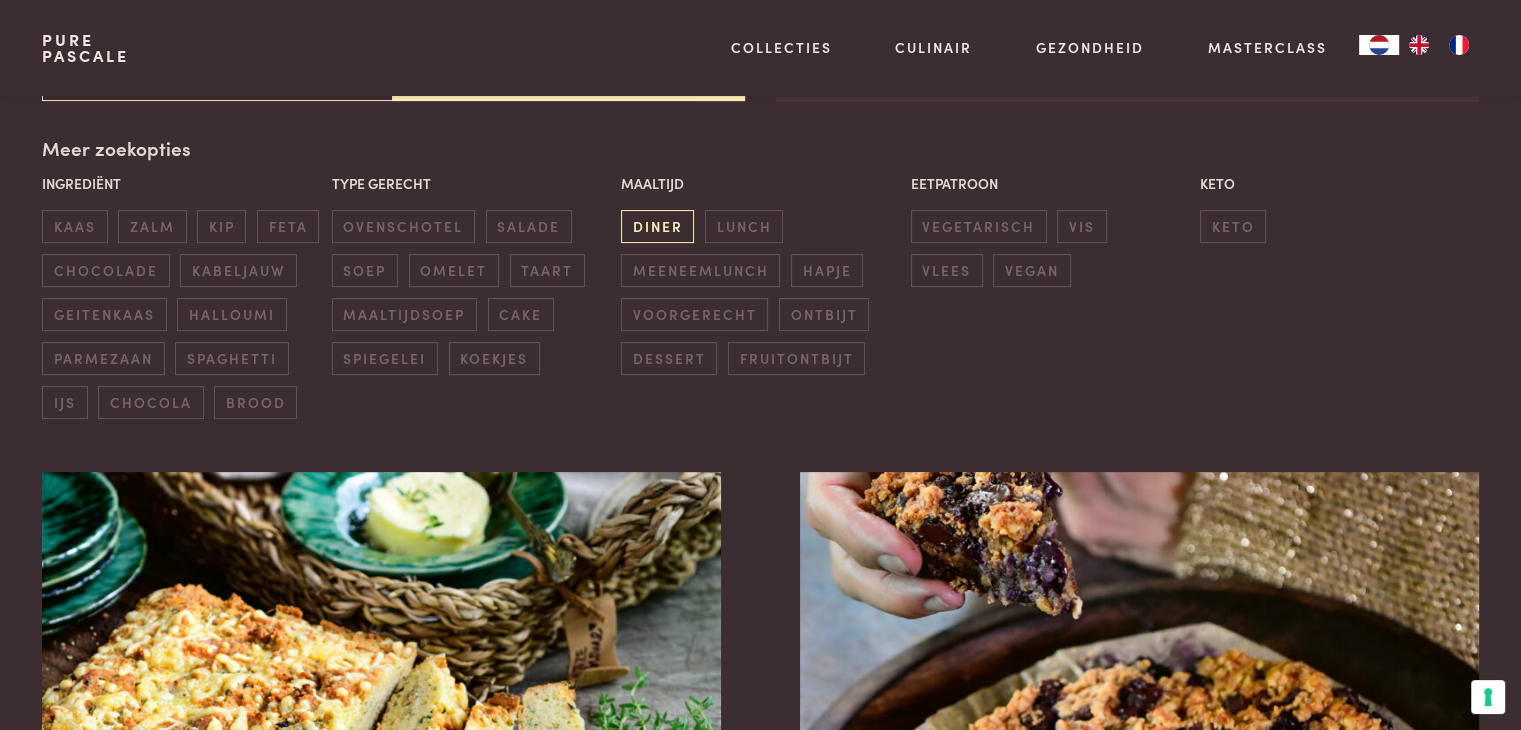 click on "diner" at bounding box center [657, 226] 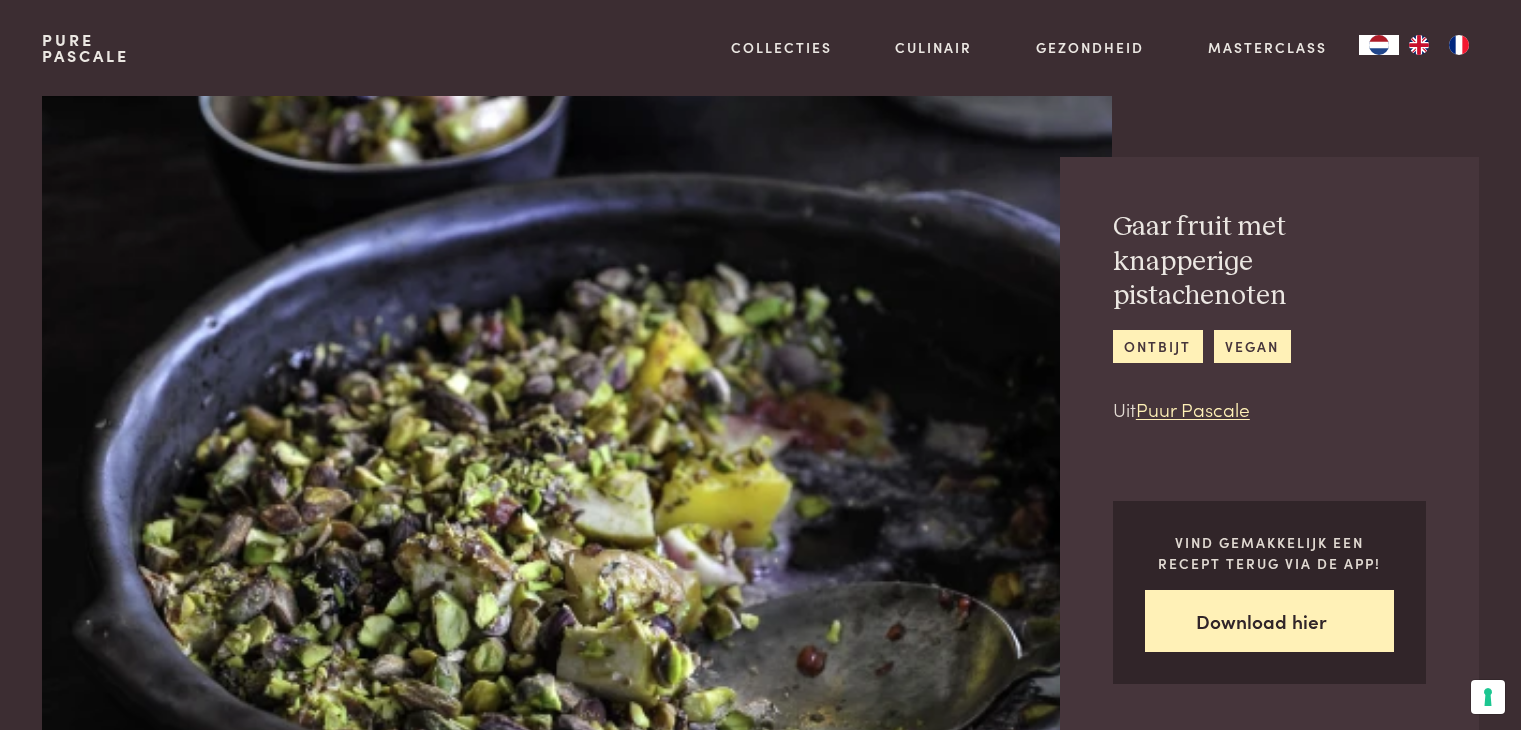 scroll, scrollTop: 0, scrollLeft: 0, axis: both 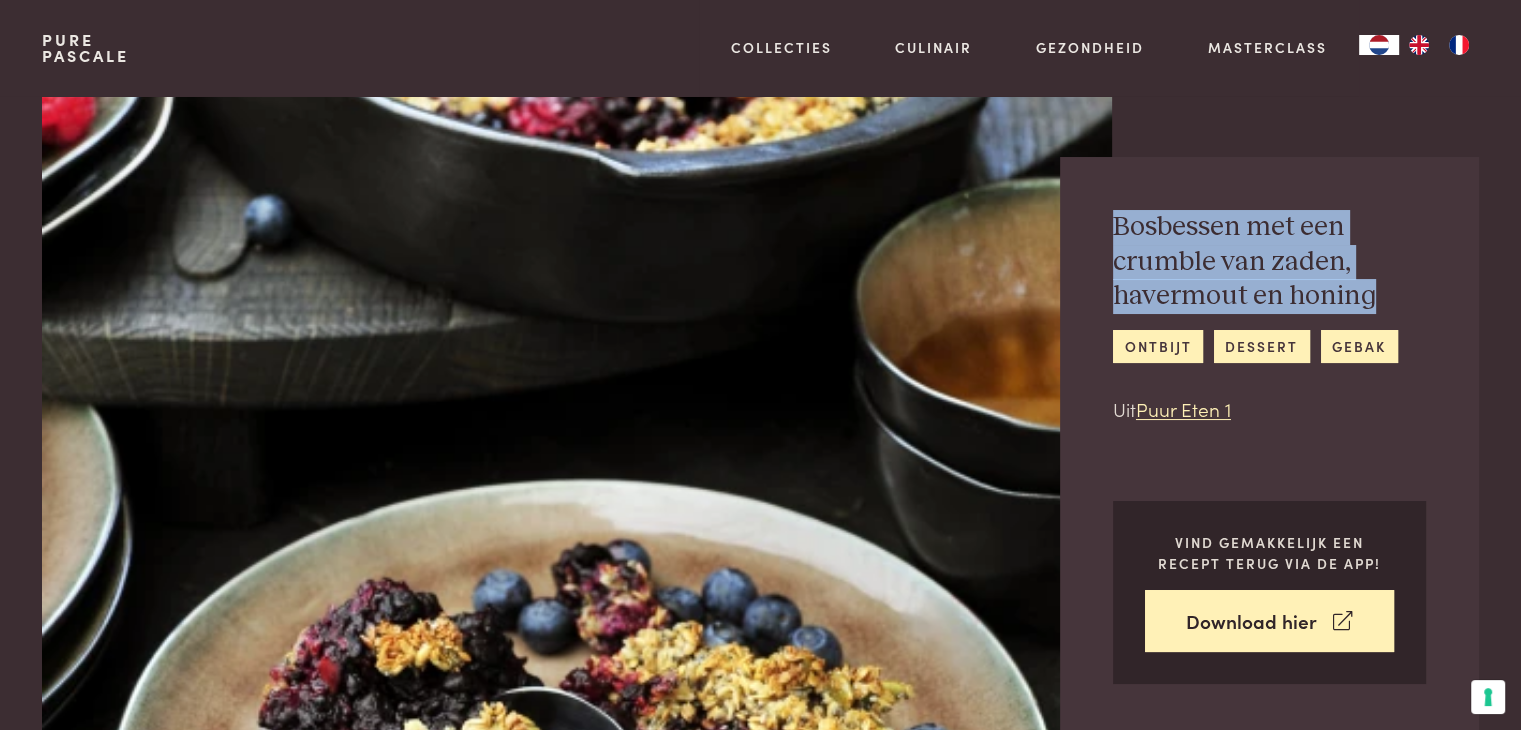 drag, startPoint x: 1387, startPoint y: 288, endPoint x: 1109, endPoint y: 224, distance: 285.2718 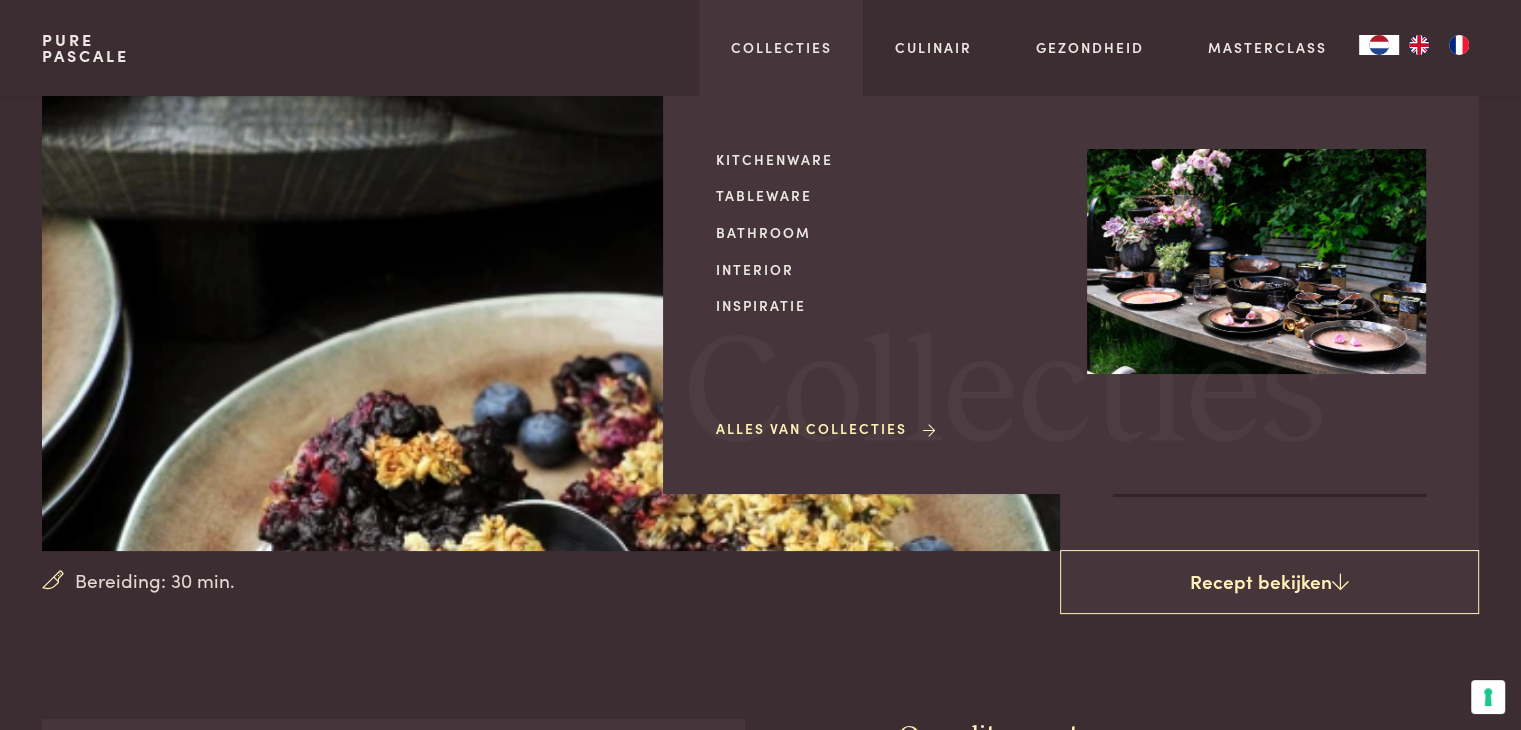 scroll, scrollTop: 100, scrollLeft: 0, axis: vertical 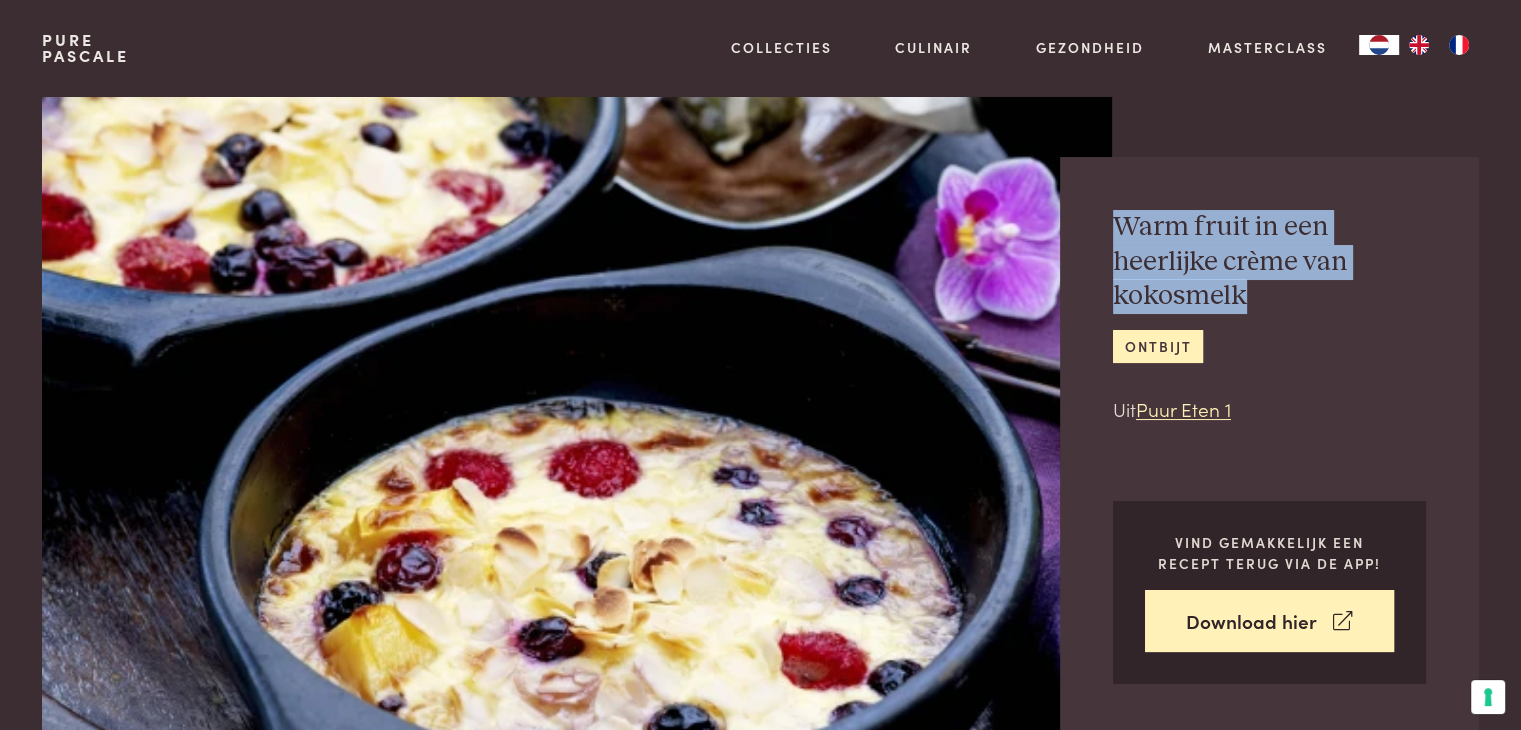 drag, startPoint x: 1149, startPoint y: 292, endPoint x: 1092, endPoint y: 225, distance: 87.965904 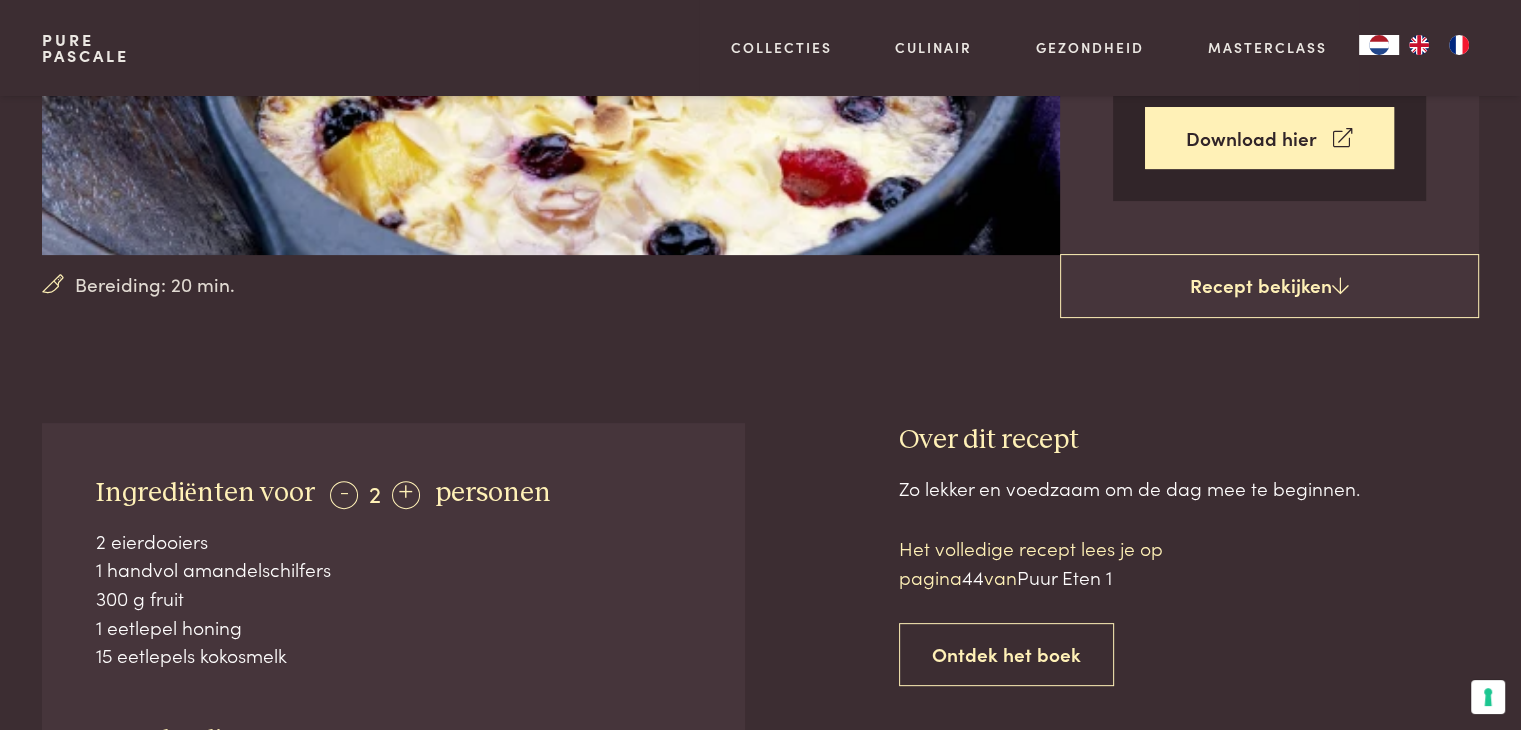 scroll, scrollTop: 500, scrollLeft: 0, axis: vertical 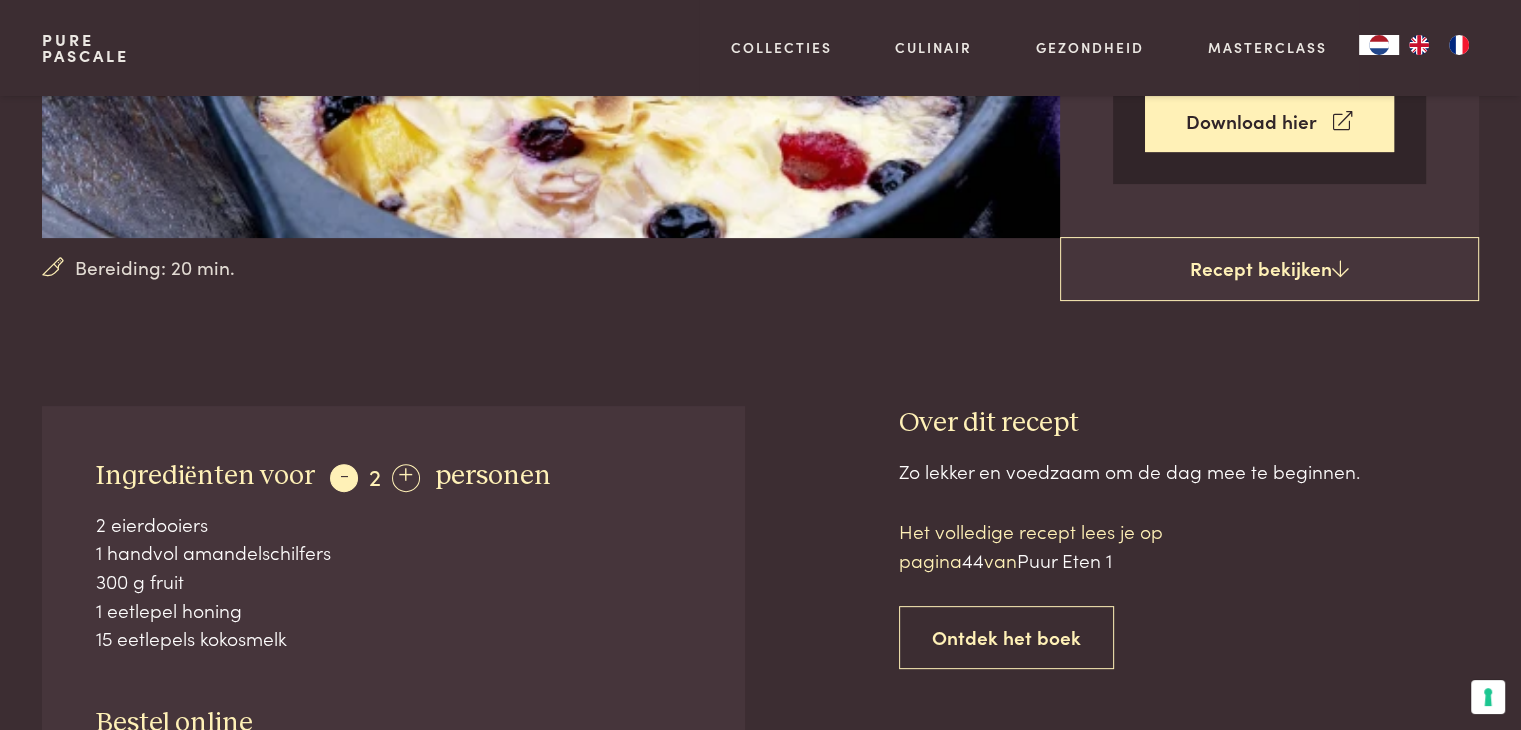 click on "-" at bounding box center [344, 478] 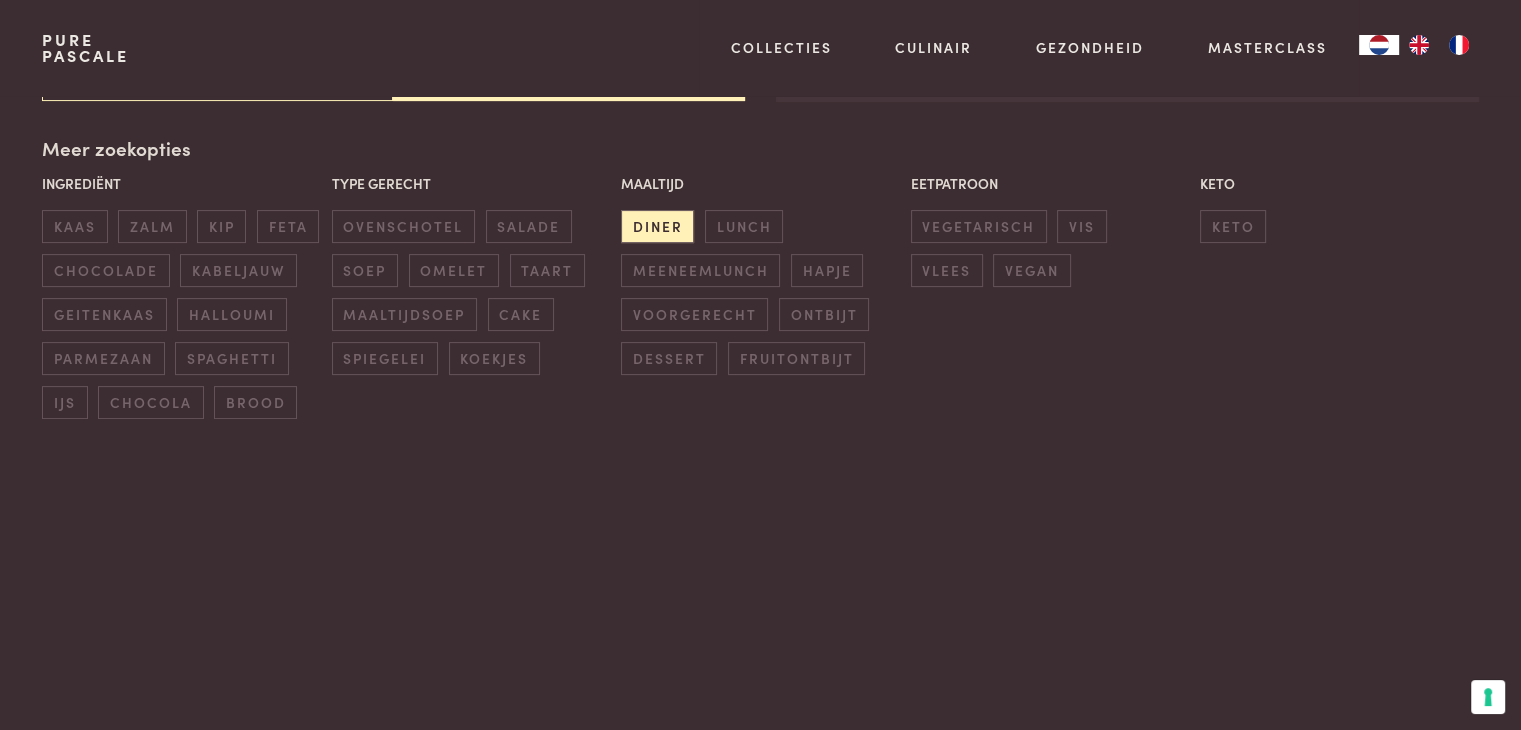 scroll, scrollTop: 459, scrollLeft: 0, axis: vertical 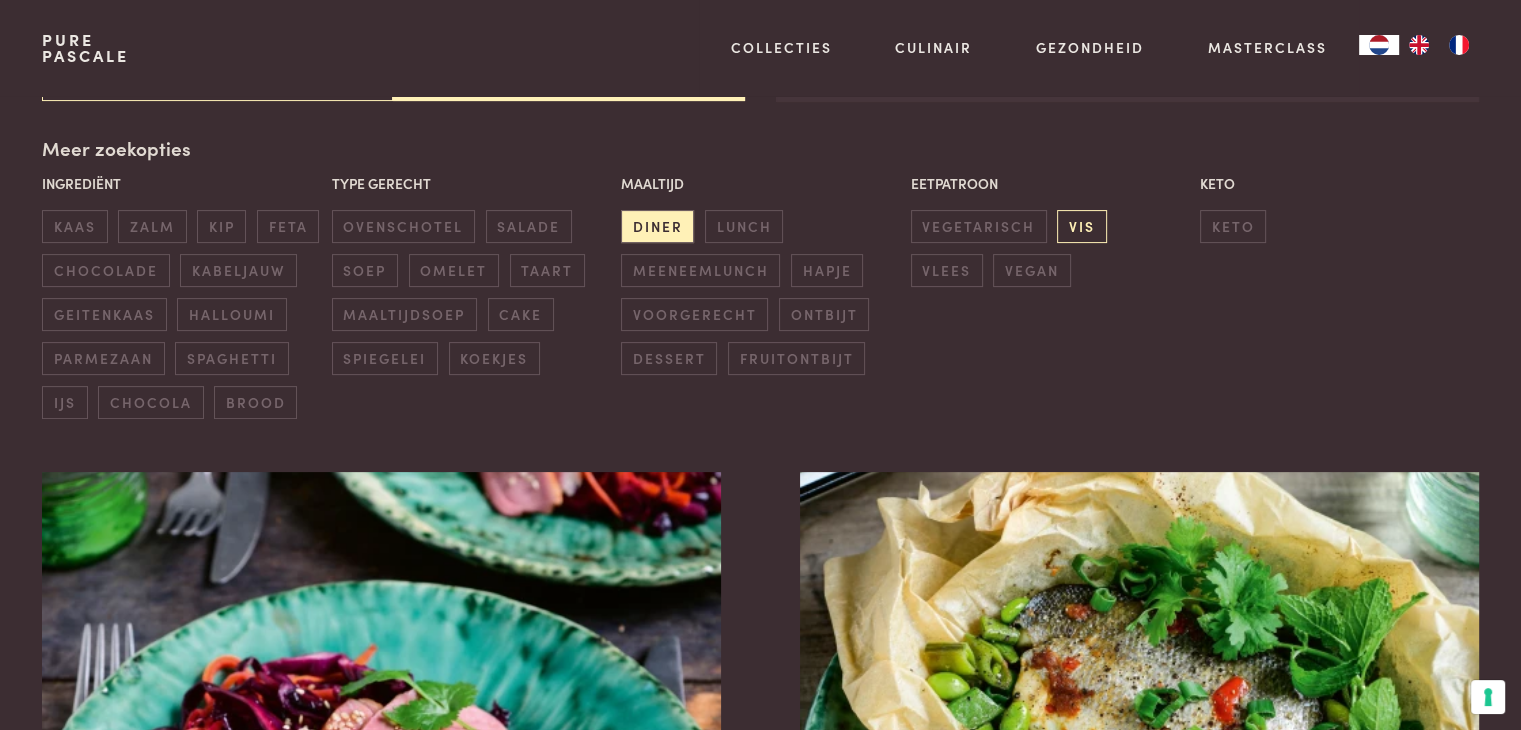 click on "vis" at bounding box center [1081, 226] 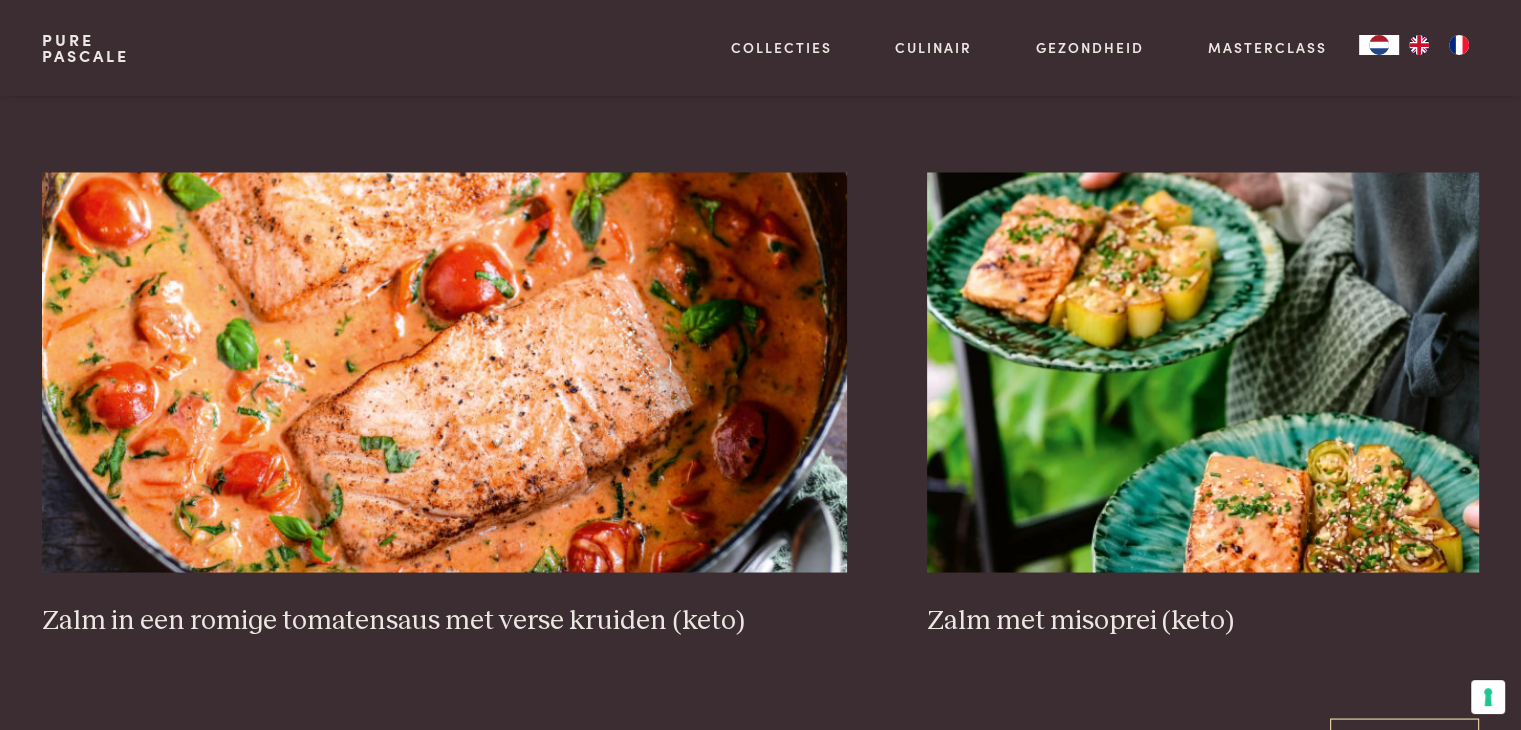 scroll, scrollTop: 3759, scrollLeft: 0, axis: vertical 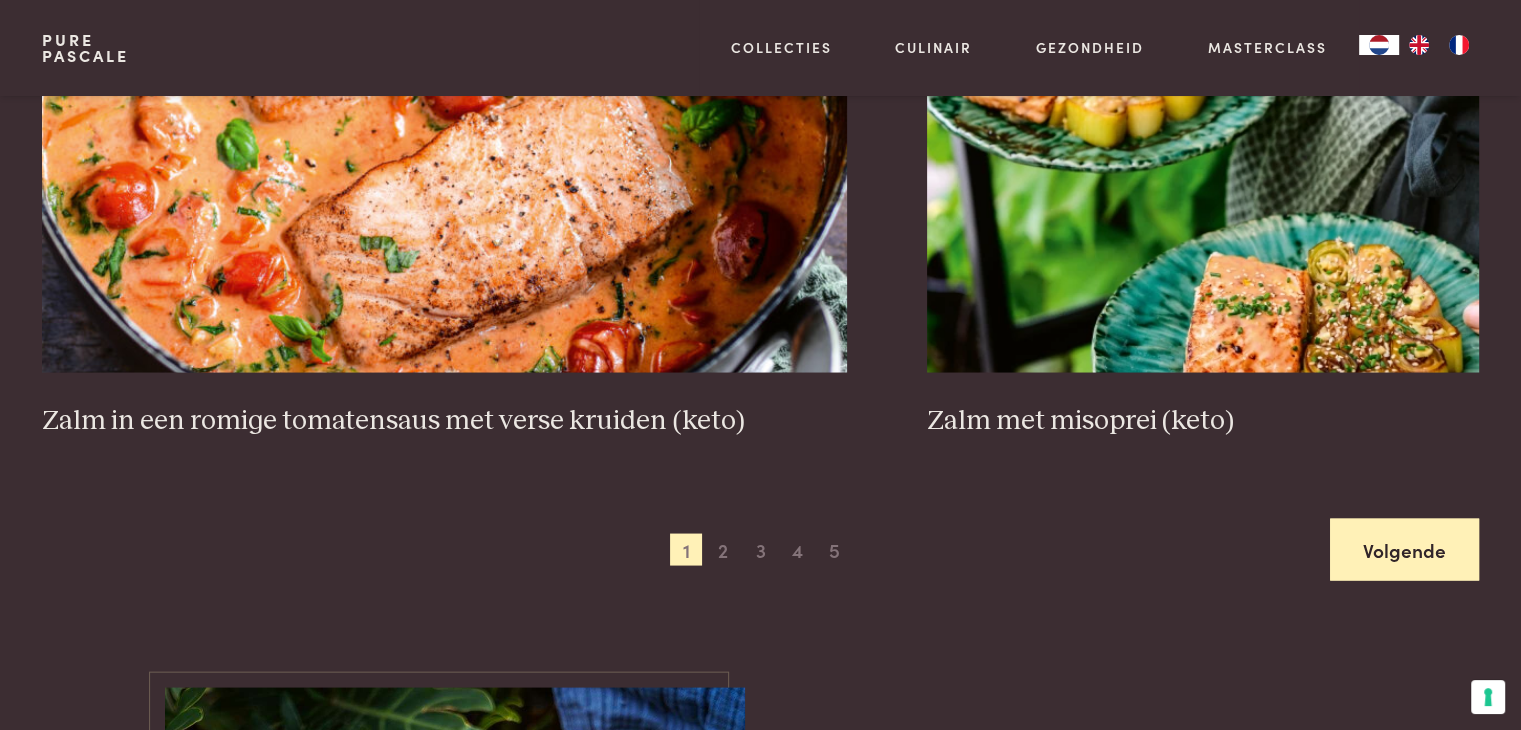 click on "Volgende" at bounding box center [1404, 549] 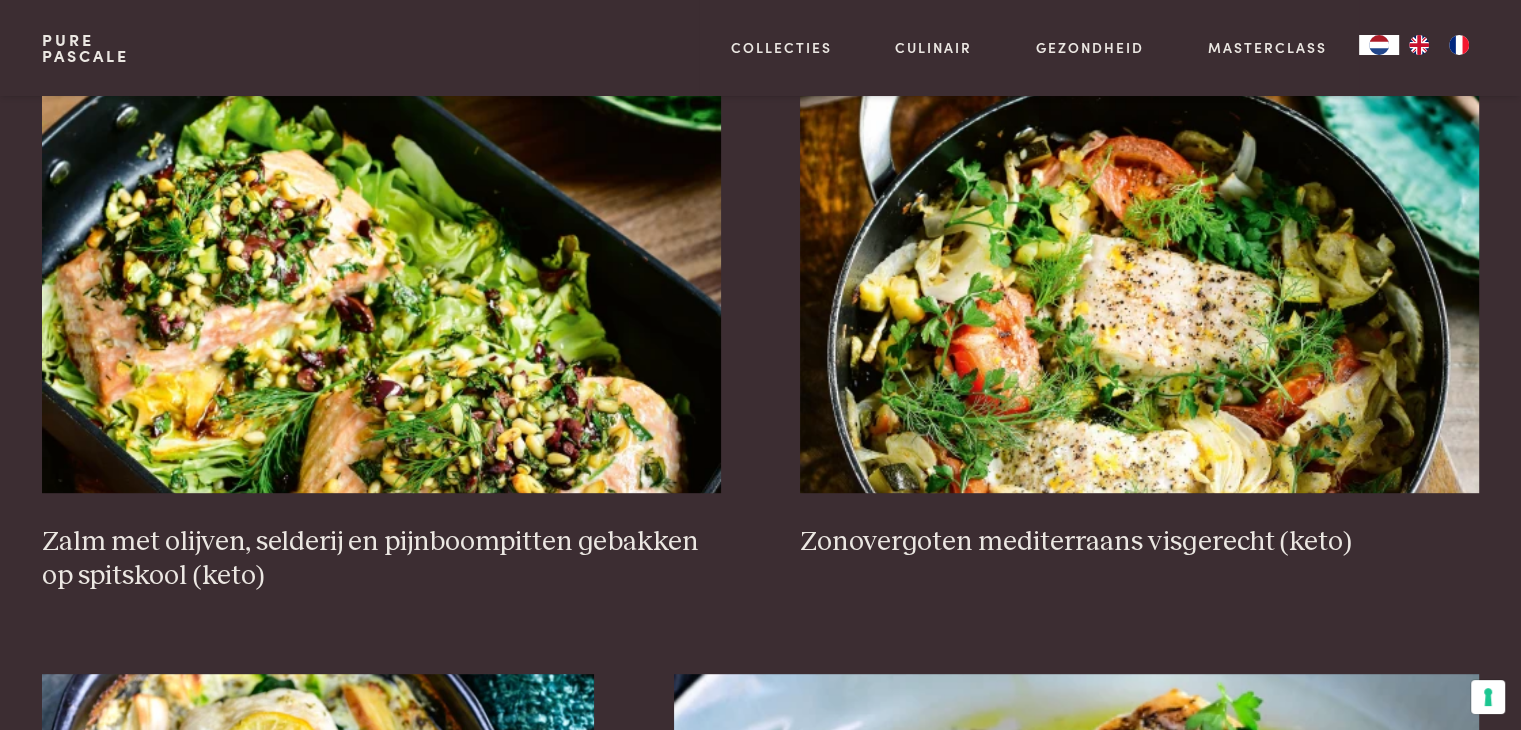 scroll, scrollTop: 859, scrollLeft: 0, axis: vertical 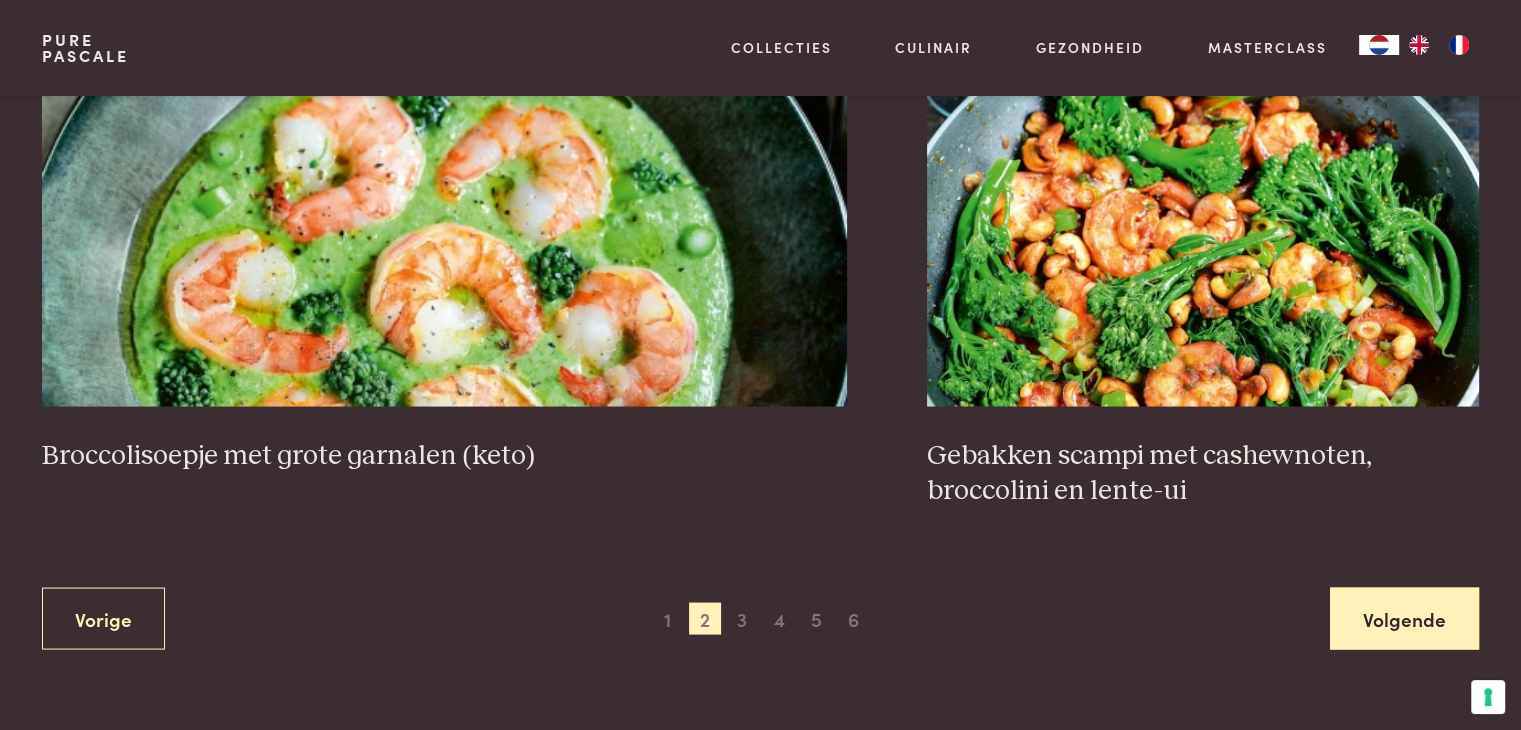 click on "Volgende" at bounding box center (1404, 618) 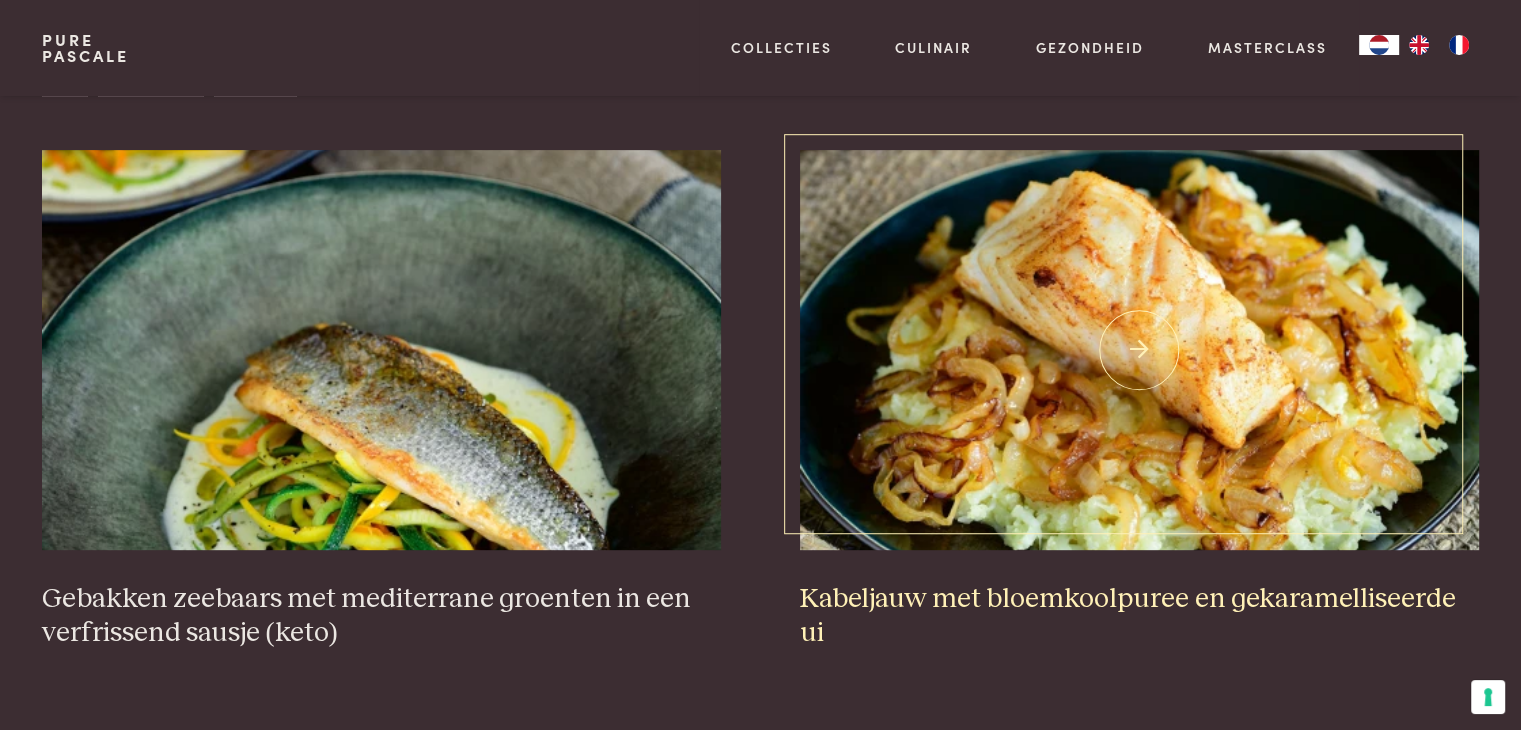 scroll, scrollTop: 959, scrollLeft: 0, axis: vertical 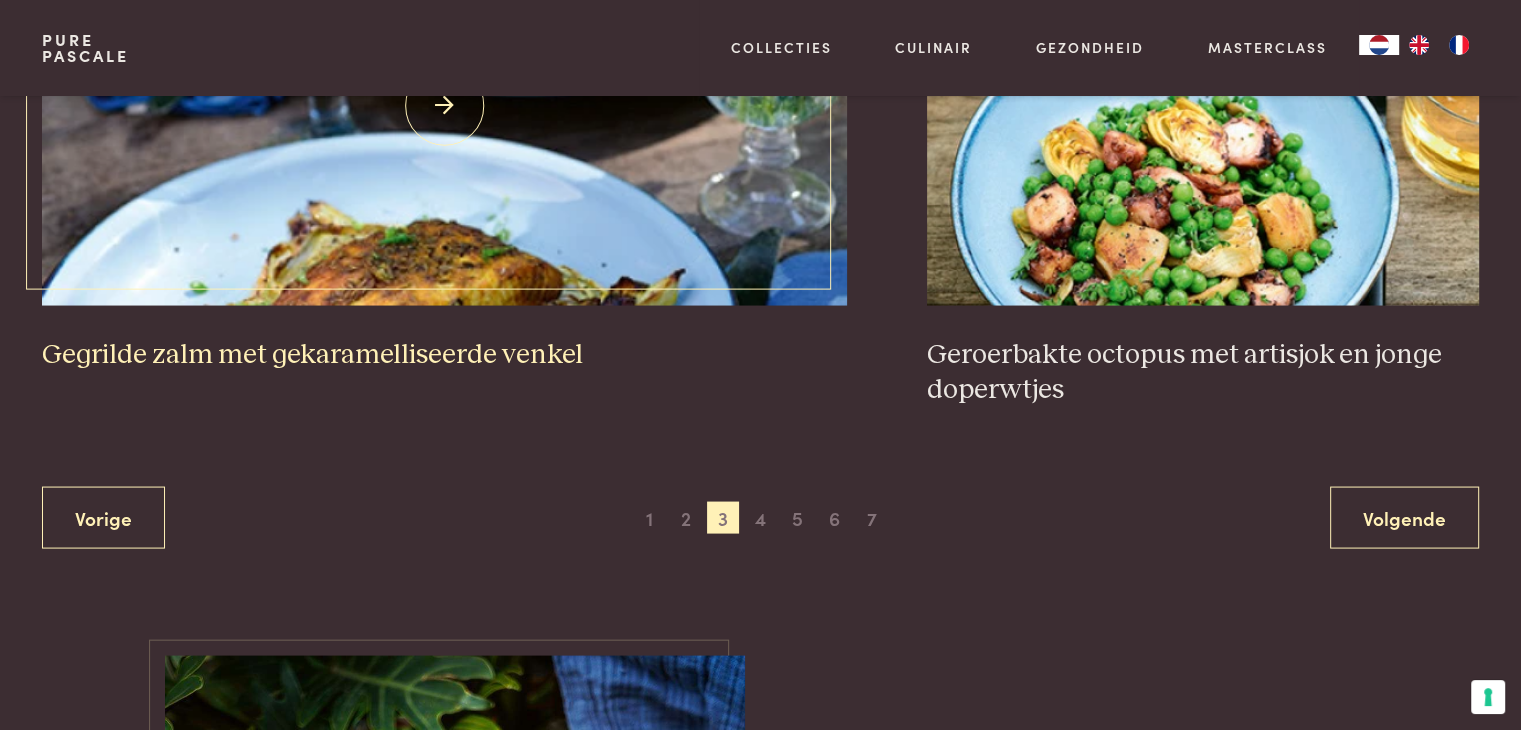 drag, startPoint x: 453, startPoint y: 346, endPoint x: 438, endPoint y: 345, distance: 15.033297 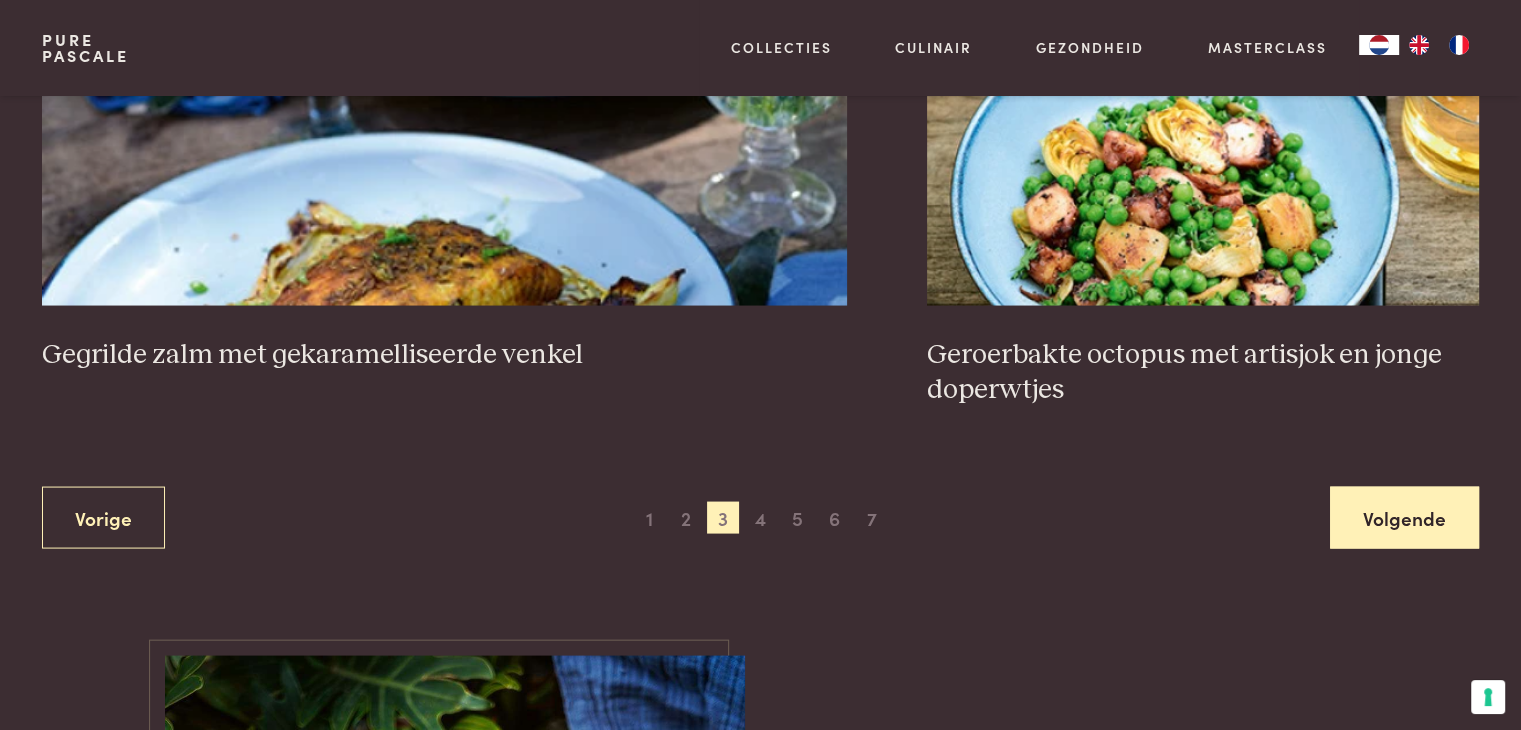 click on "Volgende" at bounding box center [1404, 518] 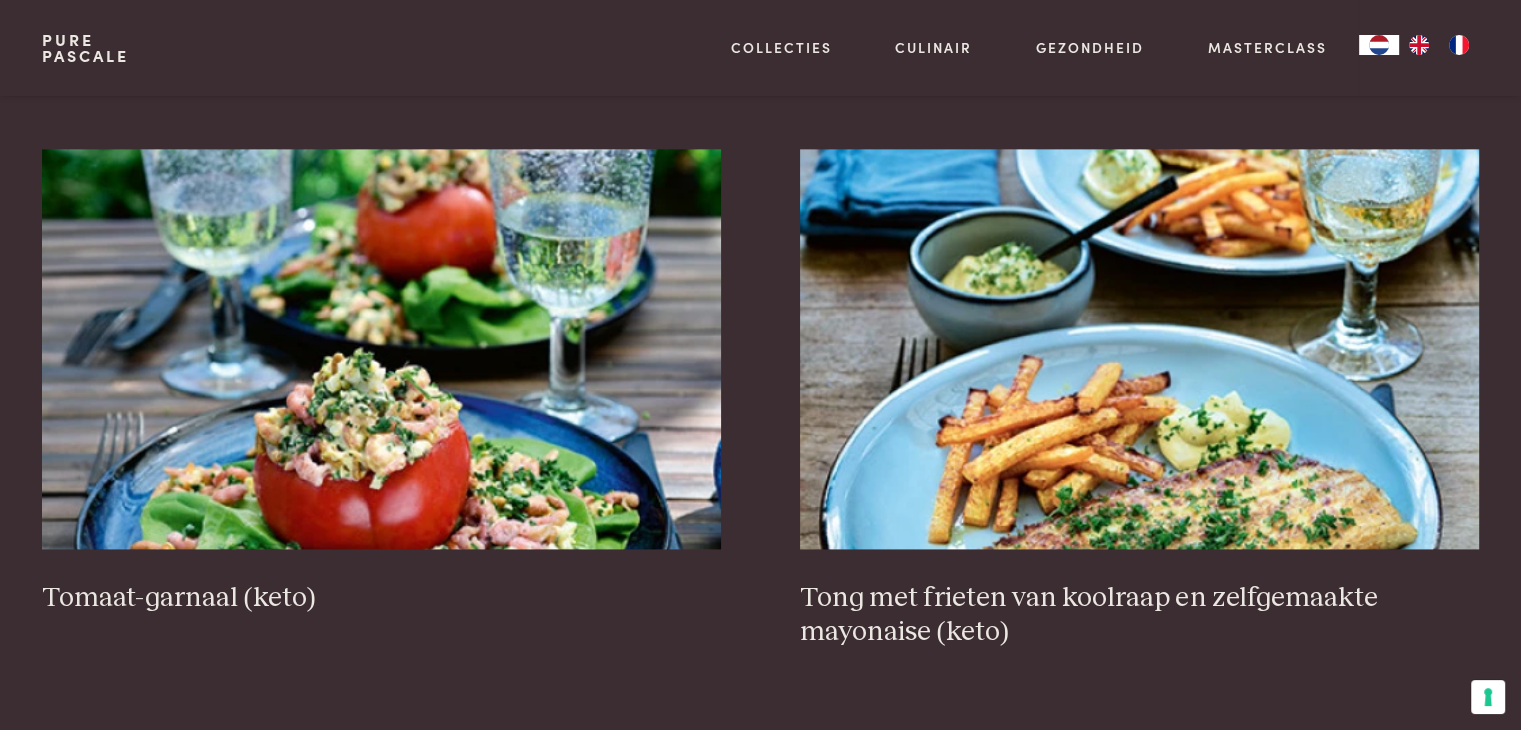 scroll, scrollTop: 2559, scrollLeft: 0, axis: vertical 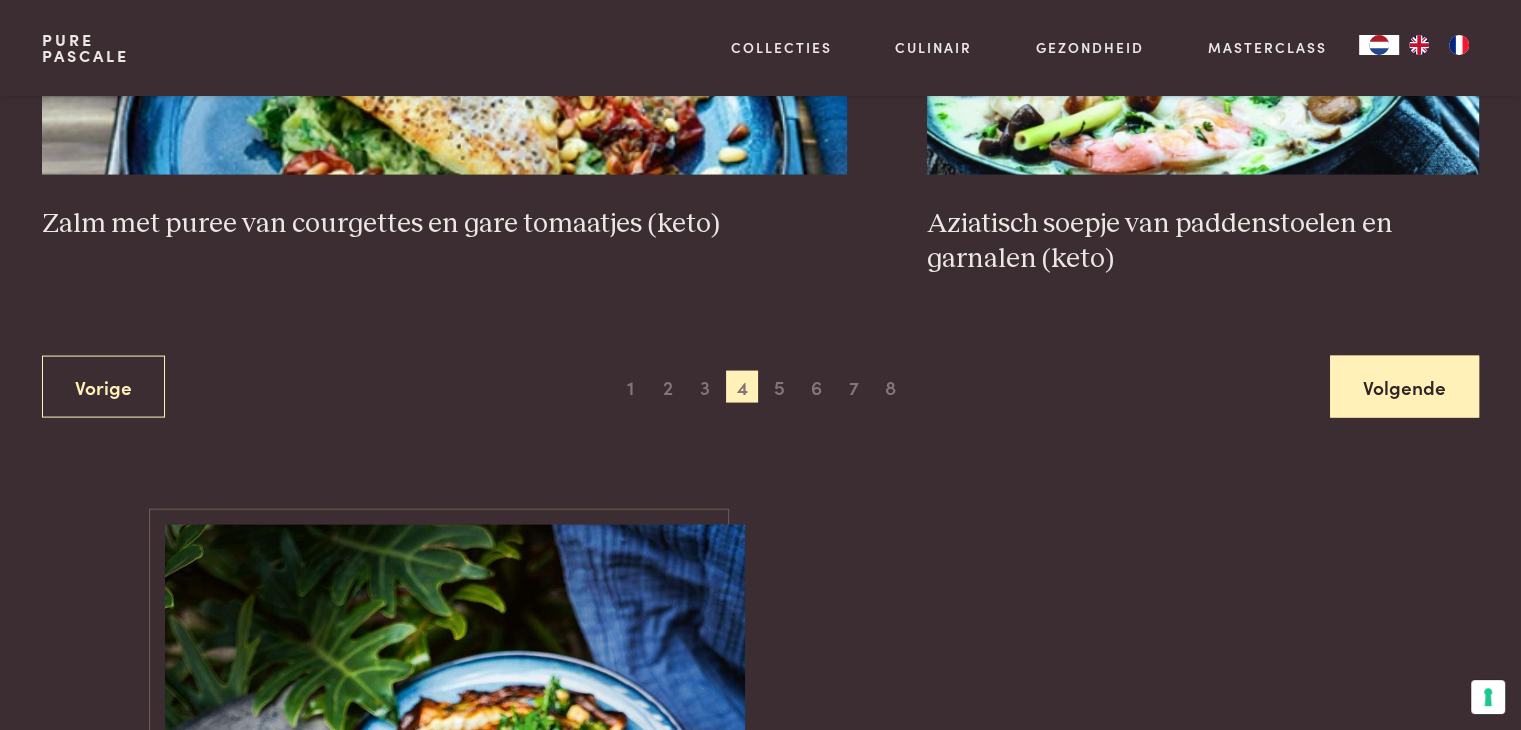 click on "Volgende" at bounding box center (1404, 387) 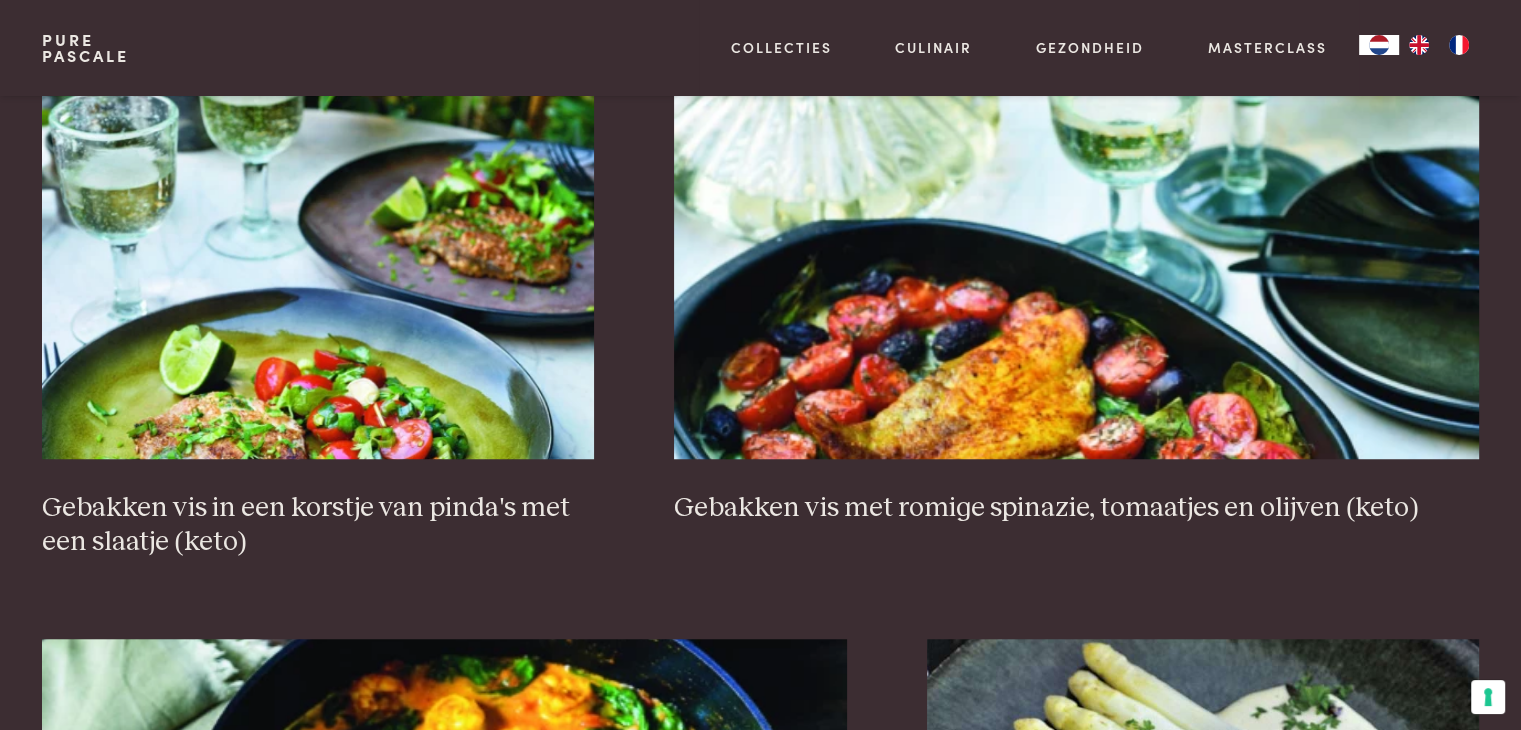 scroll, scrollTop: 1459, scrollLeft: 0, axis: vertical 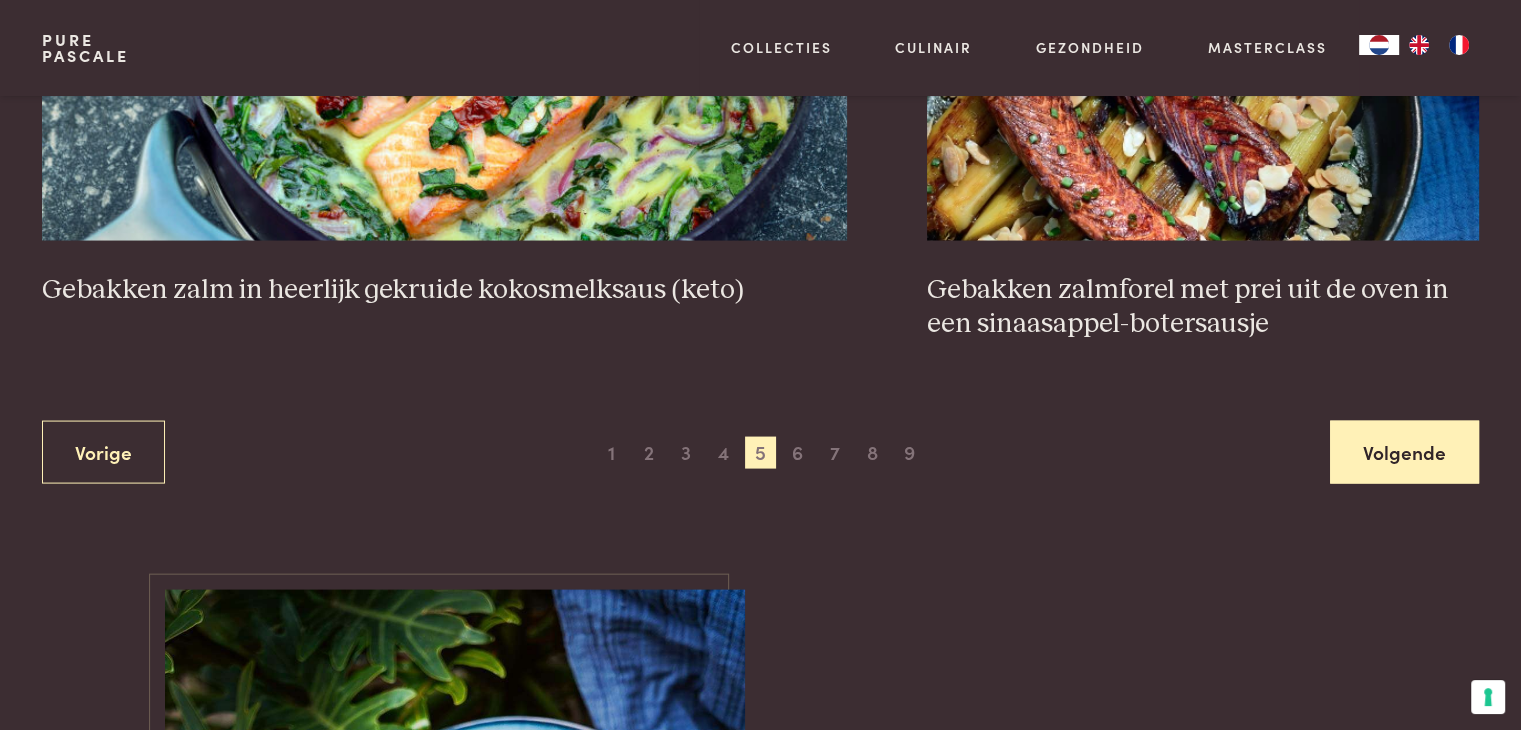 click on "Volgende" at bounding box center [1404, 452] 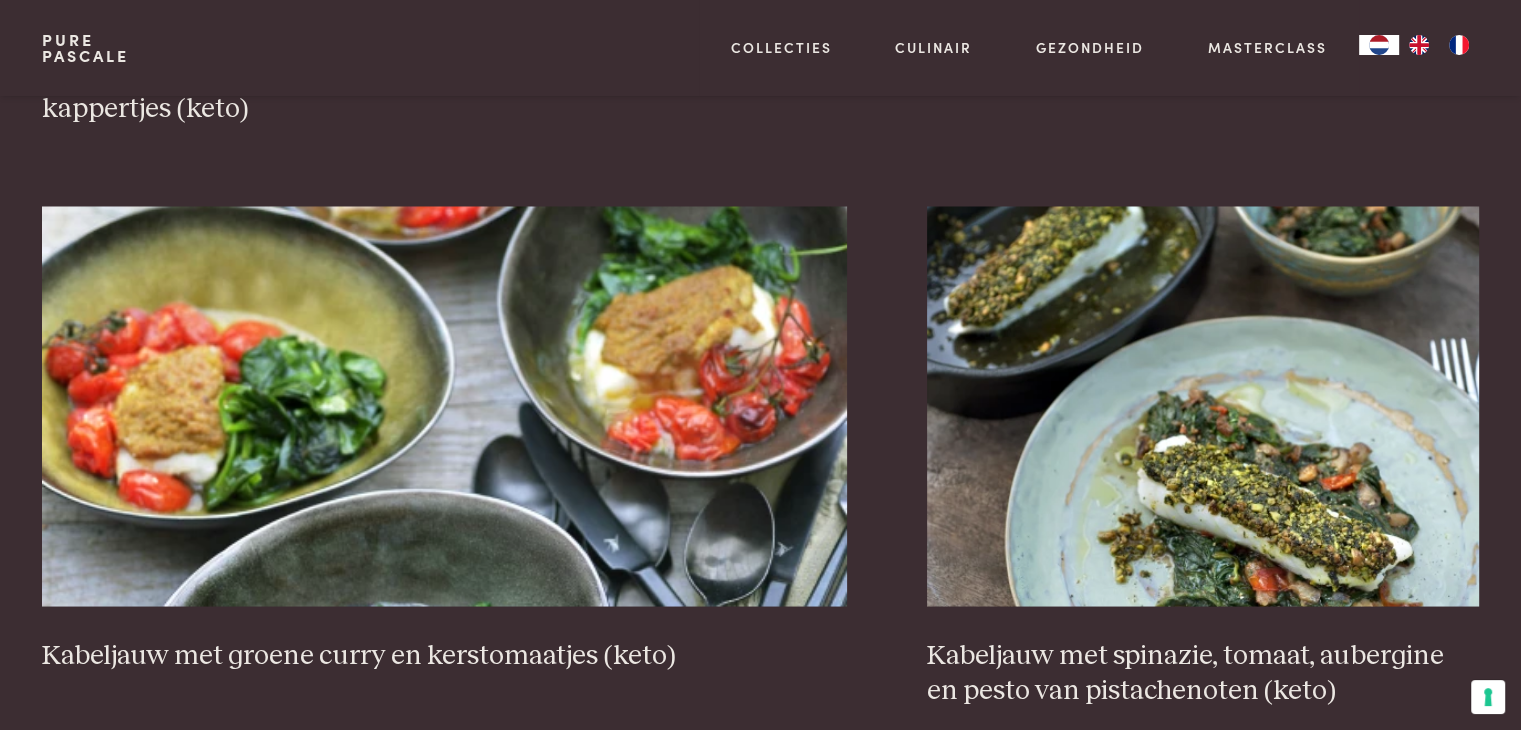 scroll, scrollTop: 3959, scrollLeft: 0, axis: vertical 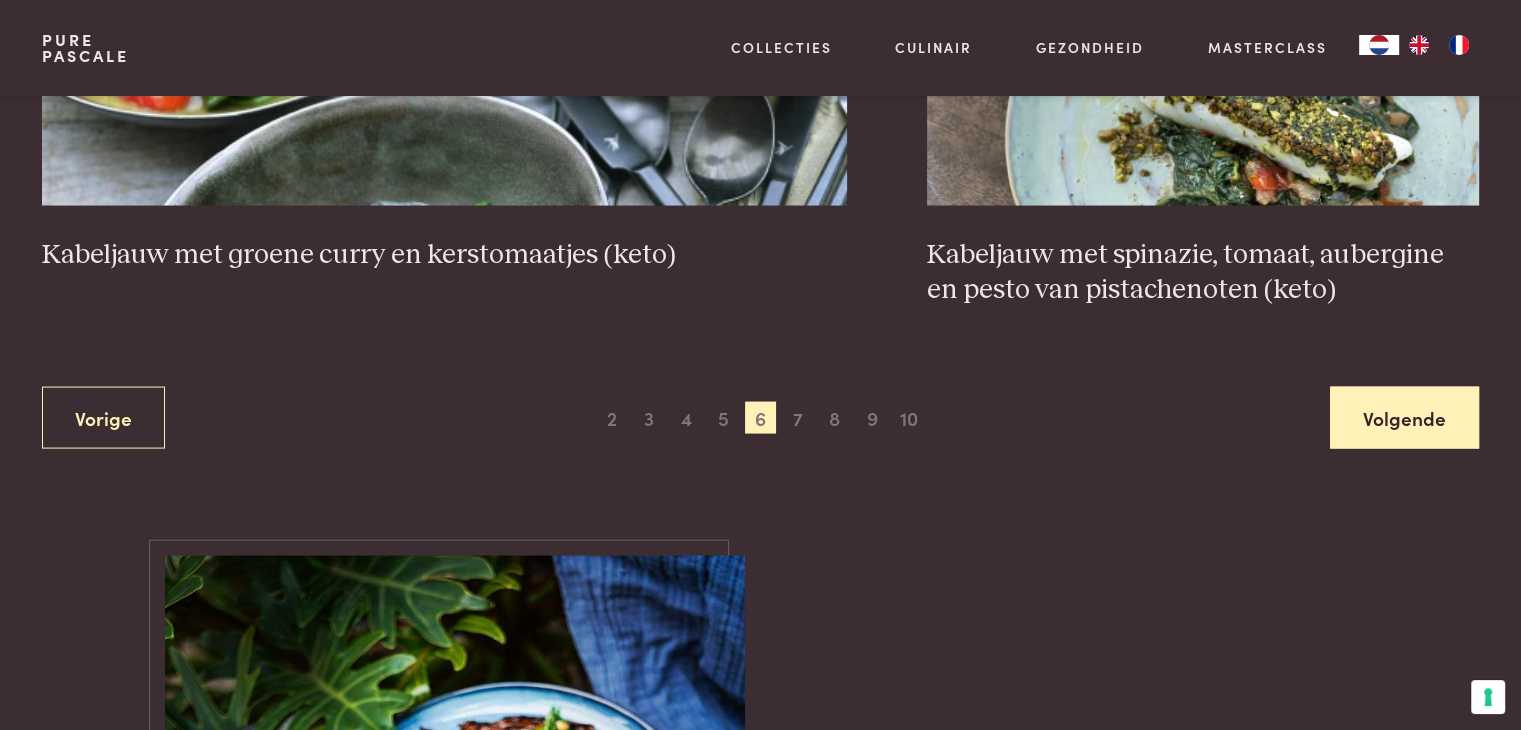 click on "Volgende" at bounding box center [1404, 418] 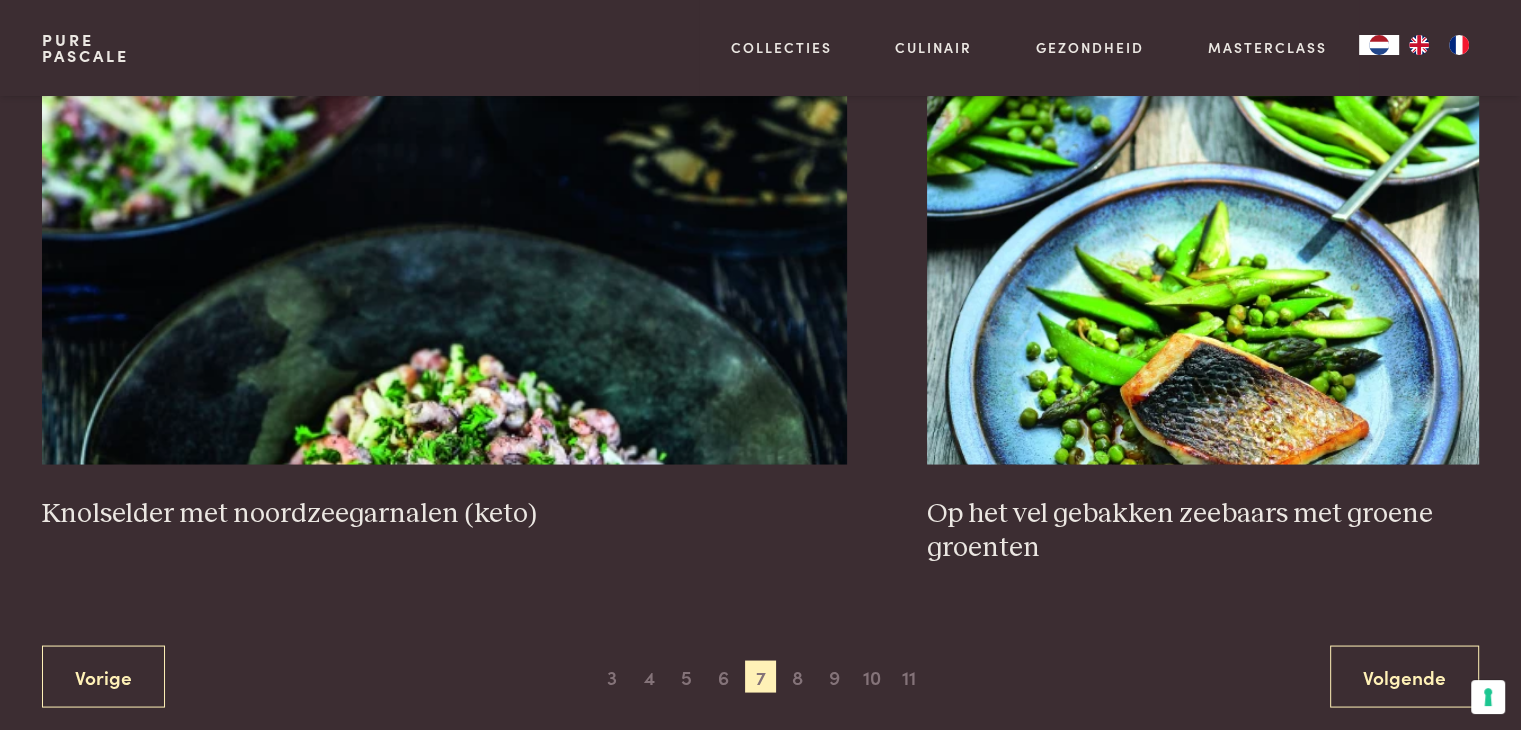 scroll, scrollTop: 3659, scrollLeft: 0, axis: vertical 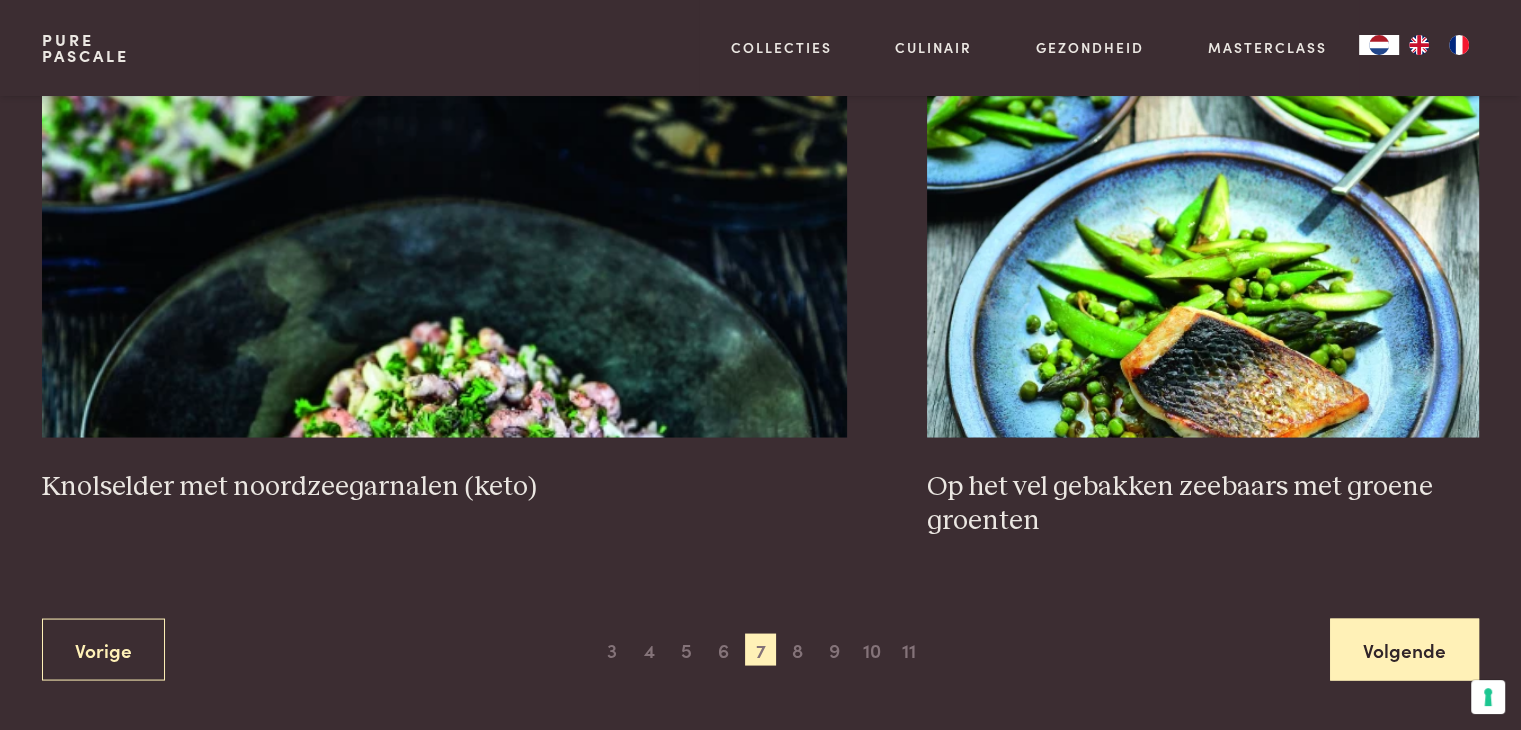 click on "Volgende" at bounding box center [1404, 649] 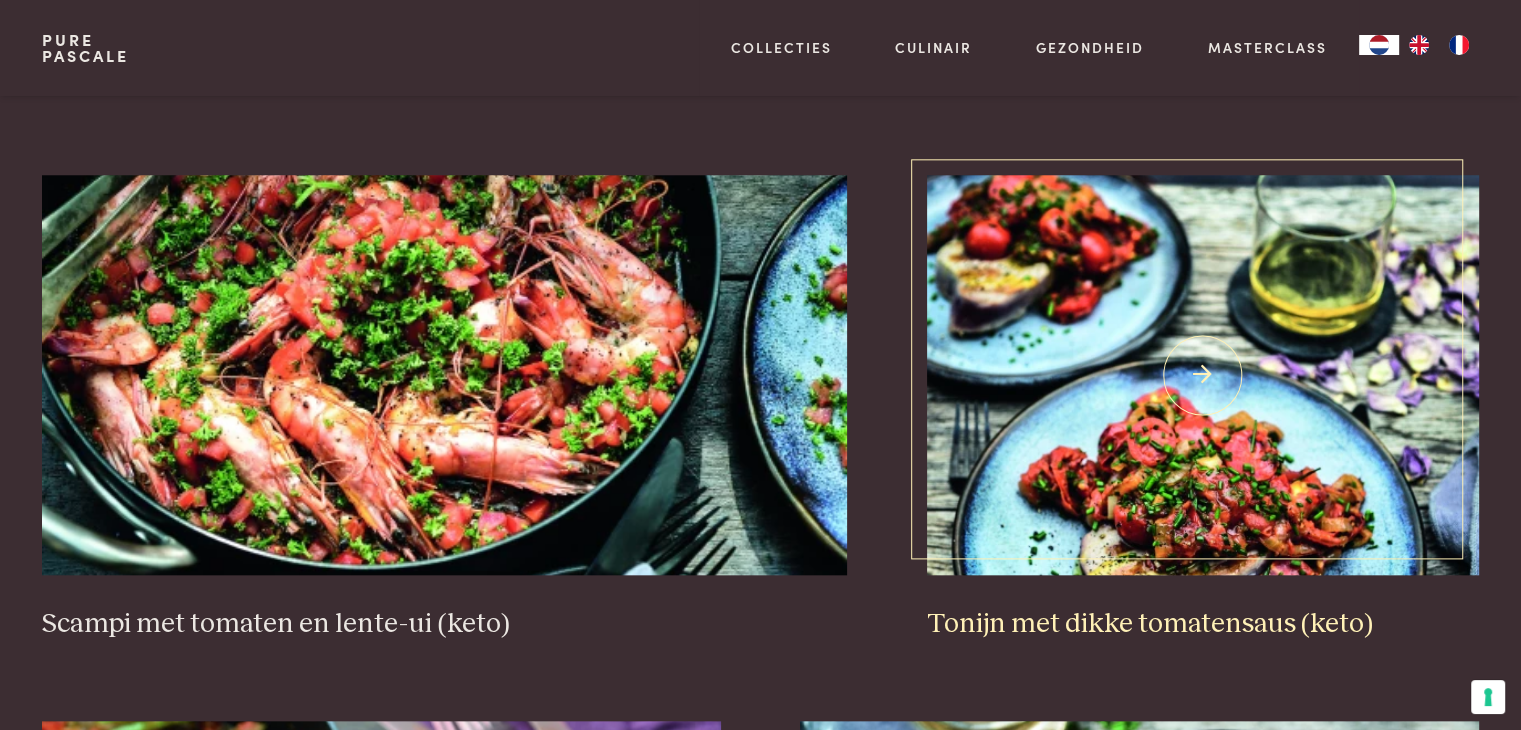 scroll, scrollTop: 2059, scrollLeft: 0, axis: vertical 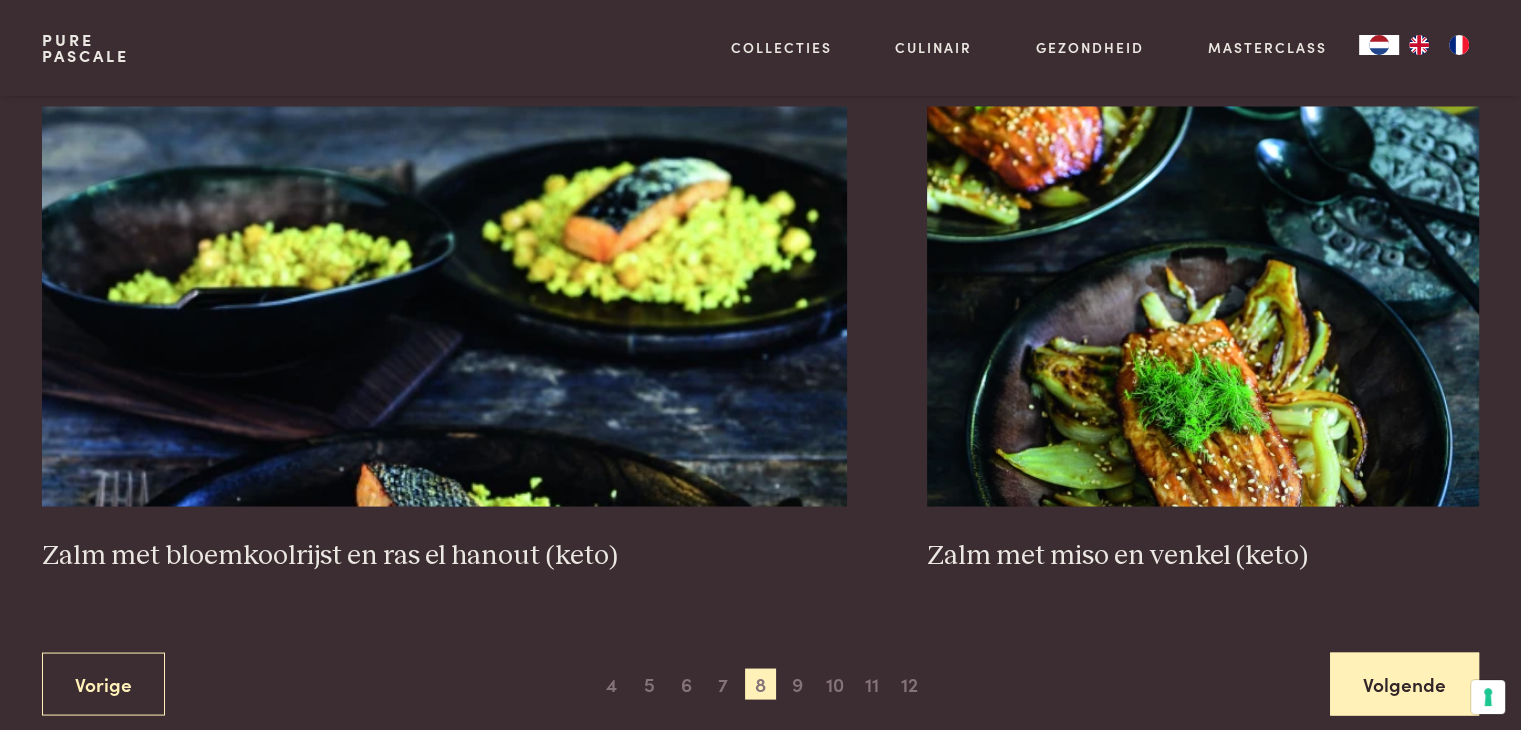 click on "Volgende" at bounding box center (1404, 683) 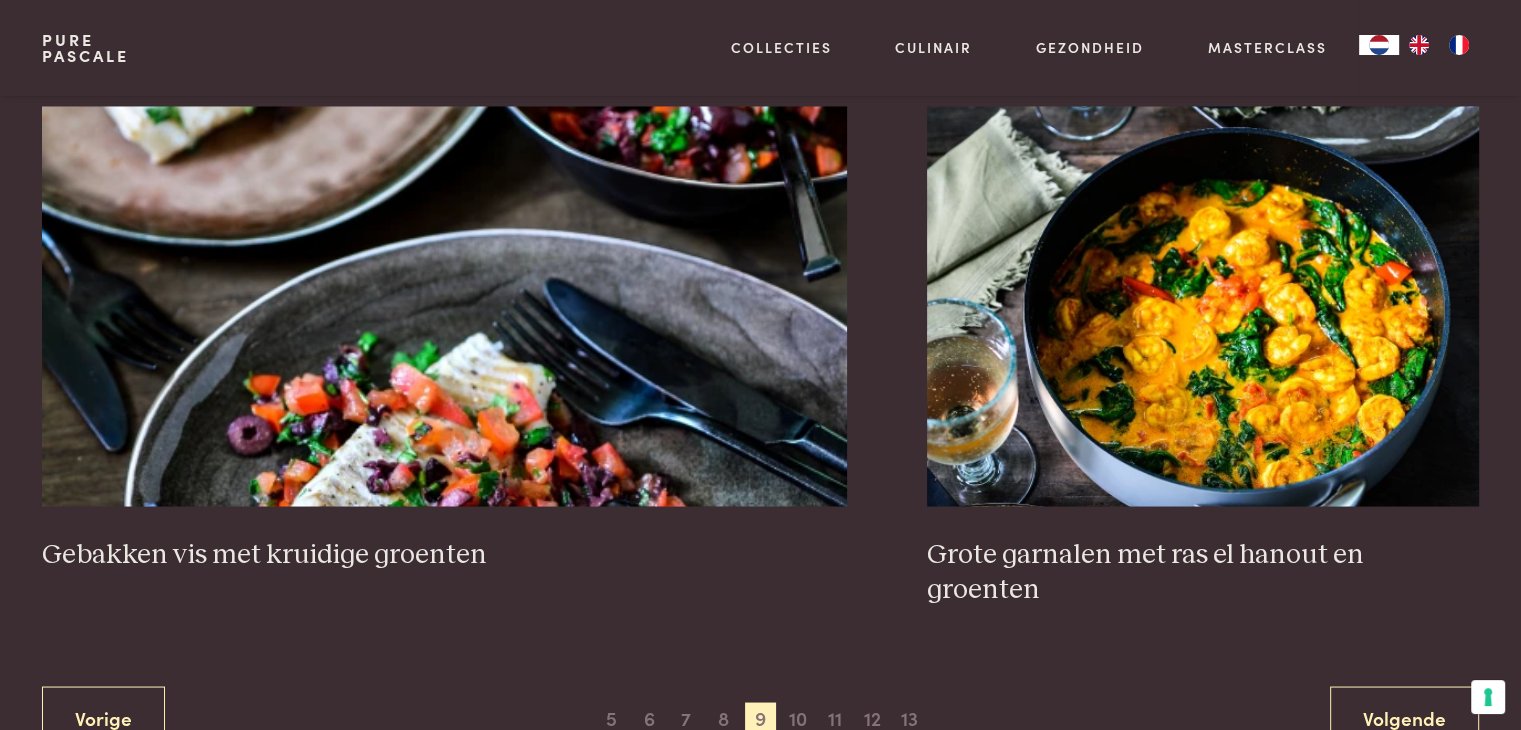 scroll, scrollTop: 3559, scrollLeft: 0, axis: vertical 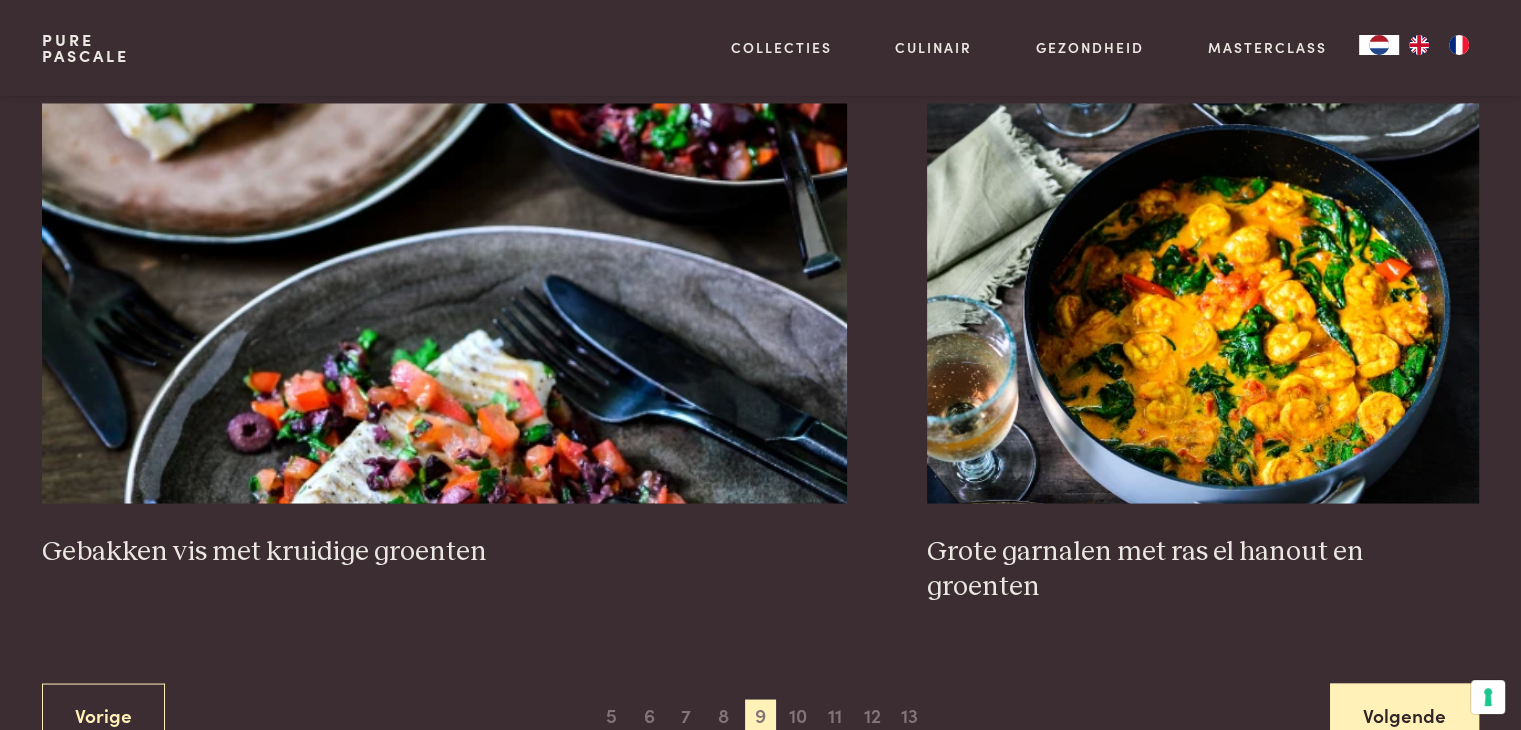 click on "Volgende" at bounding box center [1404, 714] 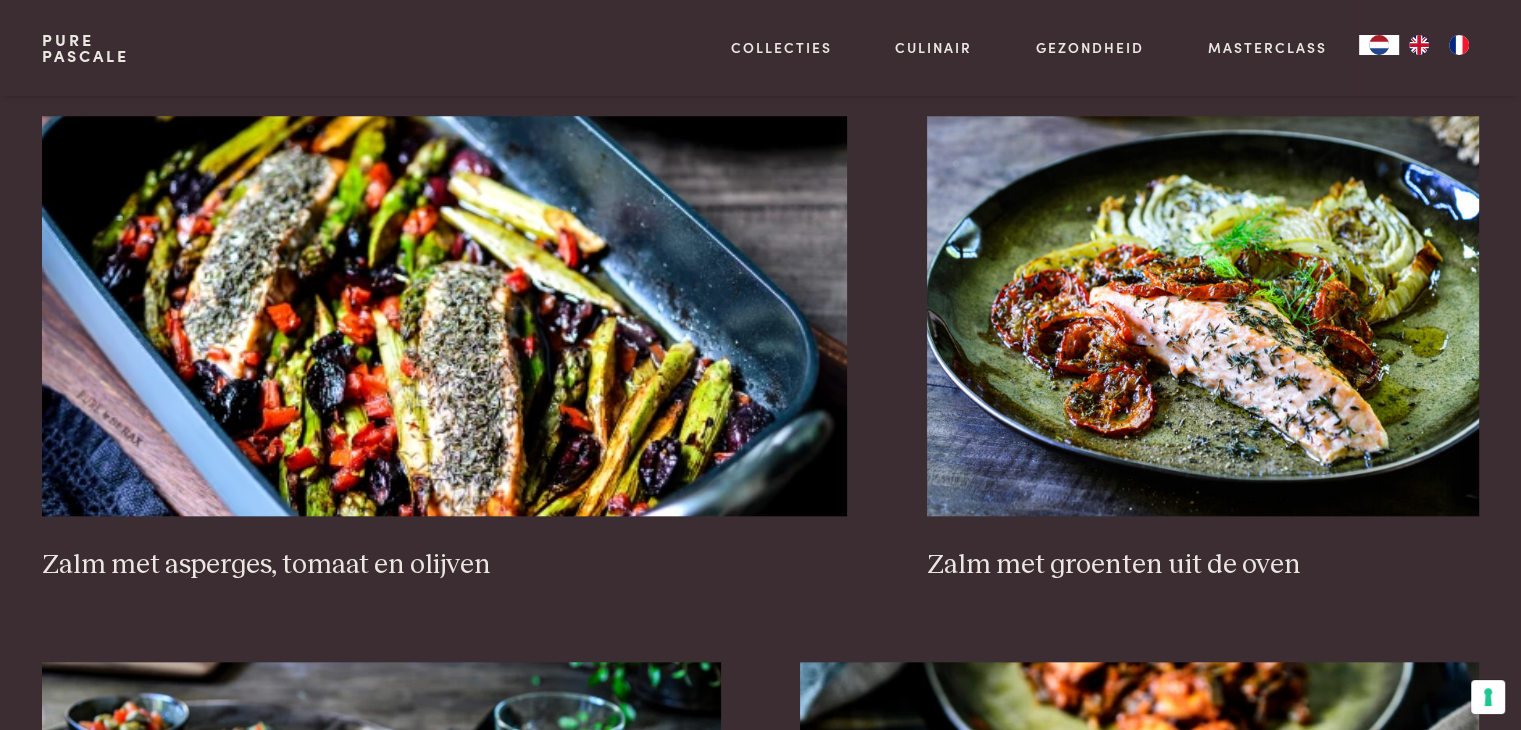 scroll, scrollTop: 1959, scrollLeft: 0, axis: vertical 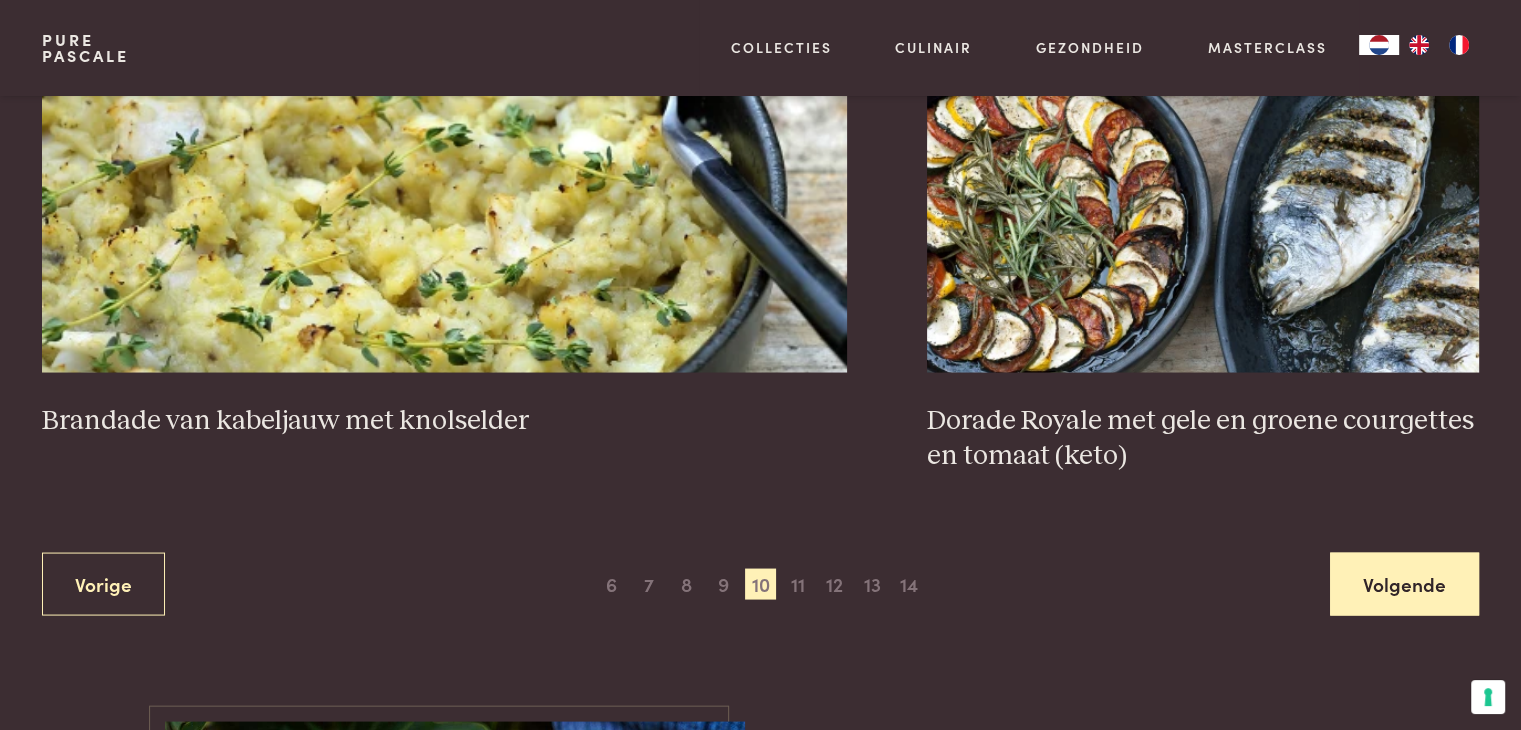 click on "Volgende" at bounding box center (1404, 583) 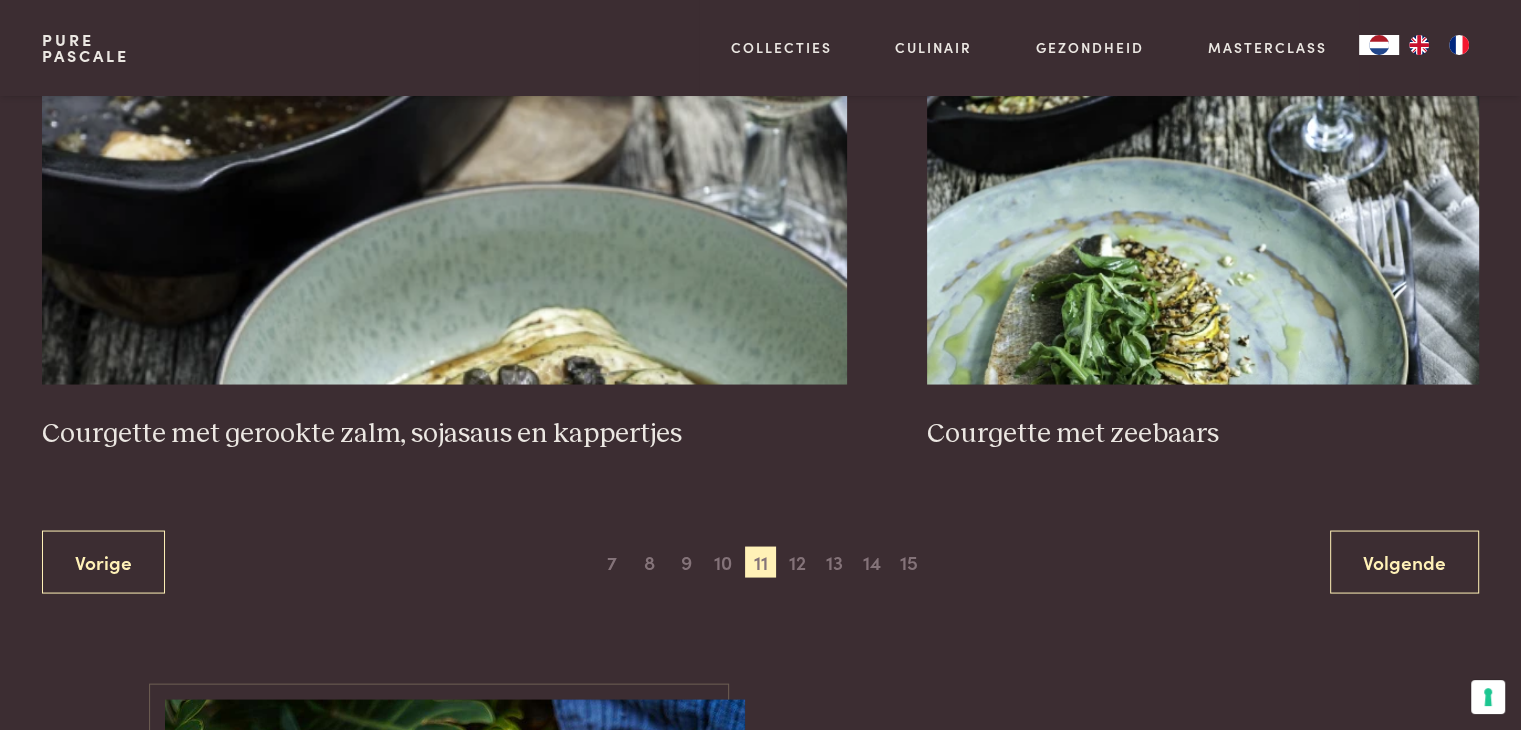 scroll, scrollTop: 3959, scrollLeft: 0, axis: vertical 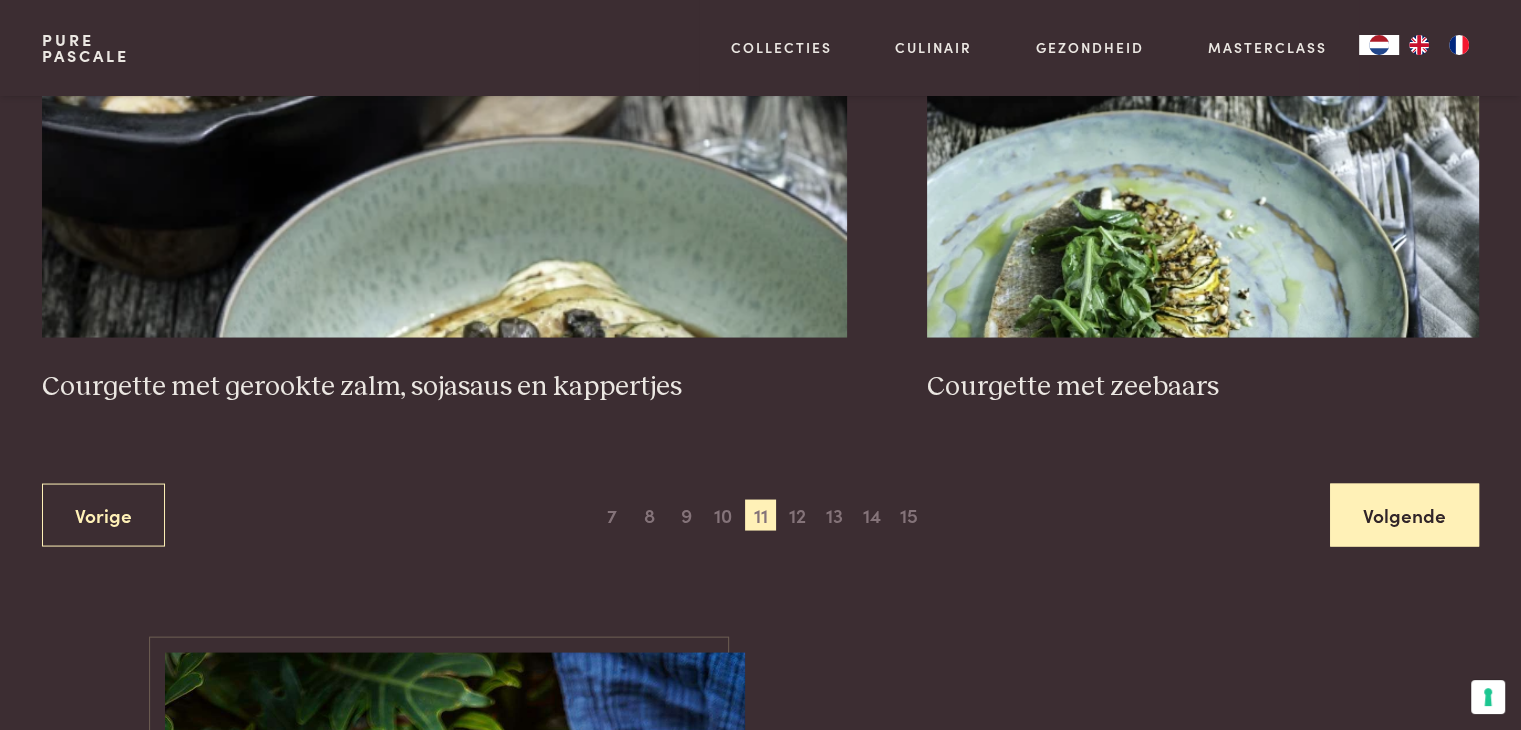 click on "Volgende" at bounding box center [1404, 514] 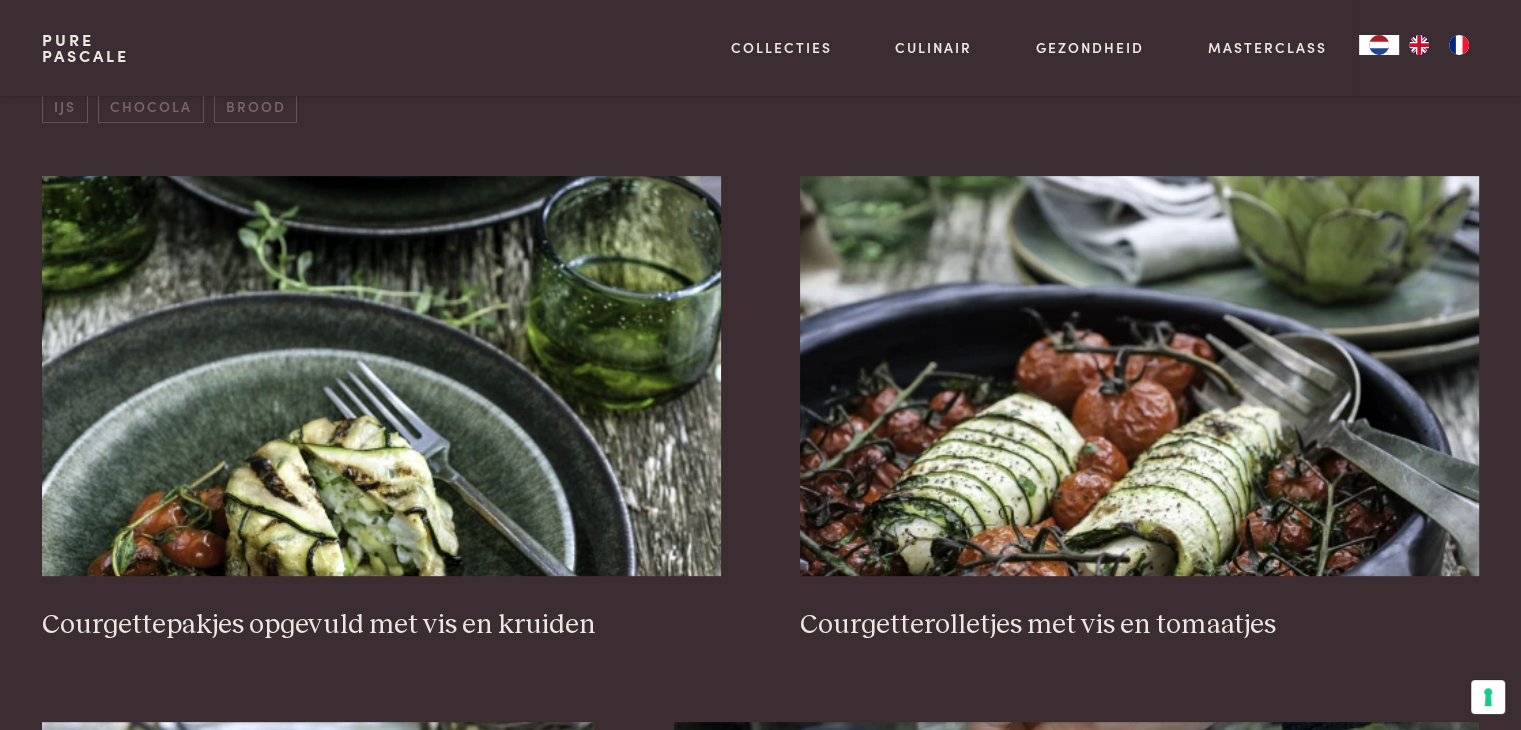 scroll, scrollTop: 959, scrollLeft: 0, axis: vertical 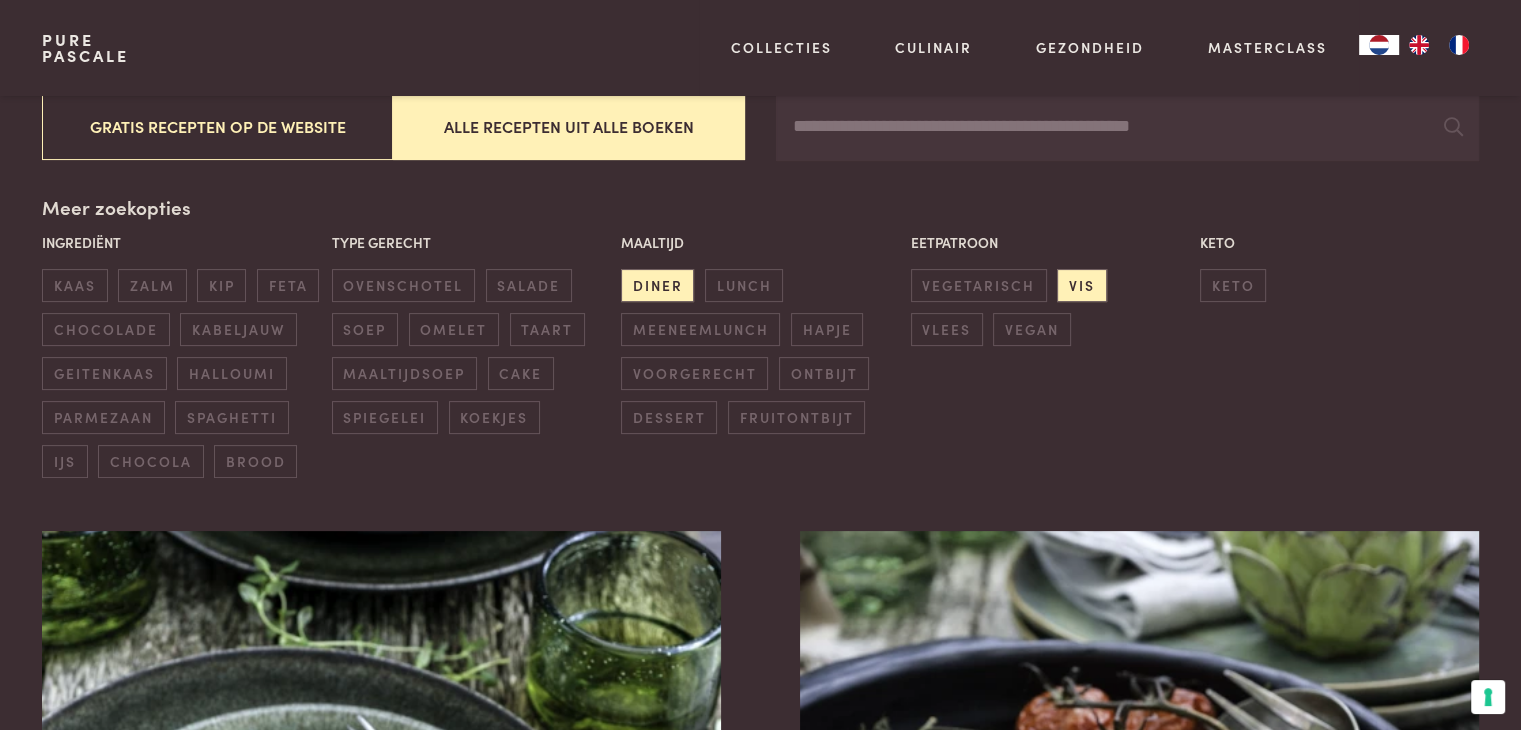 drag, startPoint x: 885, startPoint y: 126, endPoint x: 896, endPoint y: 126, distance: 11 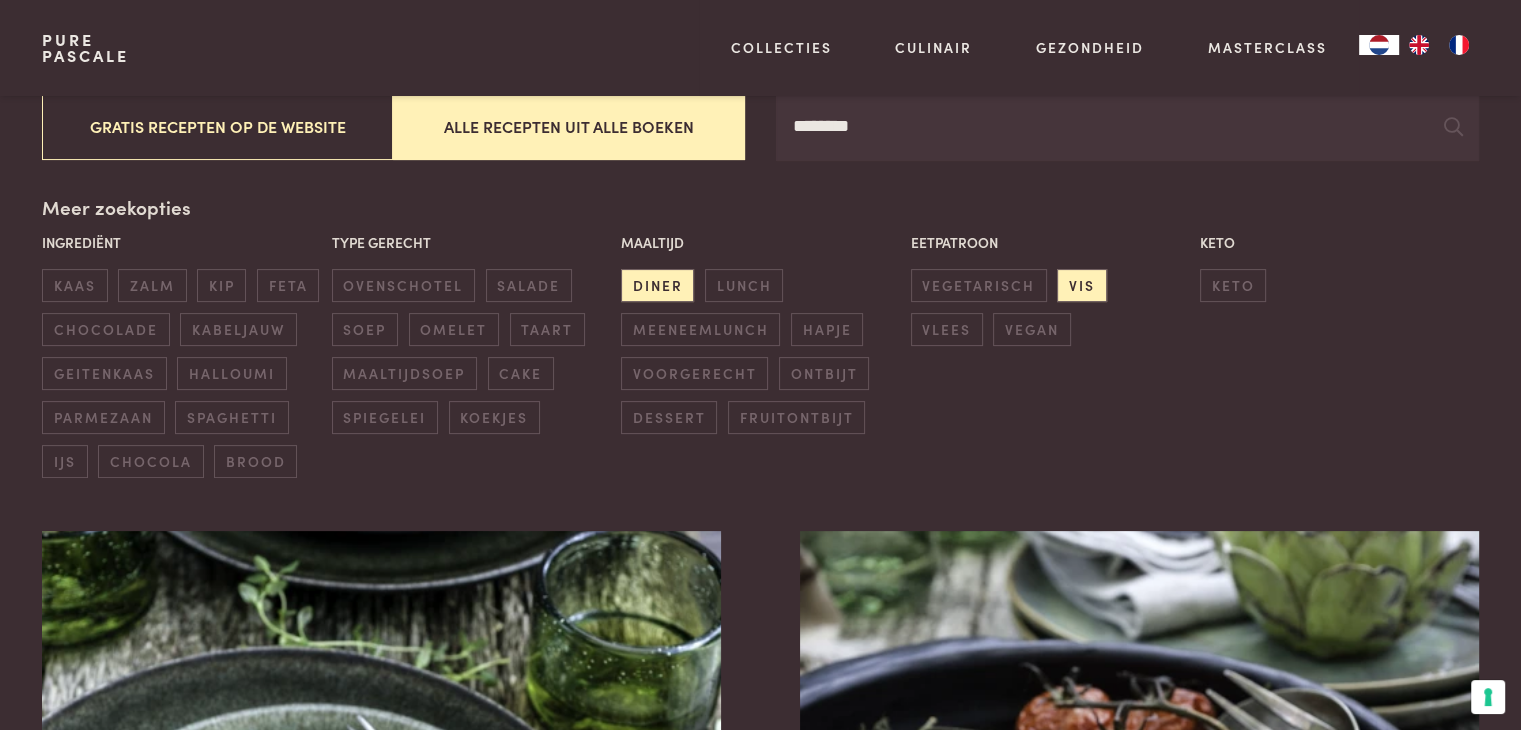 type on "********" 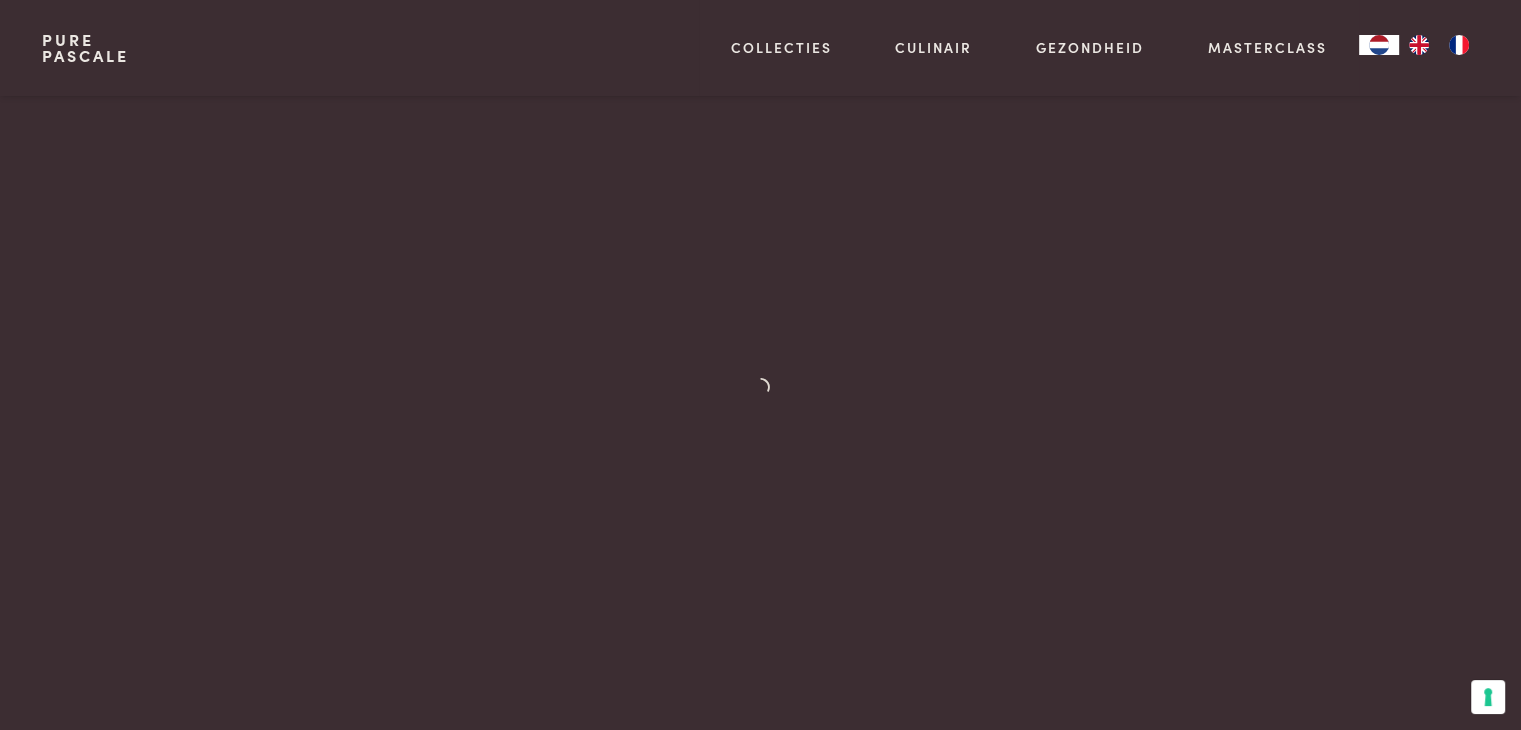 scroll, scrollTop: 1000, scrollLeft: 0, axis: vertical 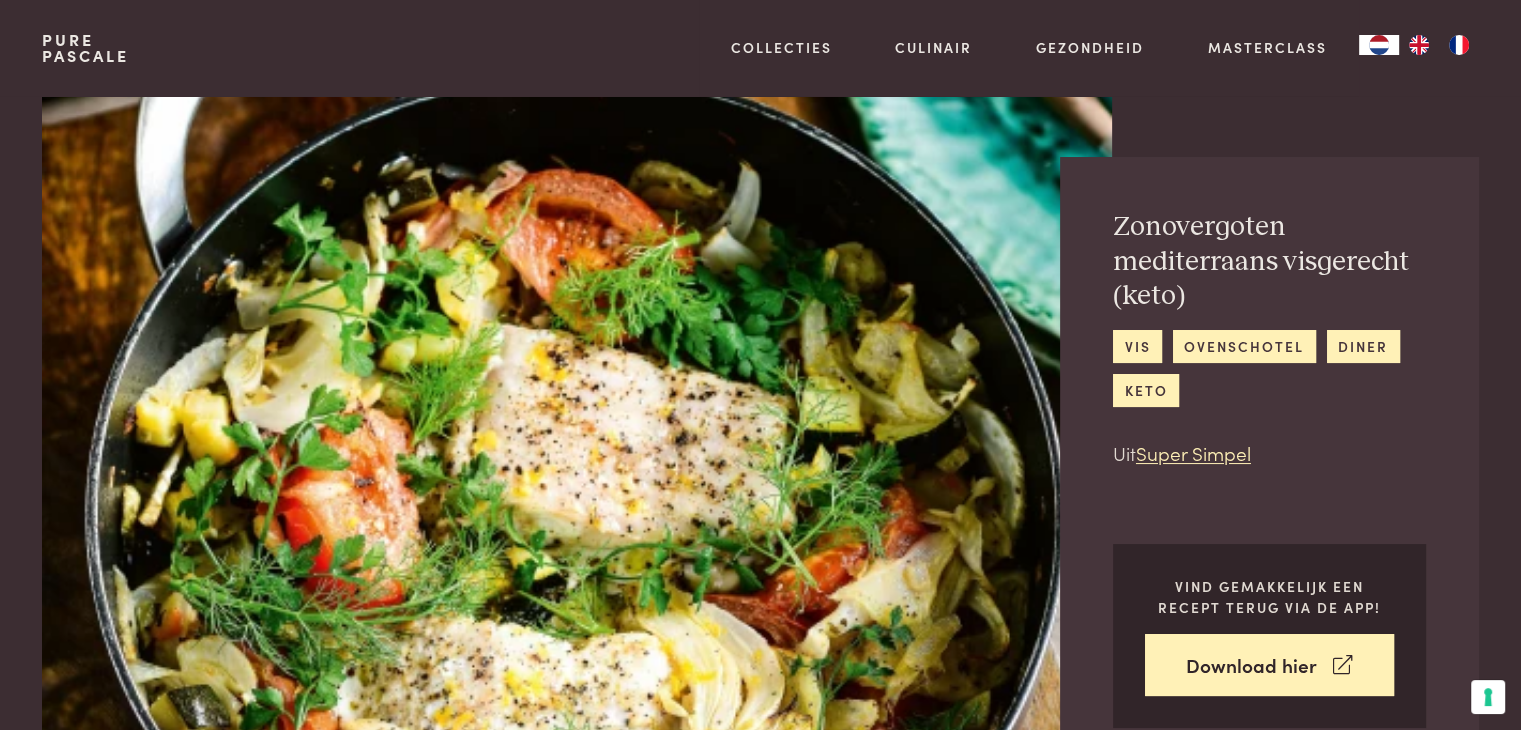 drag, startPoint x: 1216, startPoint y: 455, endPoint x: 1386, endPoint y: 510, distance: 178.67569 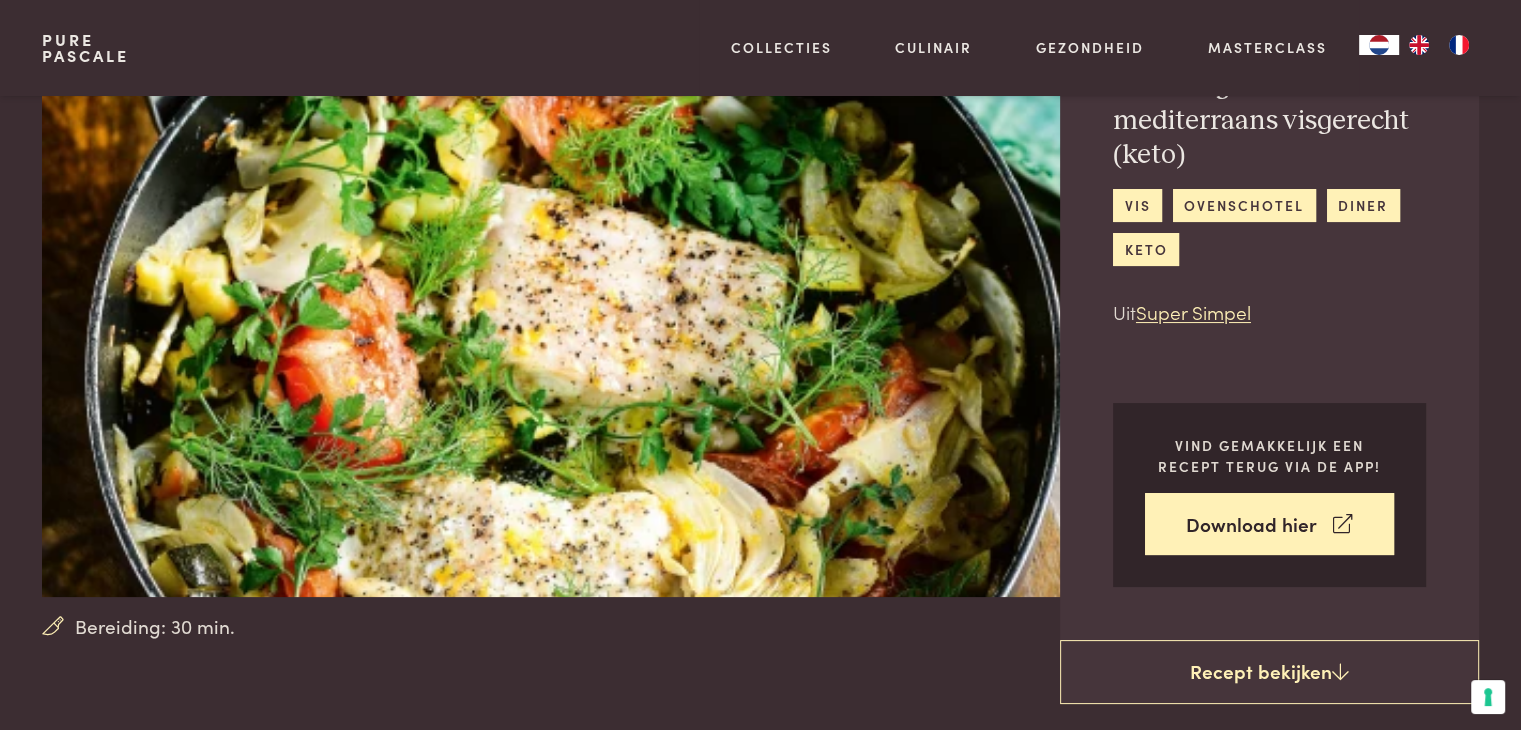 scroll, scrollTop: 100, scrollLeft: 0, axis: vertical 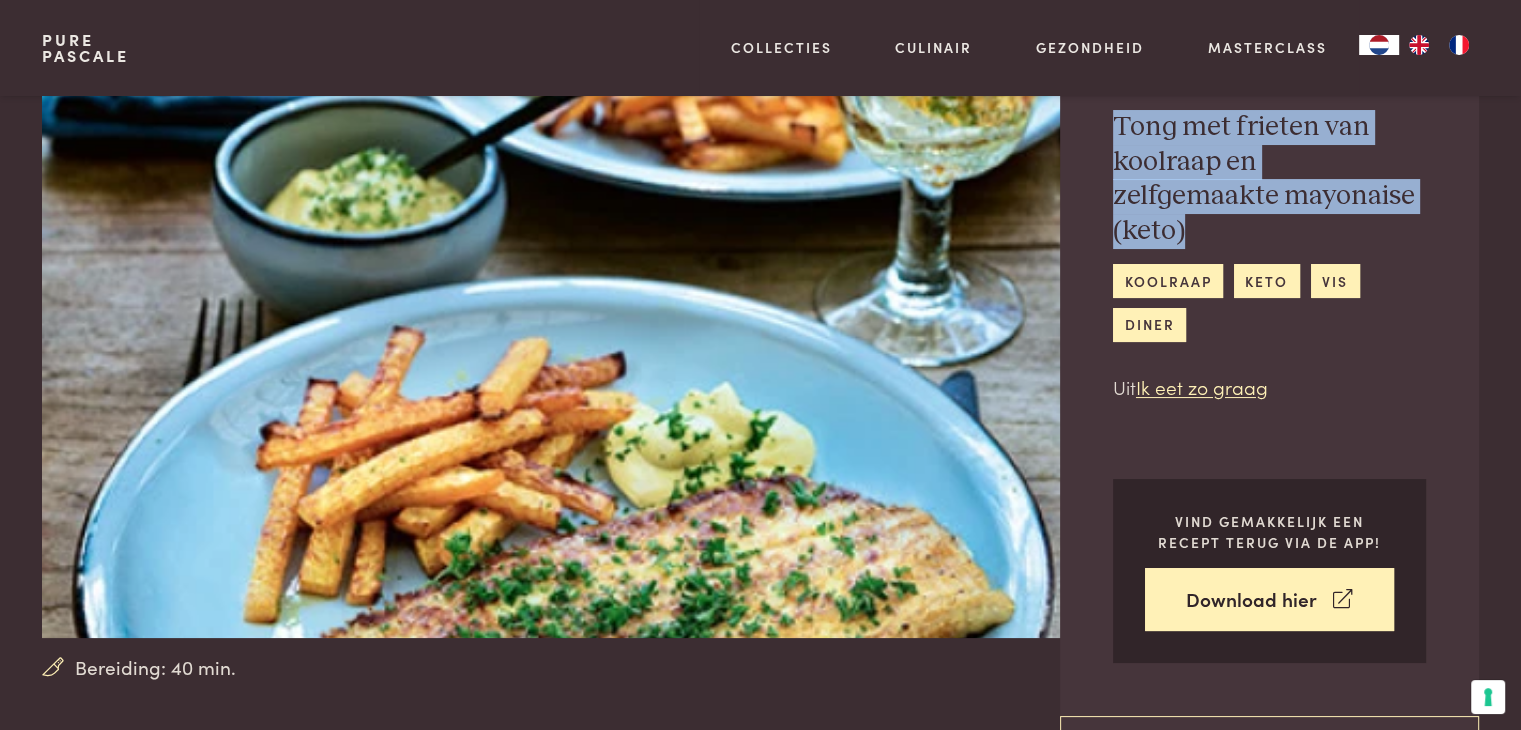 drag, startPoint x: 1327, startPoint y: 199, endPoint x: 1092, endPoint y: 142, distance: 241.81398 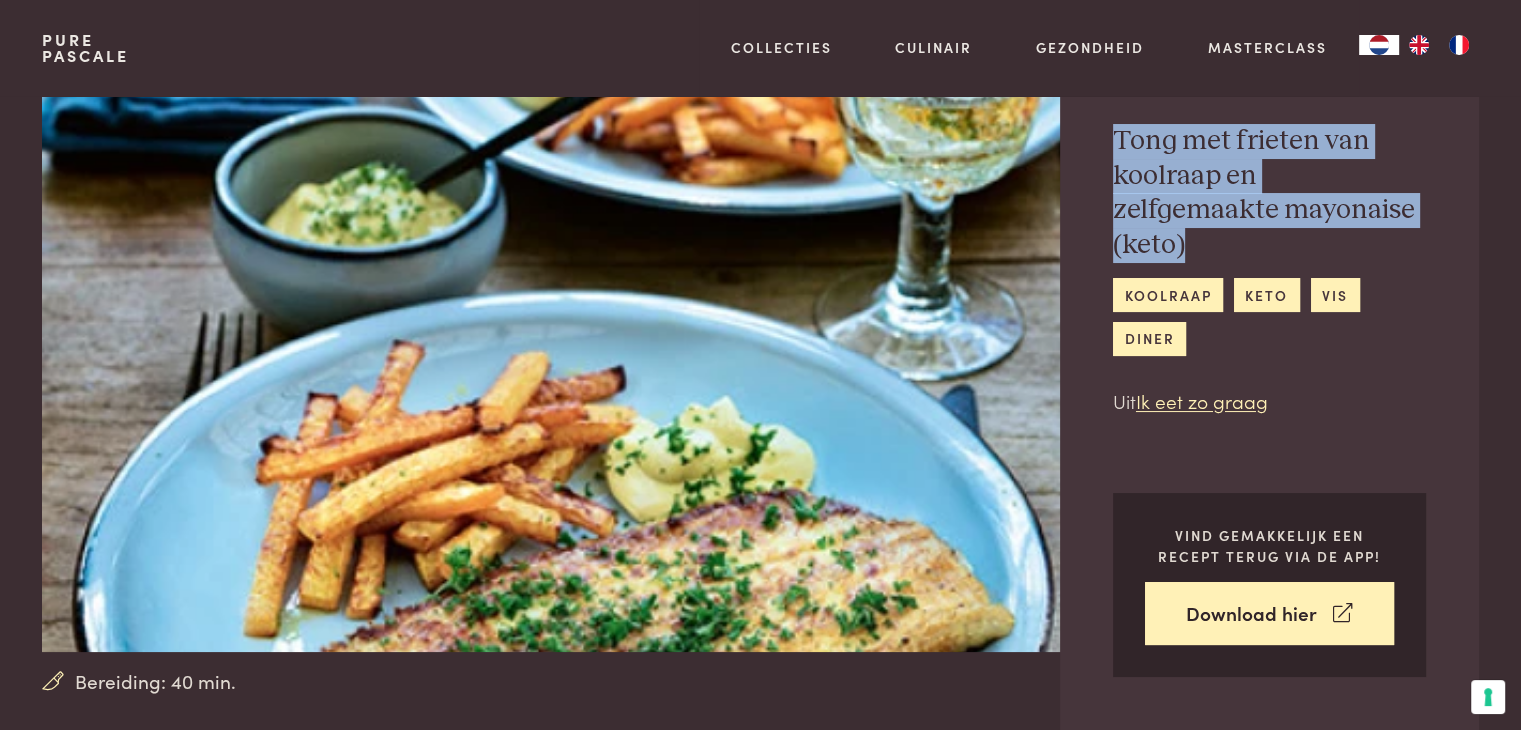 scroll, scrollTop: 0, scrollLeft: 0, axis: both 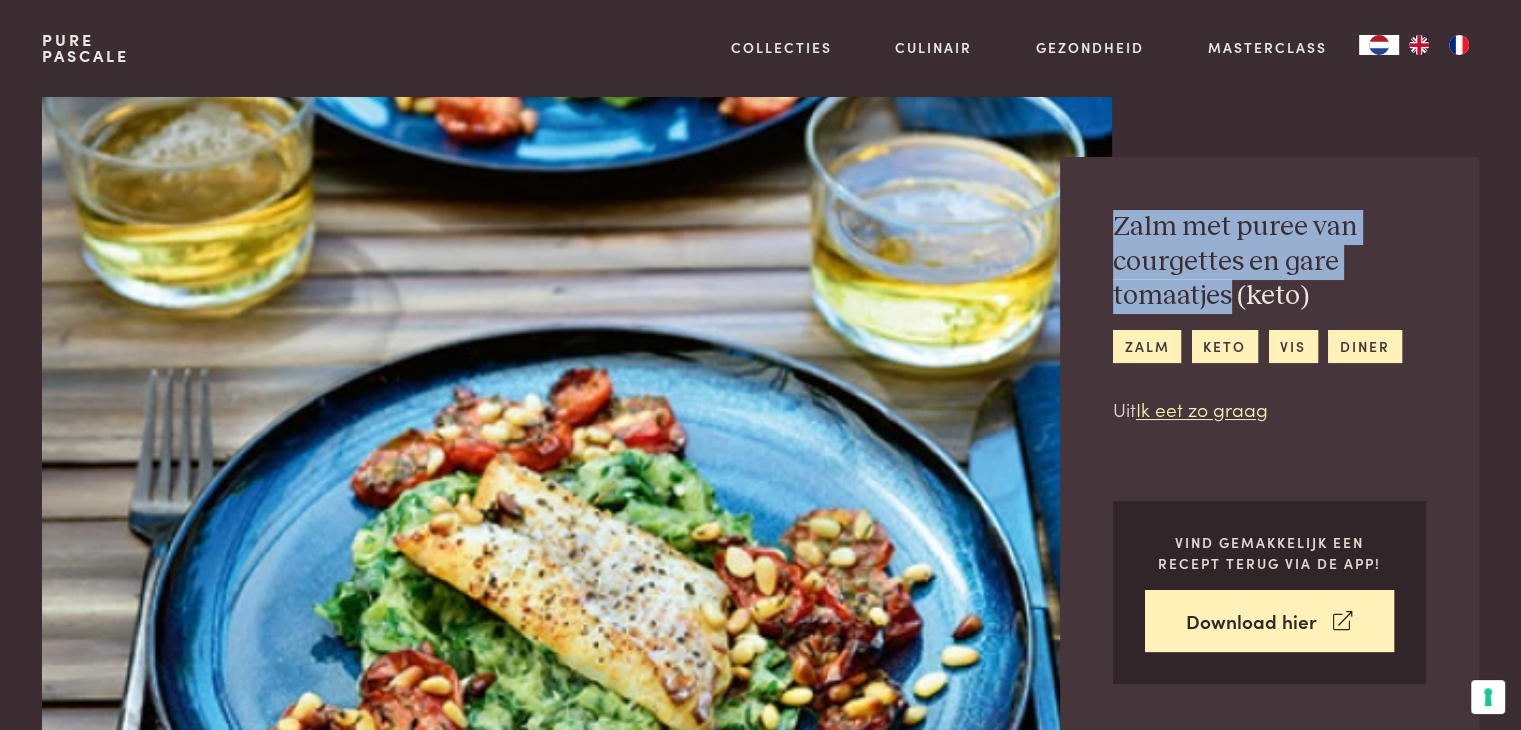 drag, startPoint x: 1228, startPoint y: 296, endPoint x: 1076, endPoint y: 235, distance: 163.78339 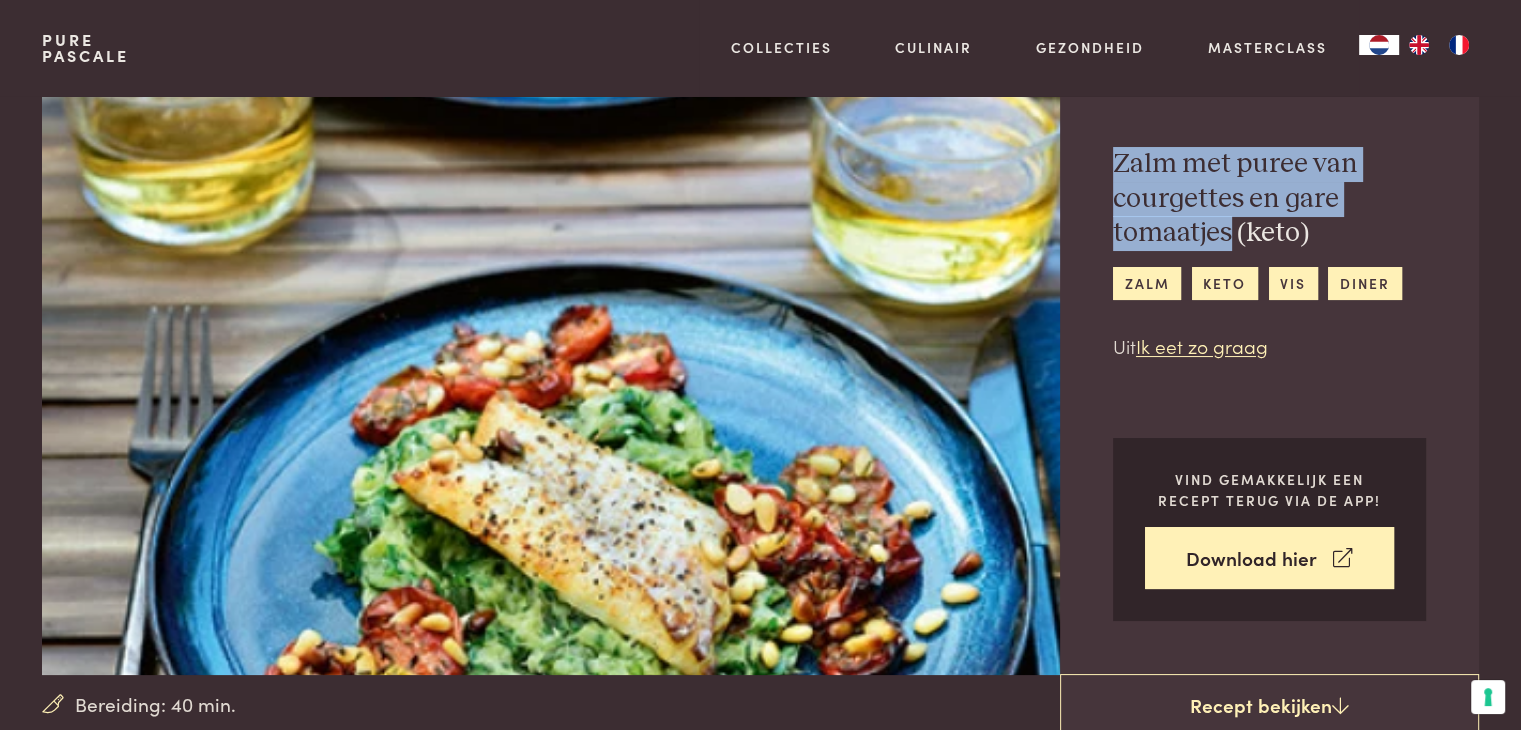 scroll, scrollTop: 0, scrollLeft: 0, axis: both 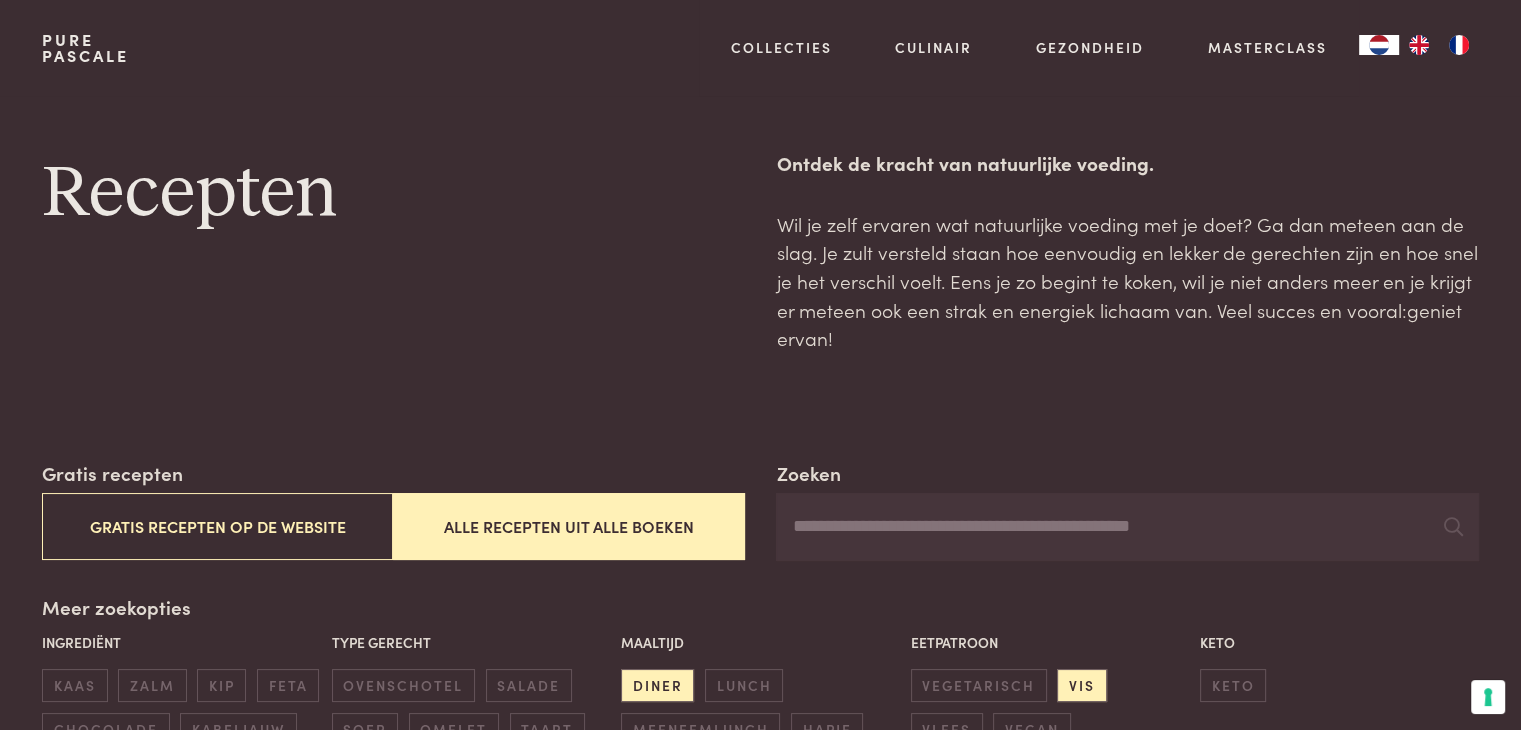 click on "Zoeken" at bounding box center [1127, 527] 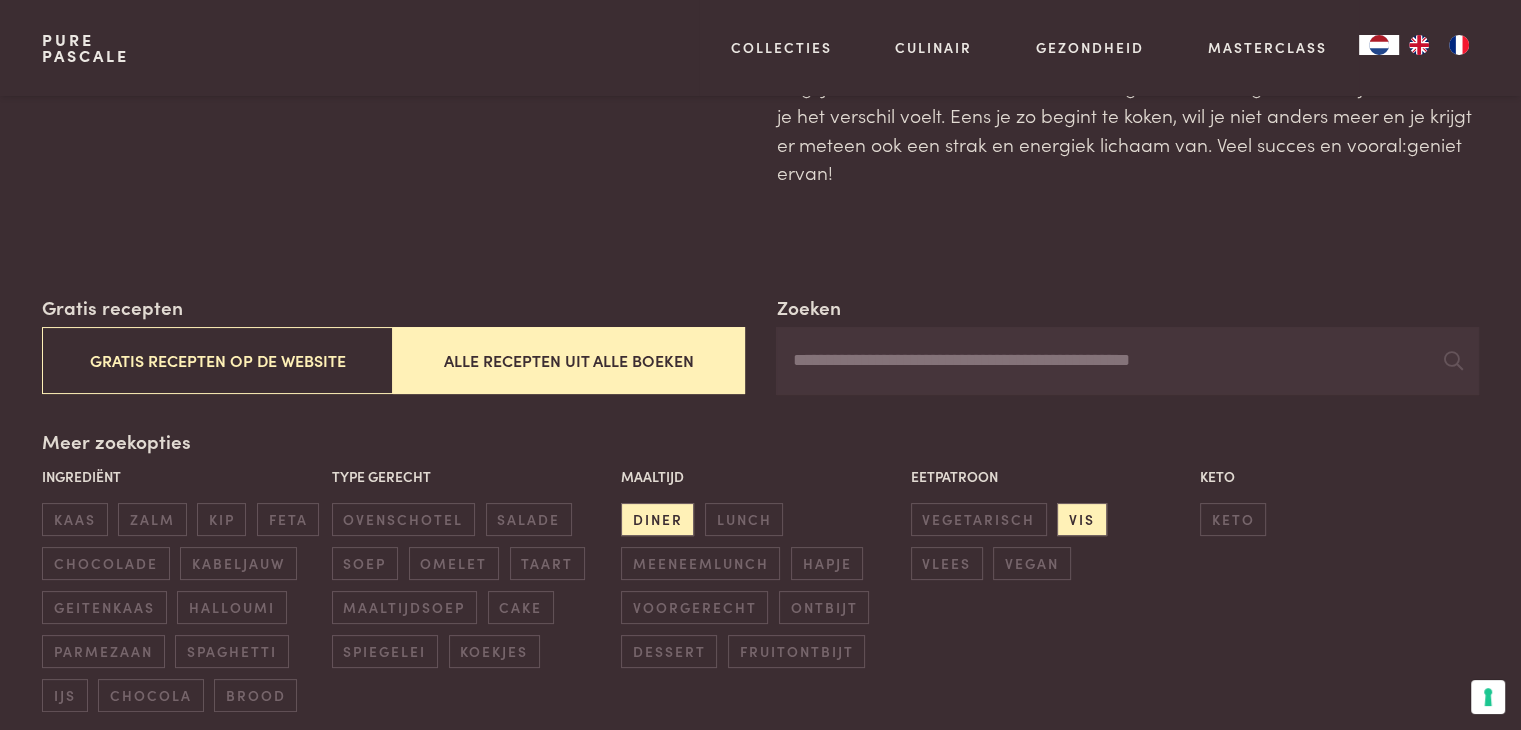 scroll, scrollTop: 400, scrollLeft: 0, axis: vertical 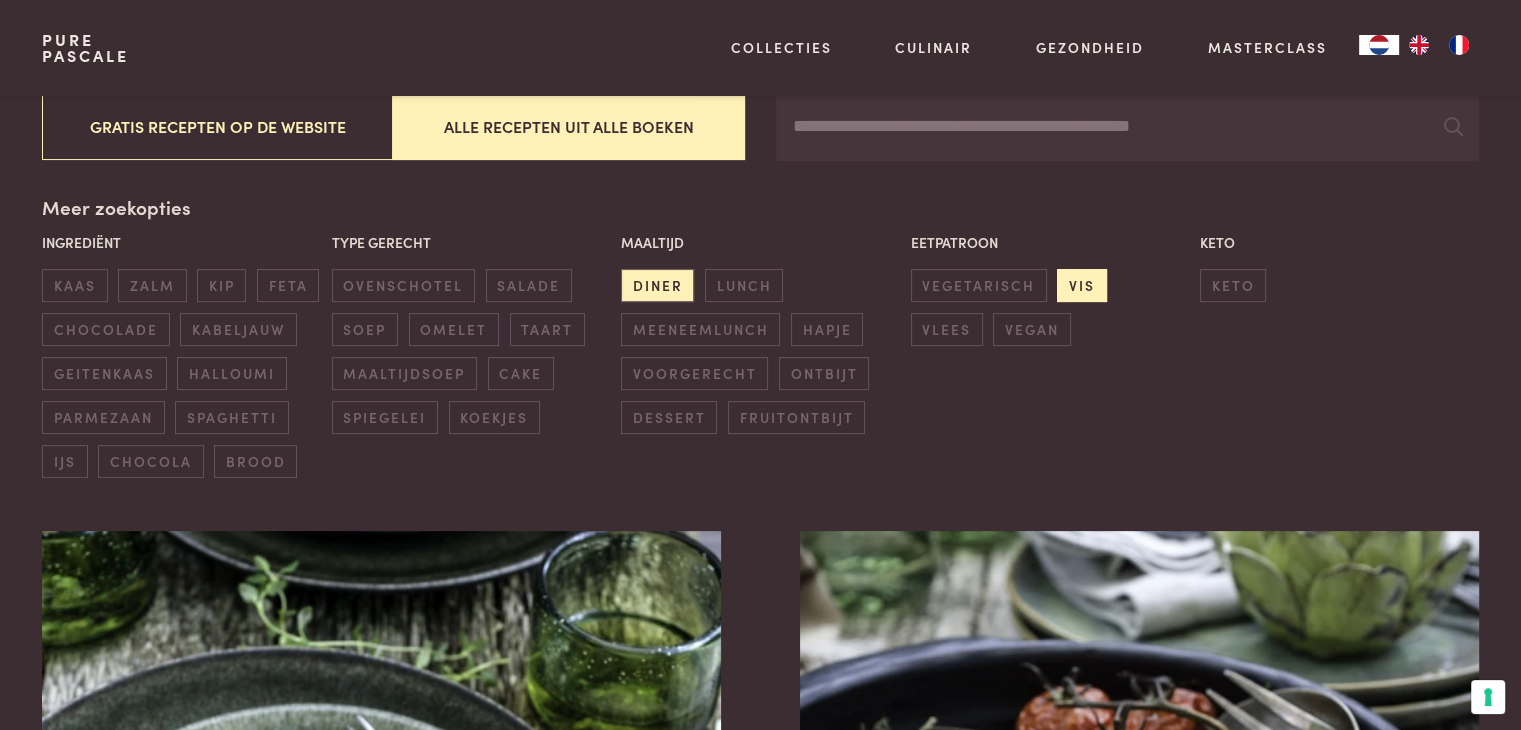 click on "vis" at bounding box center (1081, 285) 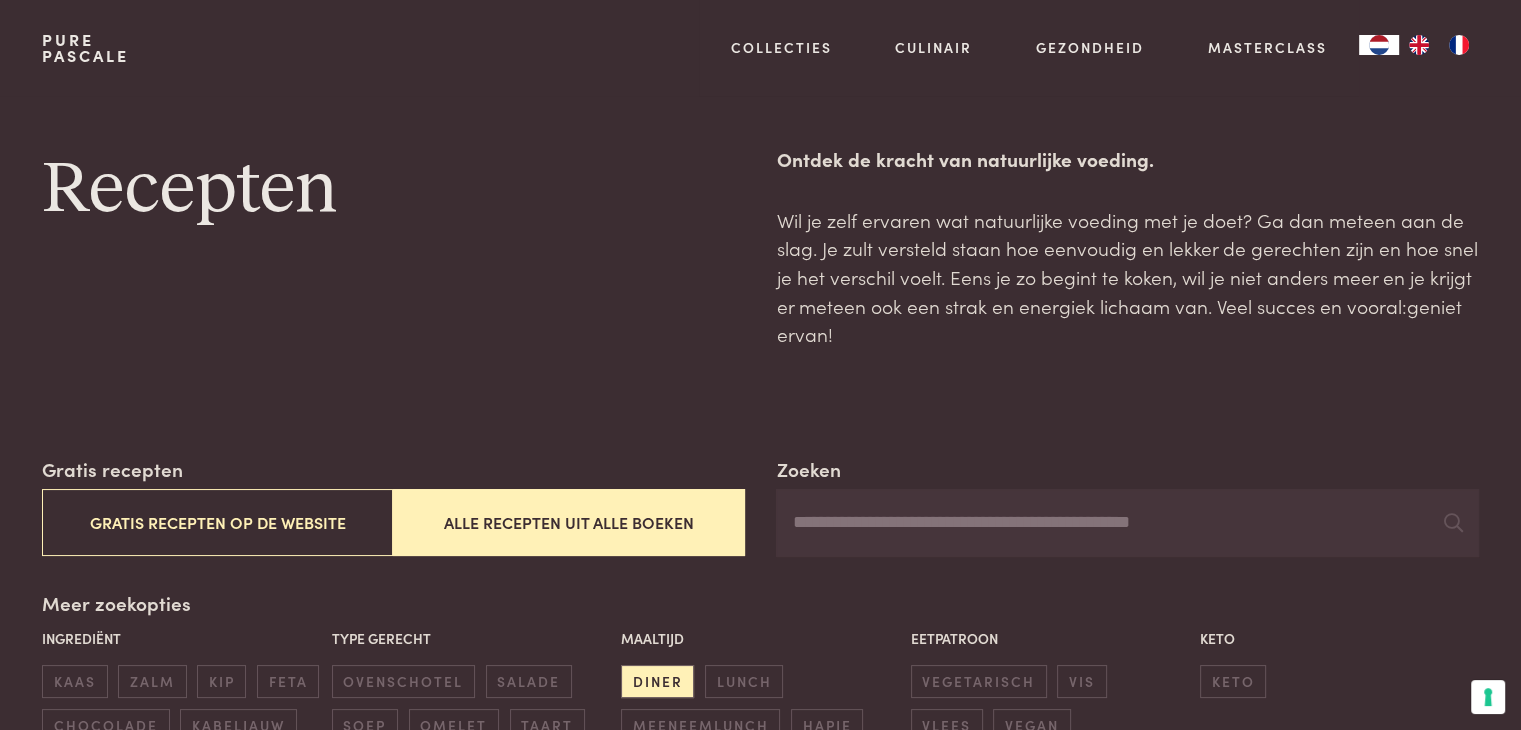 scroll, scrollTop: 0, scrollLeft: 0, axis: both 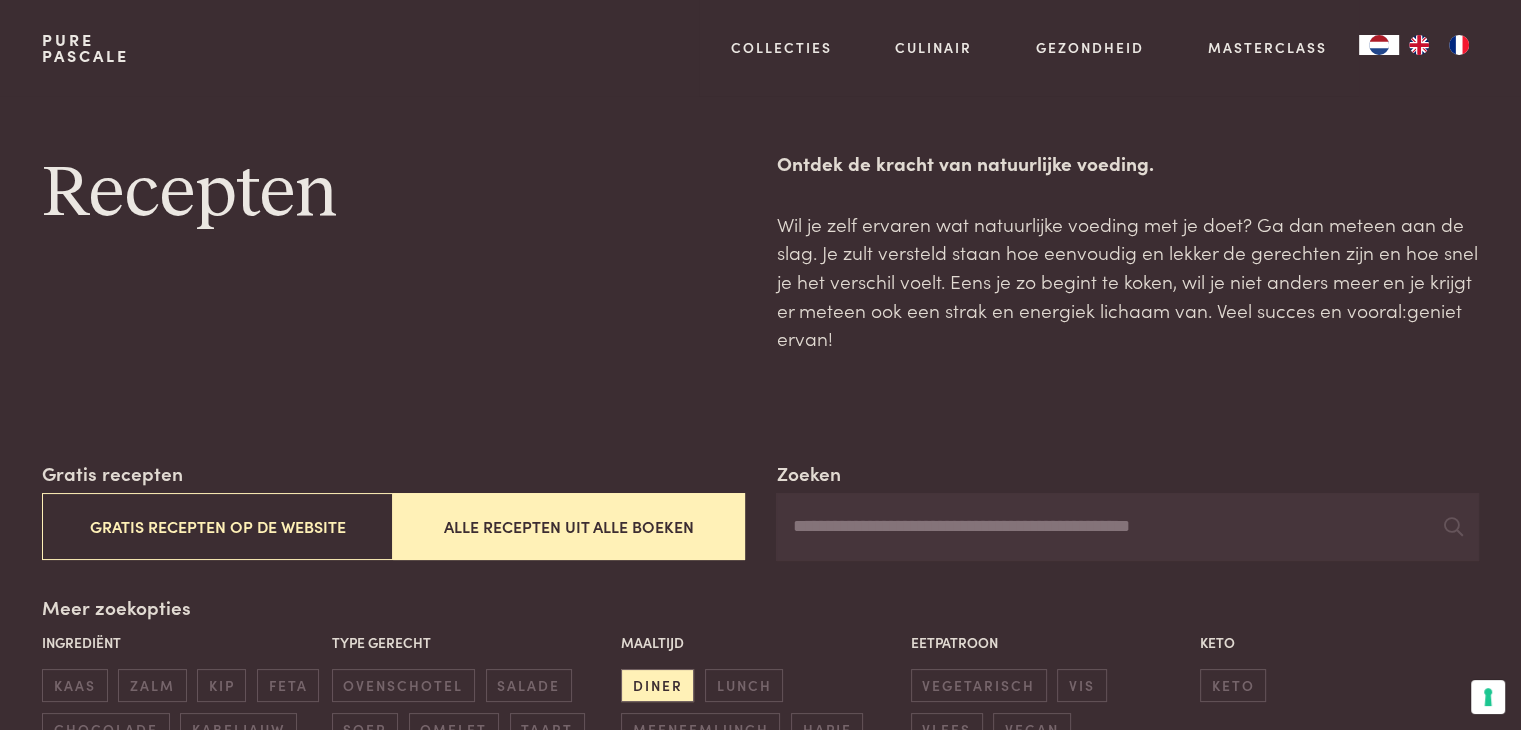 click on "Zoeken" at bounding box center (1127, 527) 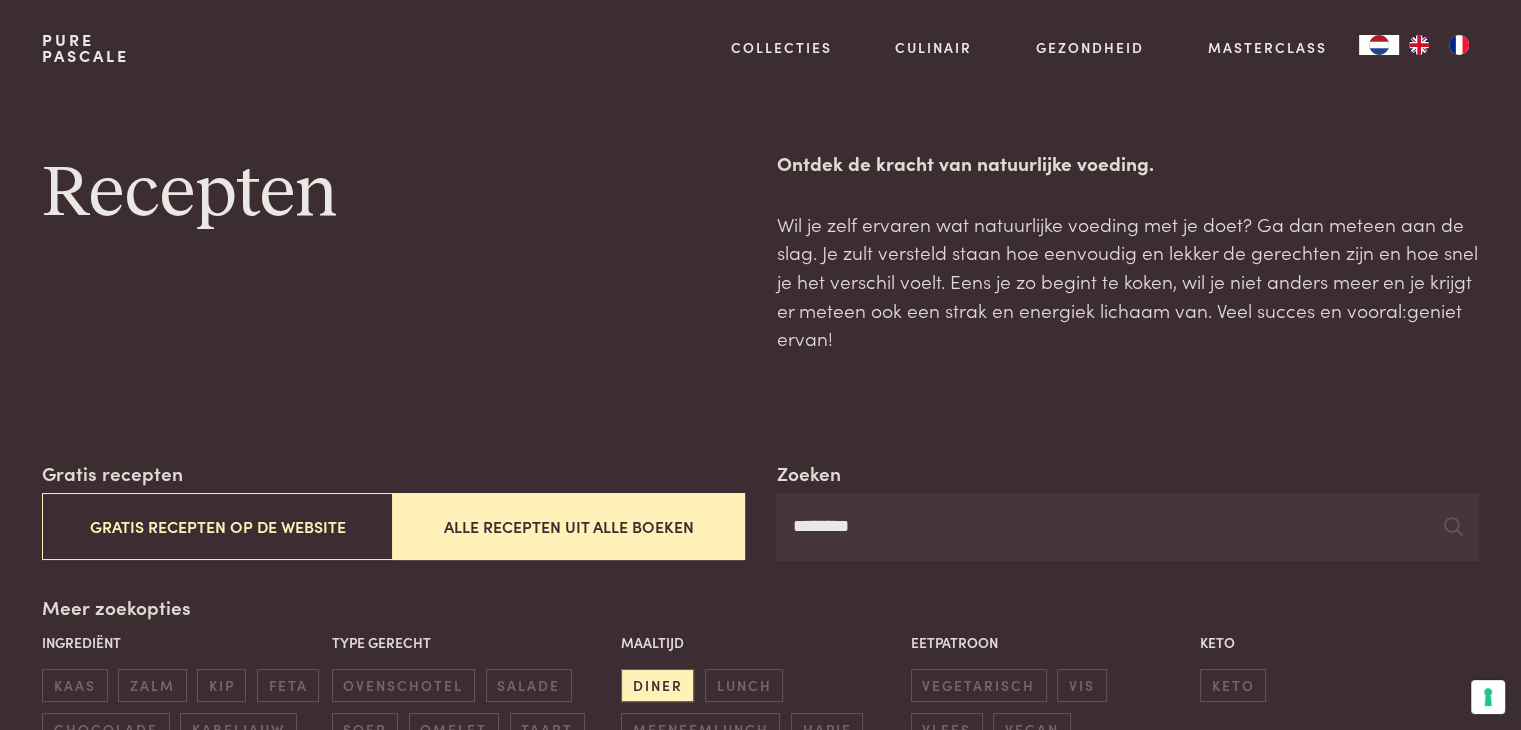 type on "********" 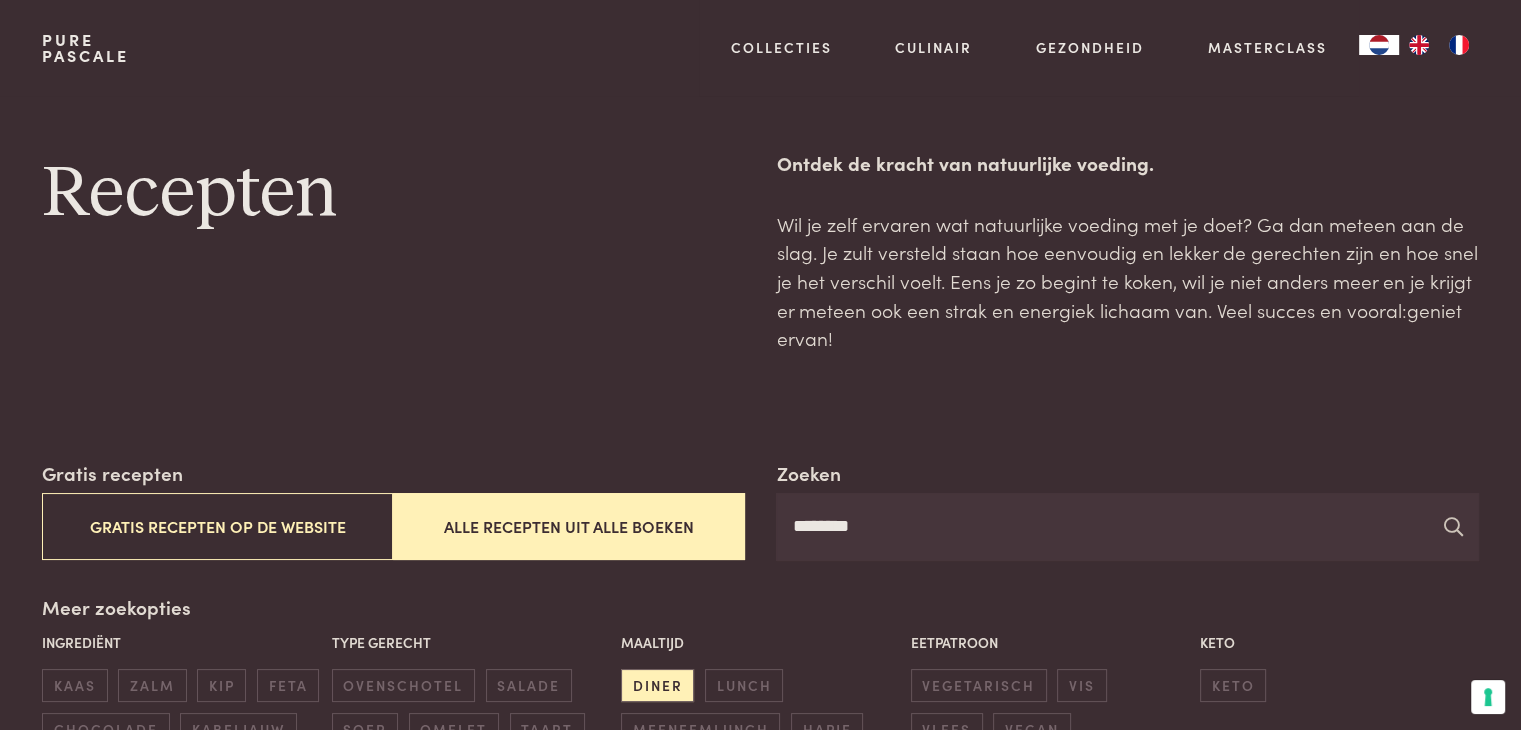 click at bounding box center (1453, 526) 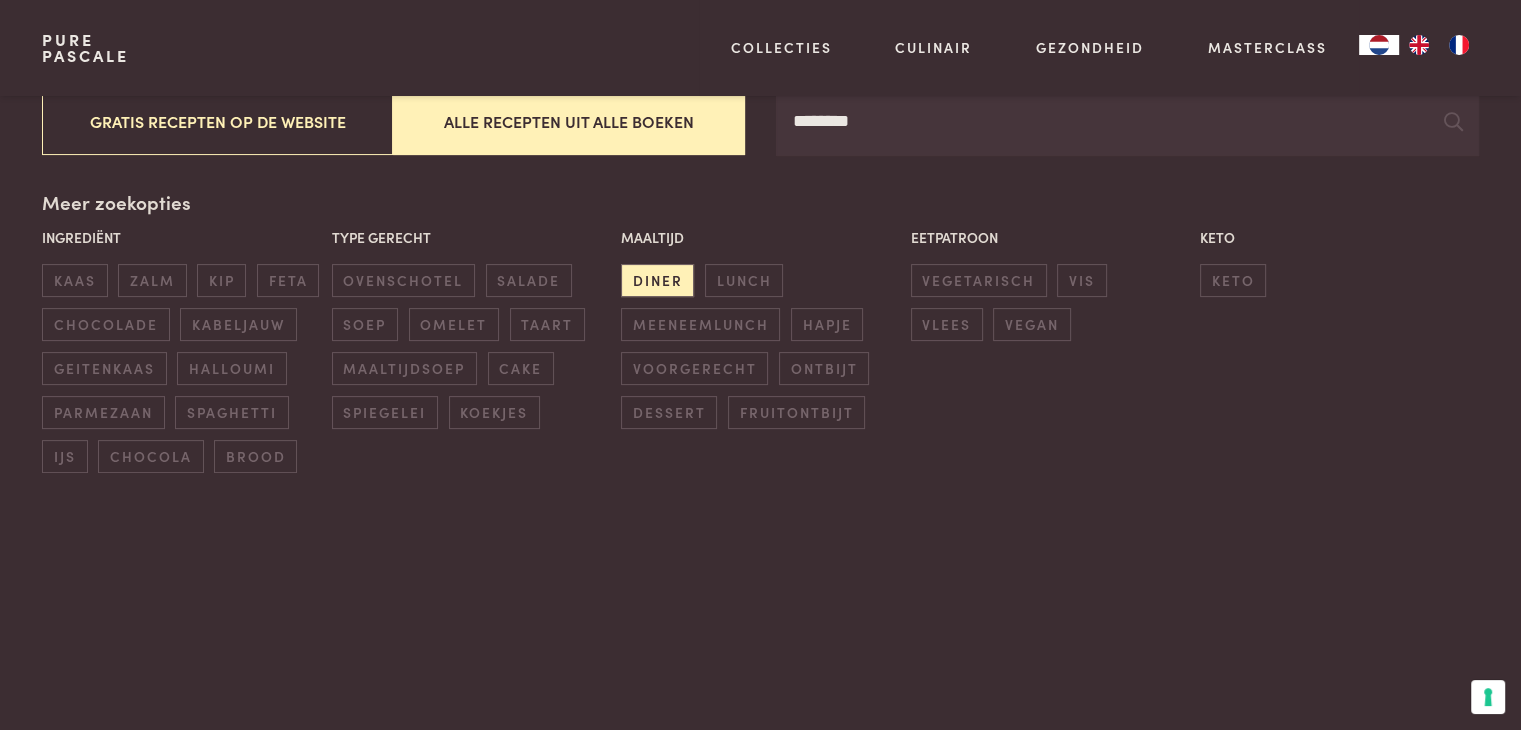 scroll, scrollTop: 200, scrollLeft: 0, axis: vertical 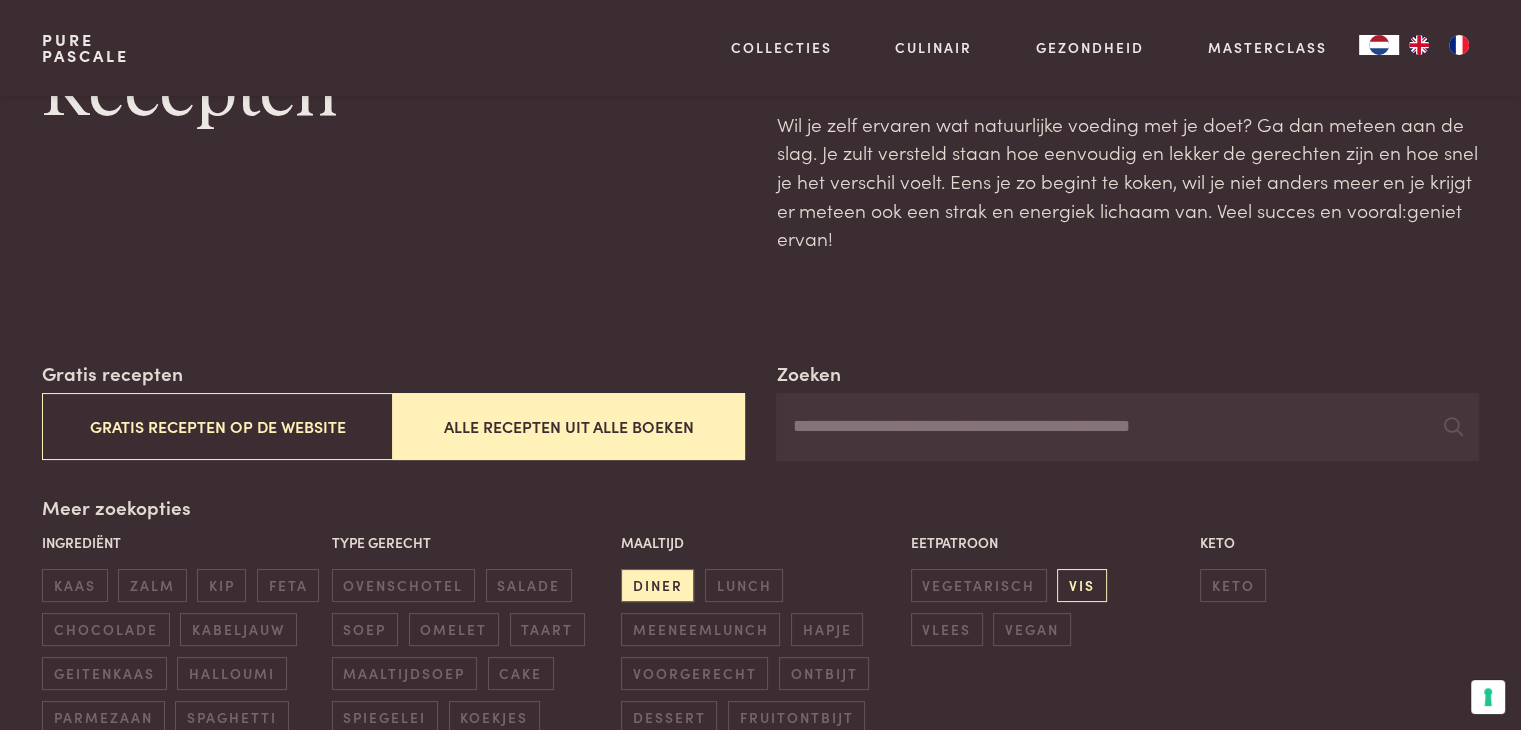 click on "vis" at bounding box center (1081, 585) 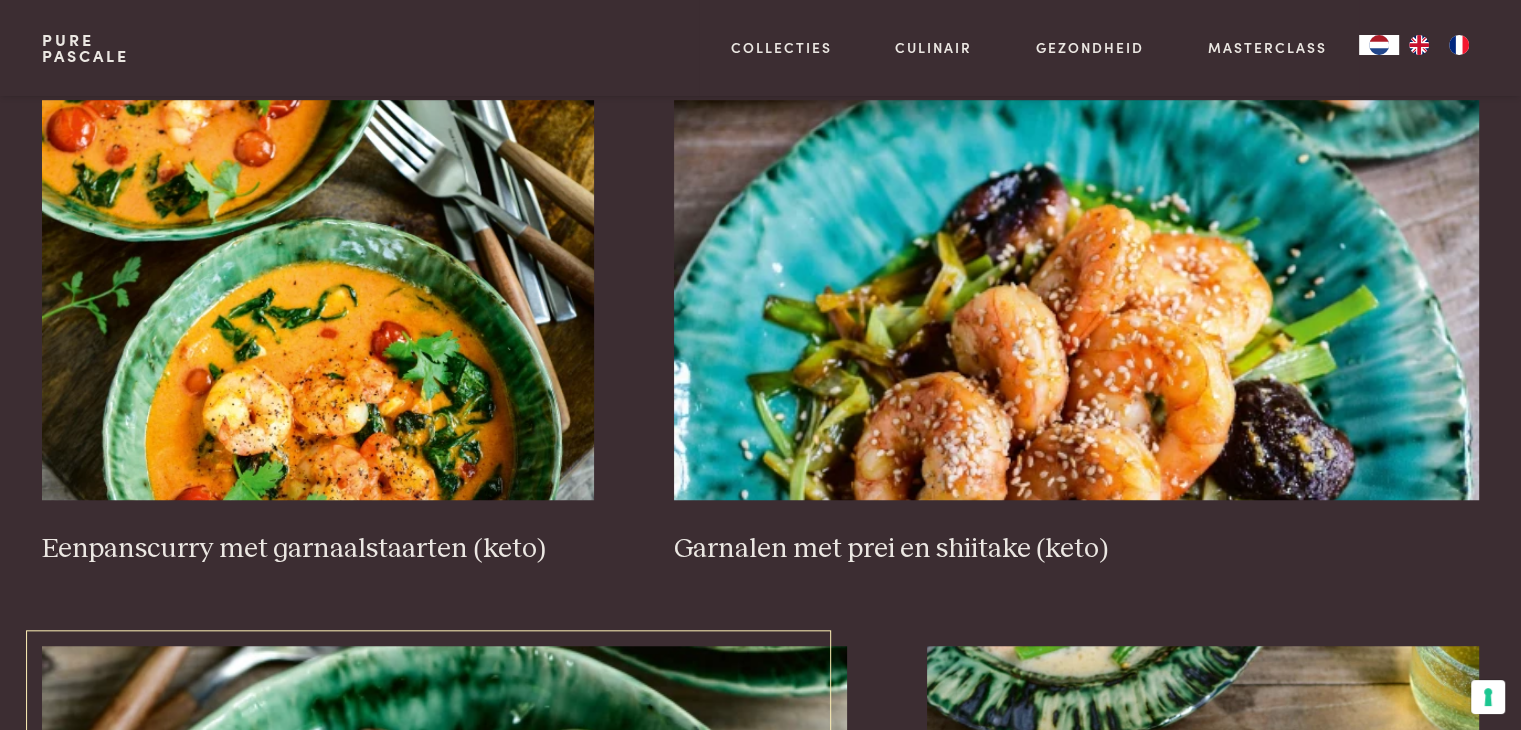 scroll, scrollTop: 1459, scrollLeft: 0, axis: vertical 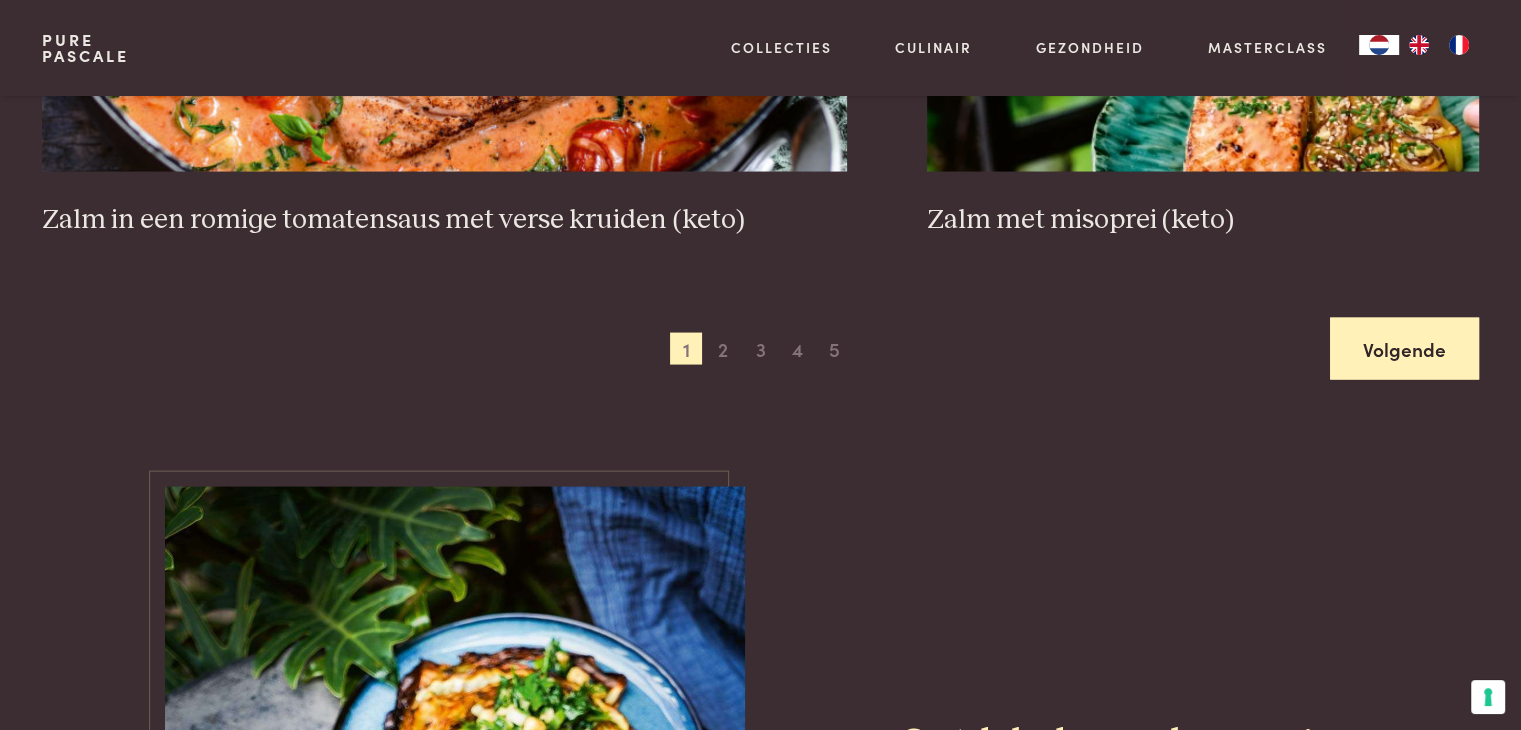 click on "Volgende" at bounding box center [1404, 349] 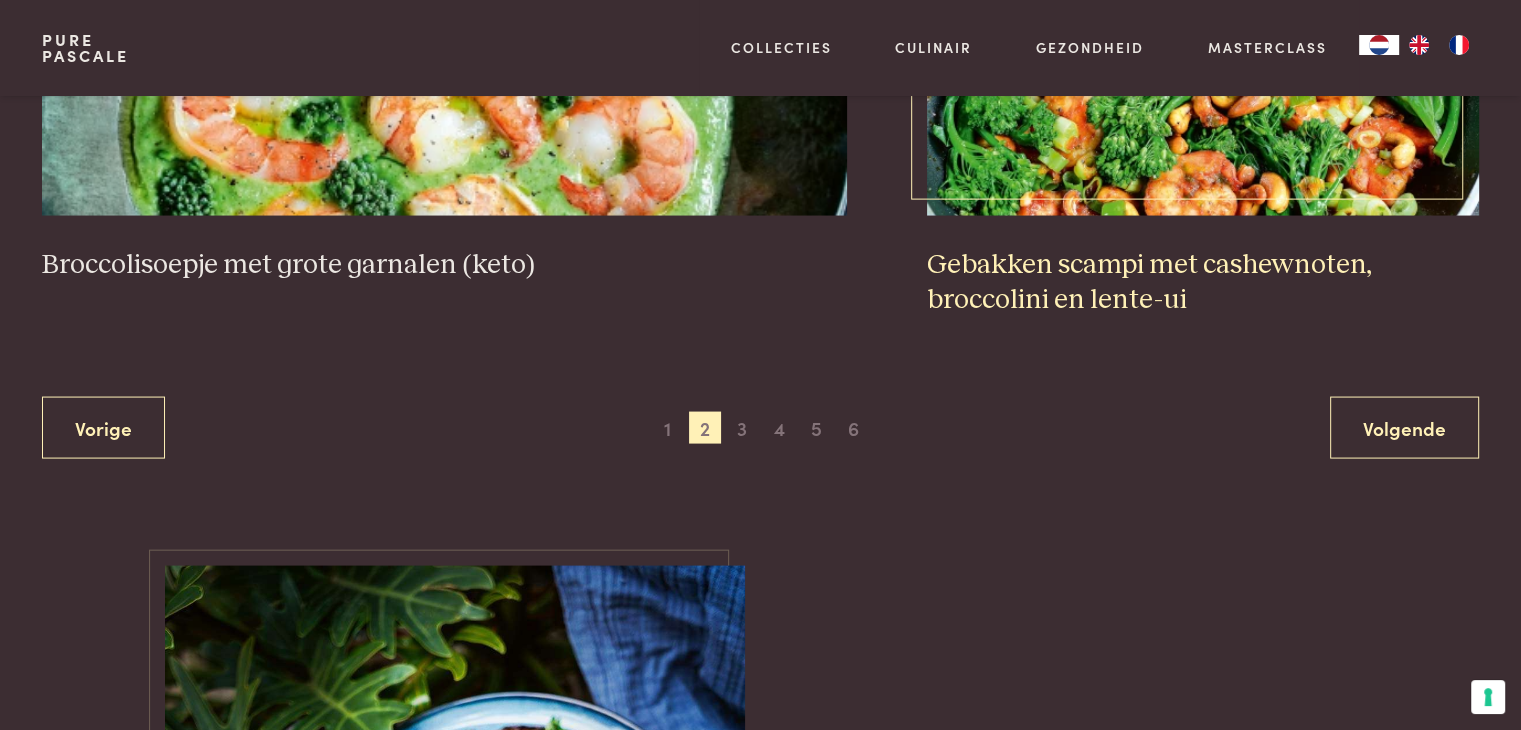 scroll, scrollTop: 3959, scrollLeft: 0, axis: vertical 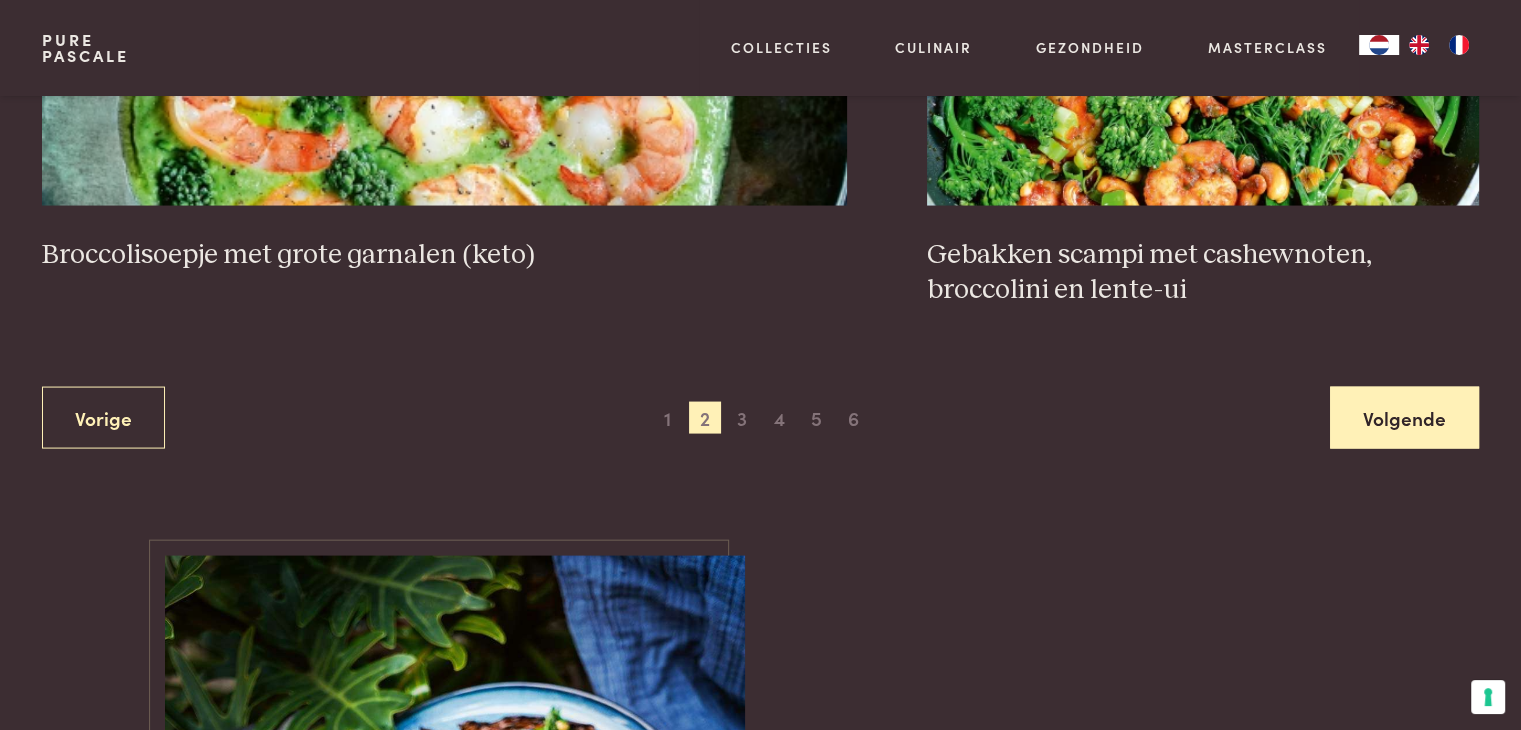 click on "Volgende" at bounding box center [1404, 418] 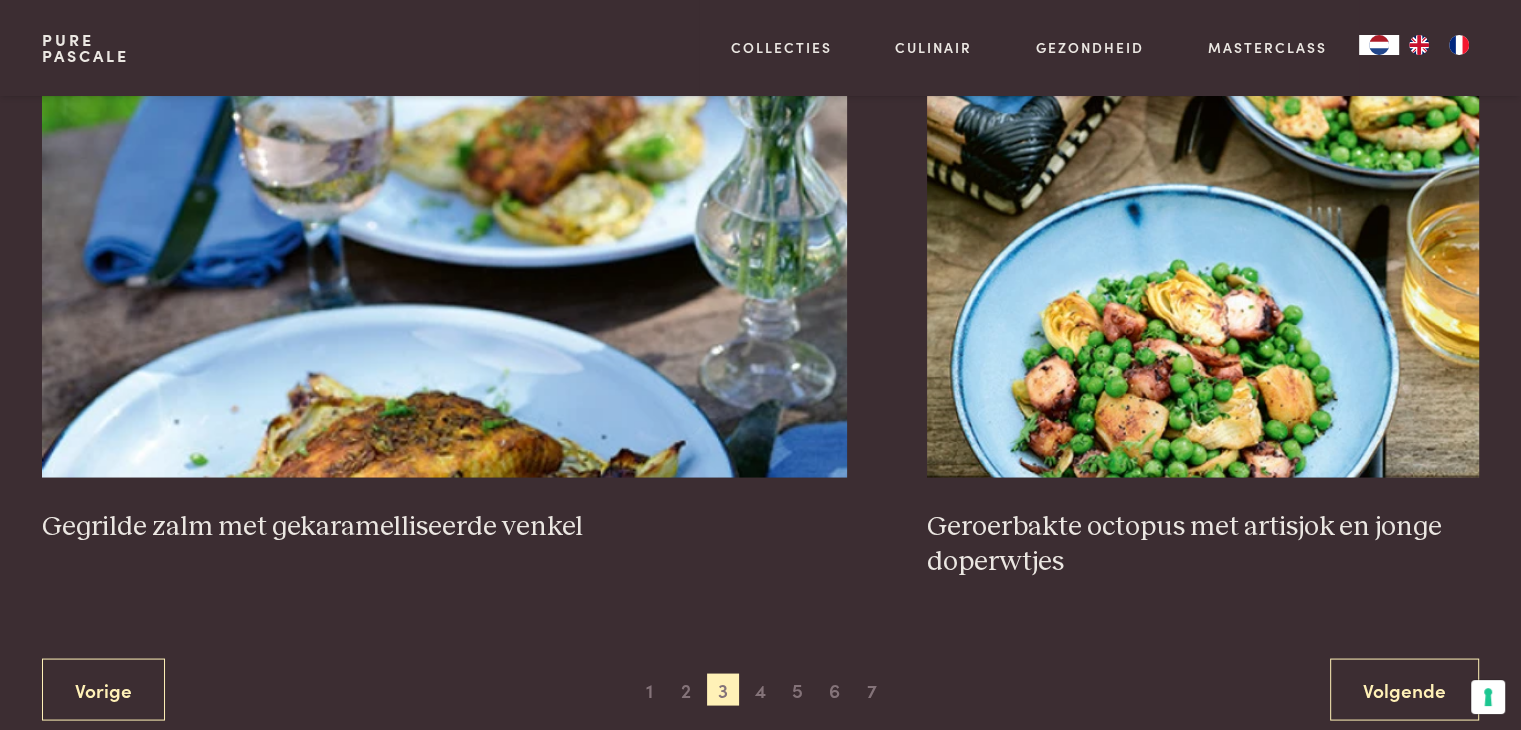 scroll, scrollTop: 3859, scrollLeft: 0, axis: vertical 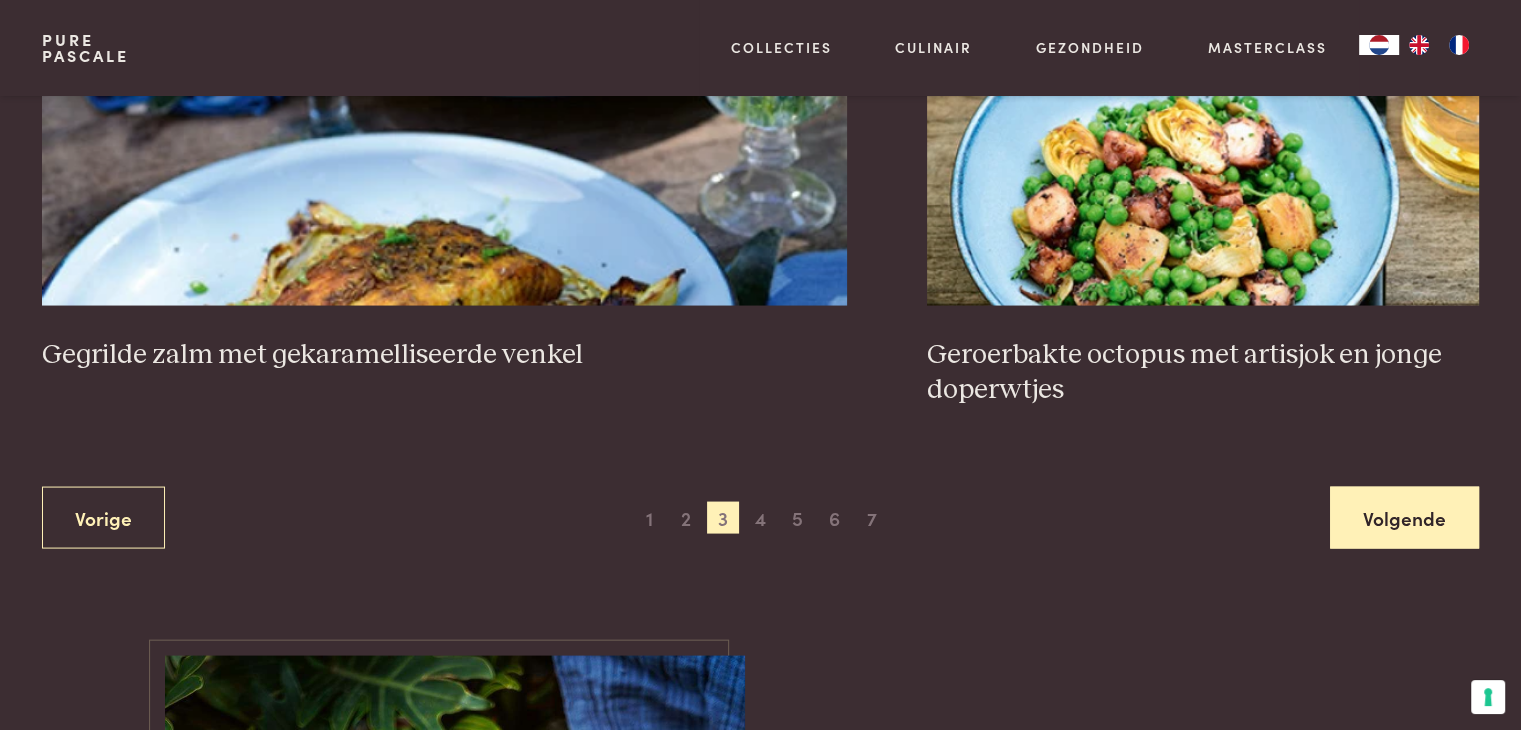 click on "Volgende" at bounding box center (1404, 518) 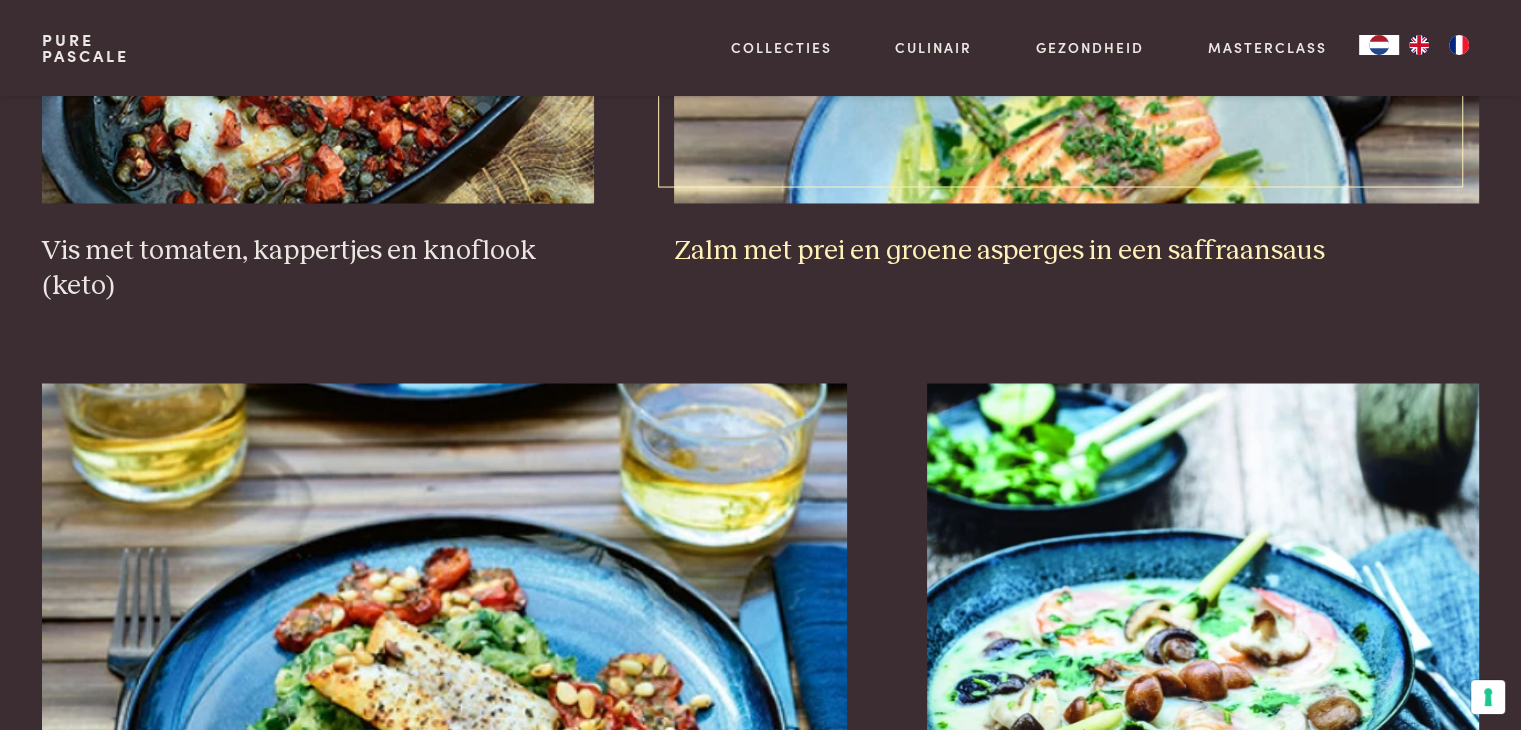 scroll, scrollTop: 3759, scrollLeft: 0, axis: vertical 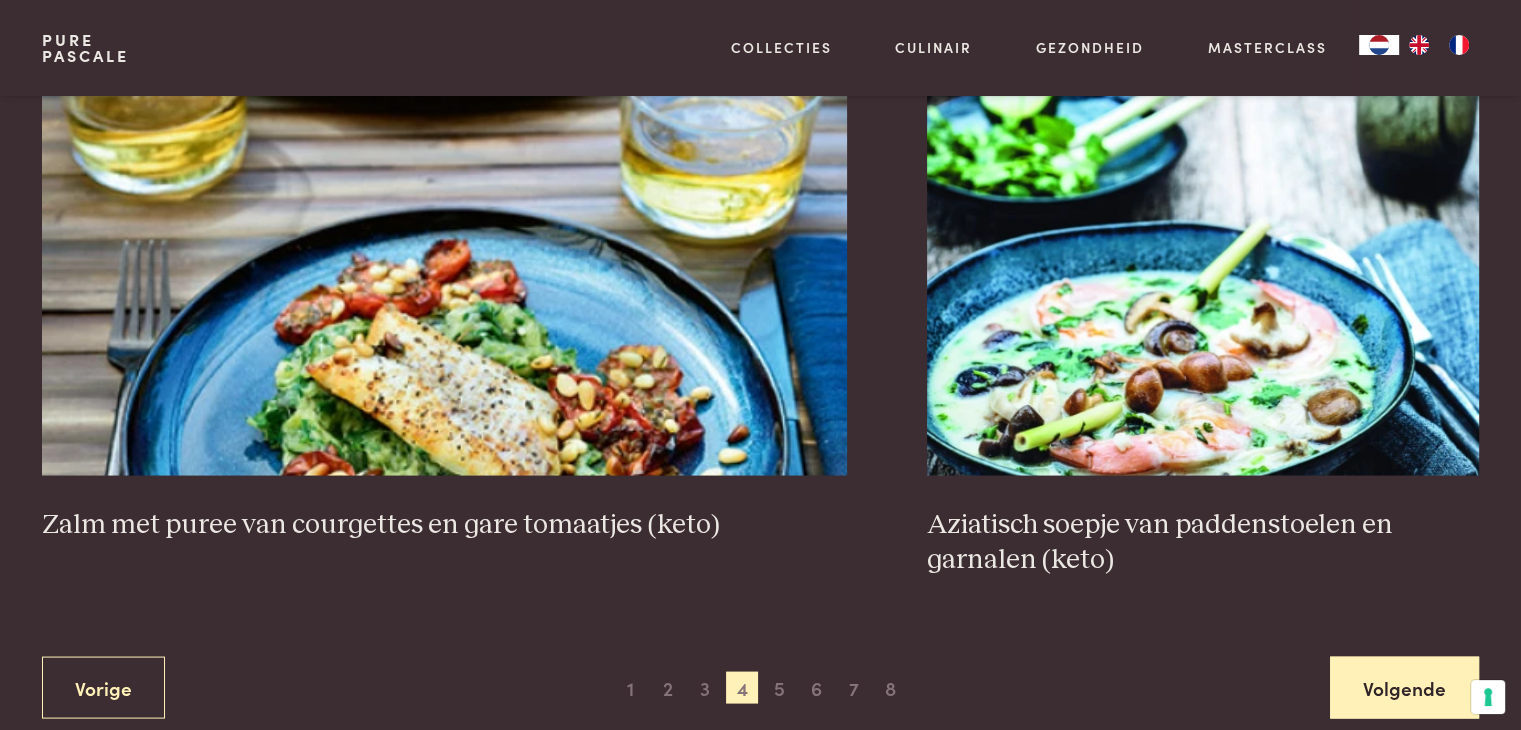 click on "Volgende" at bounding box center (1404, 687) 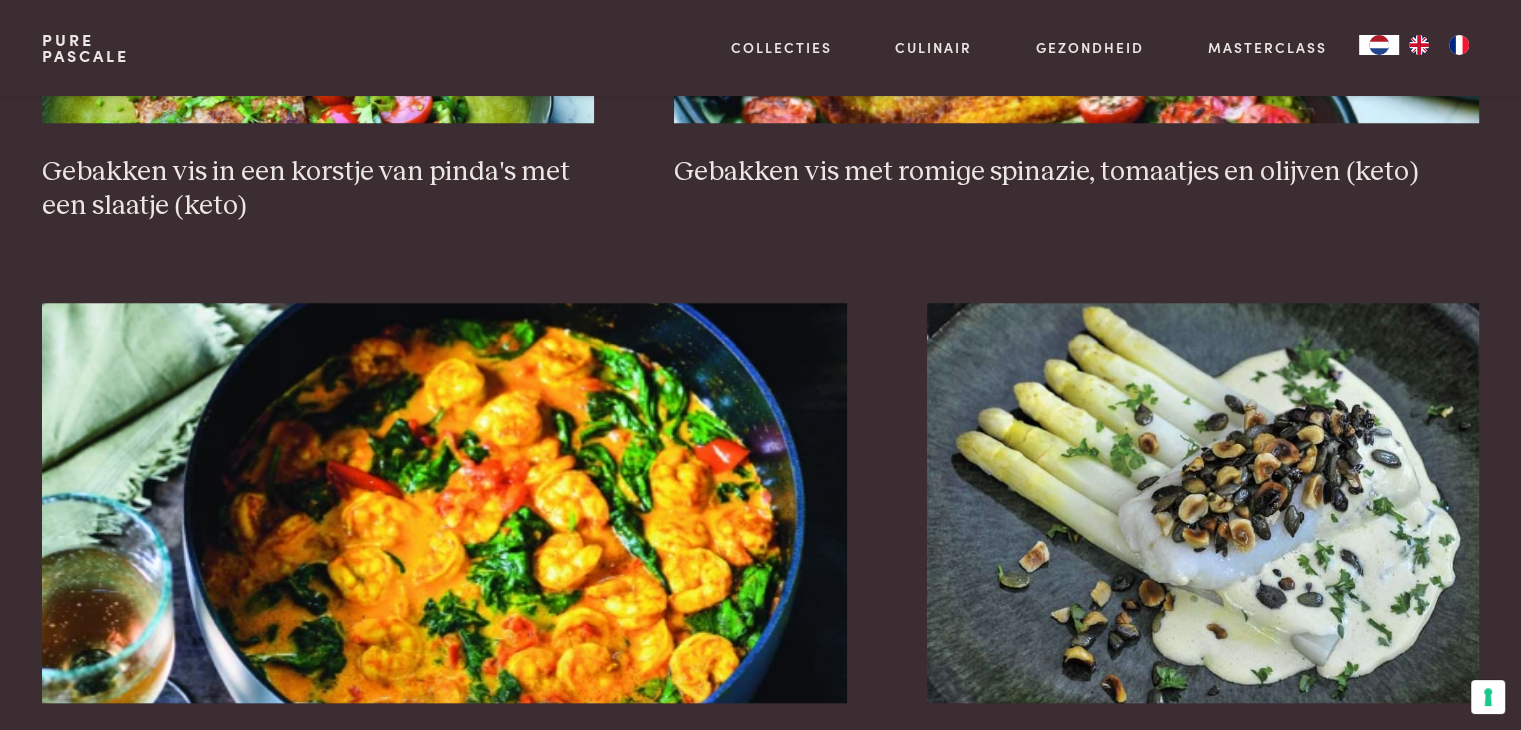 scroll, scrollTop: 1959, scrollLeft: 0, axis: vertical 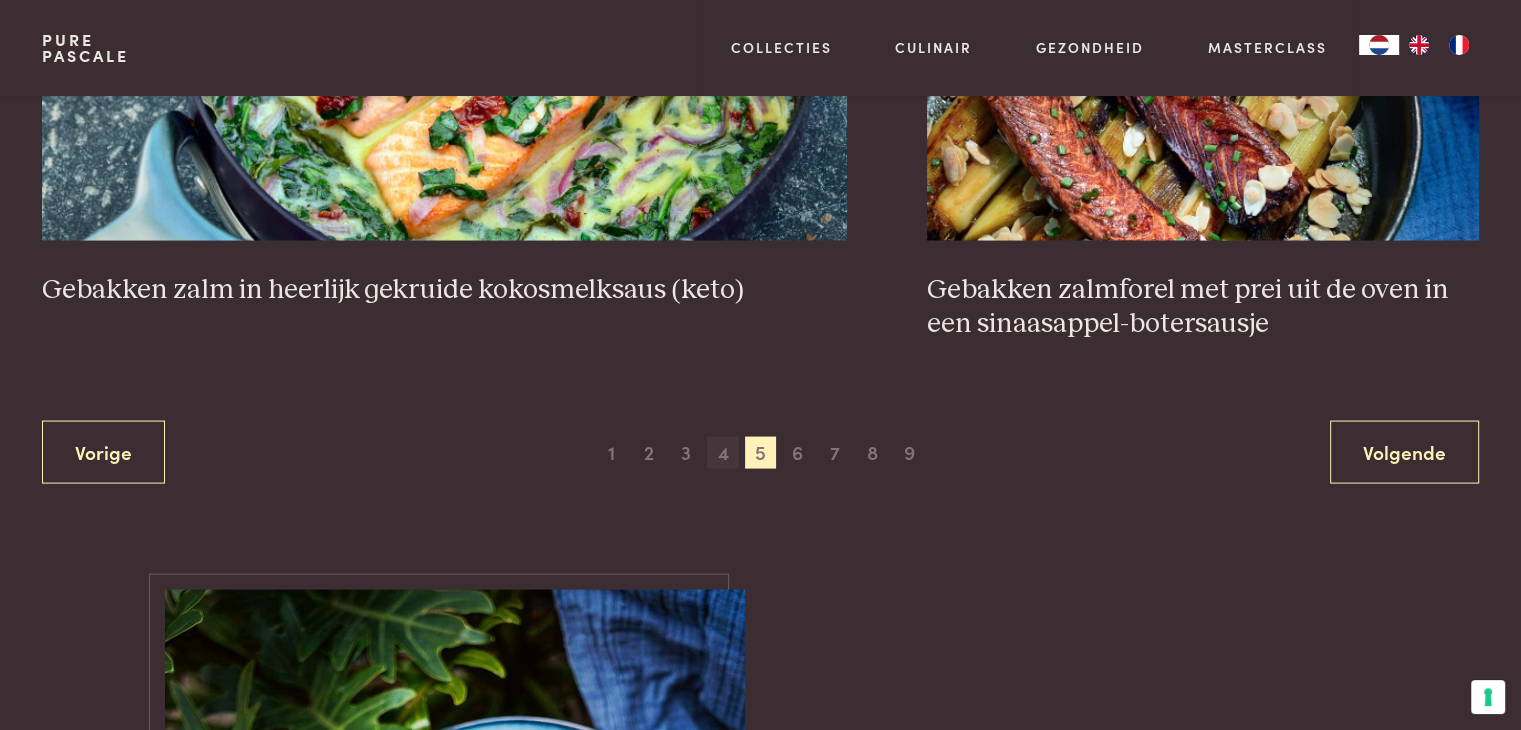 click on "4" at bounding box center [723, 453] 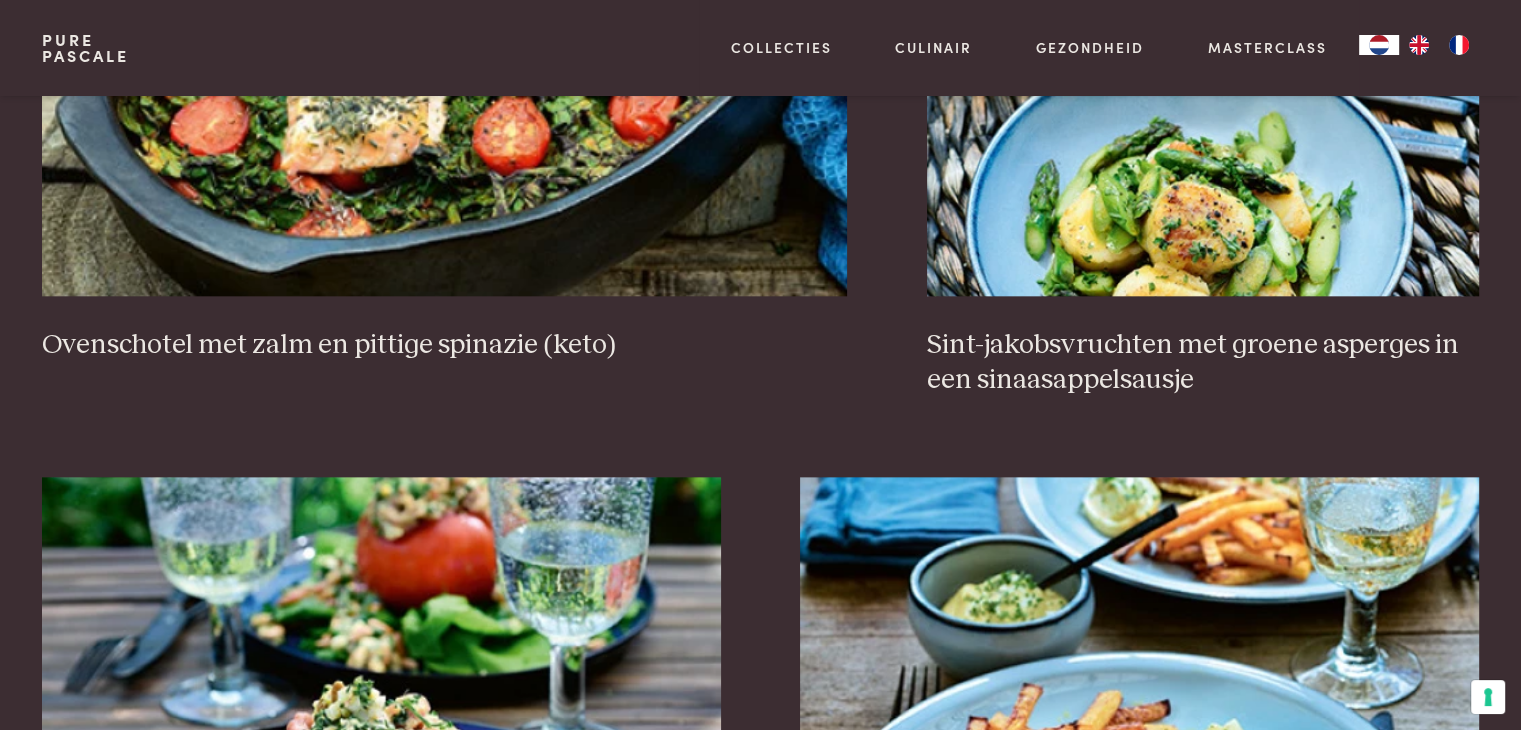 scroll, scrollTop: 2559, scrollLeft: 0, axis: vertical 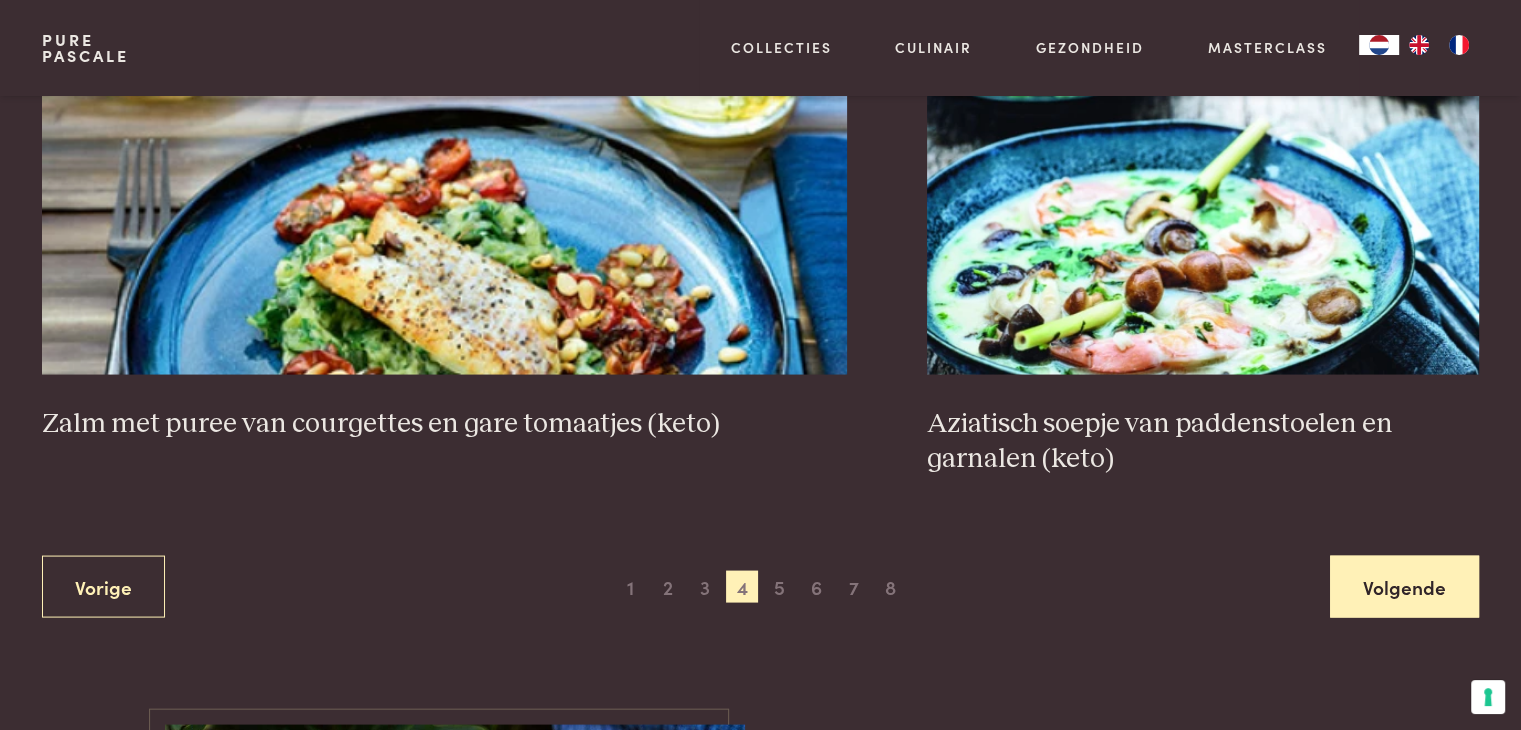 click on "Volgende" at bounding box center [1404, 587] 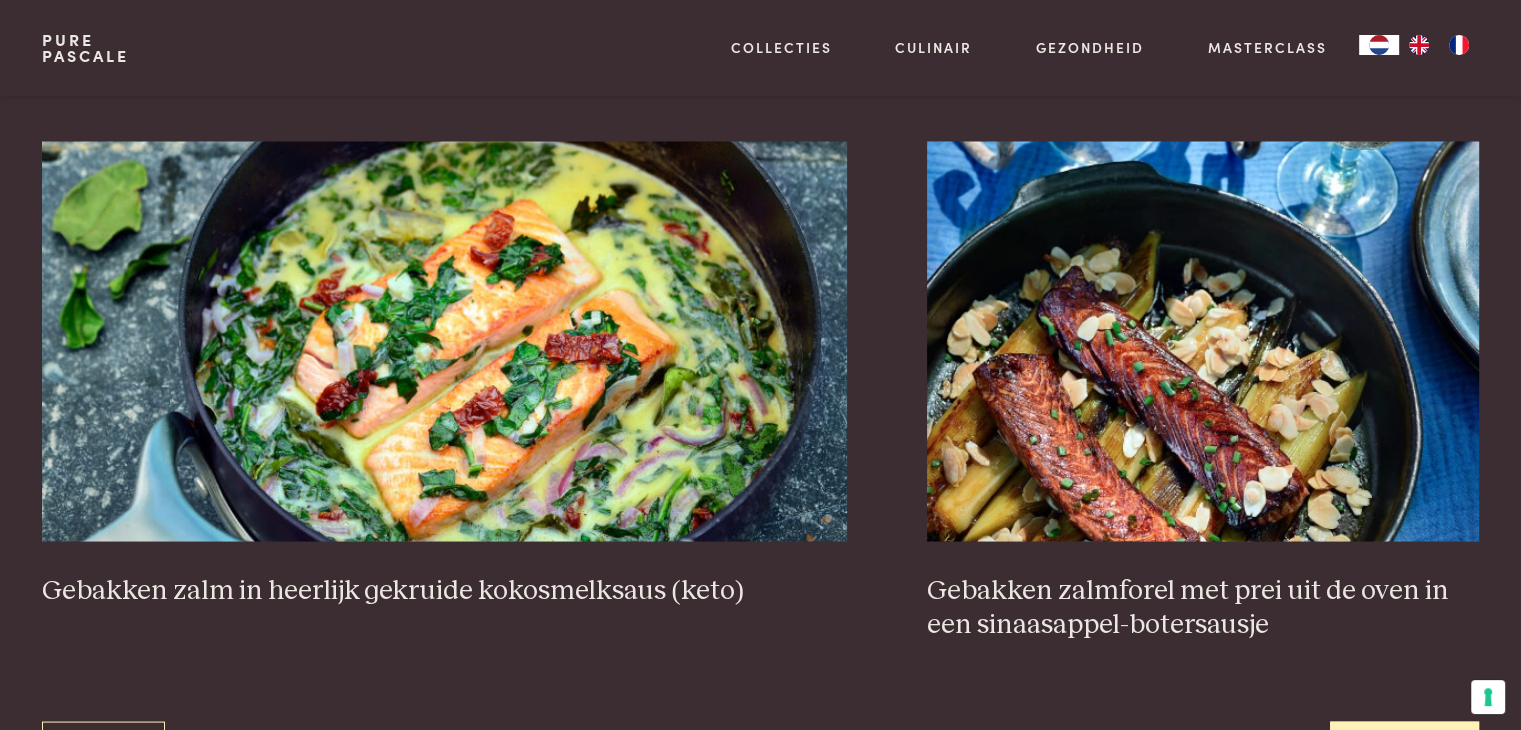 scroll, scrollTop: 4059, scrollLeft: 0, axis: vertical 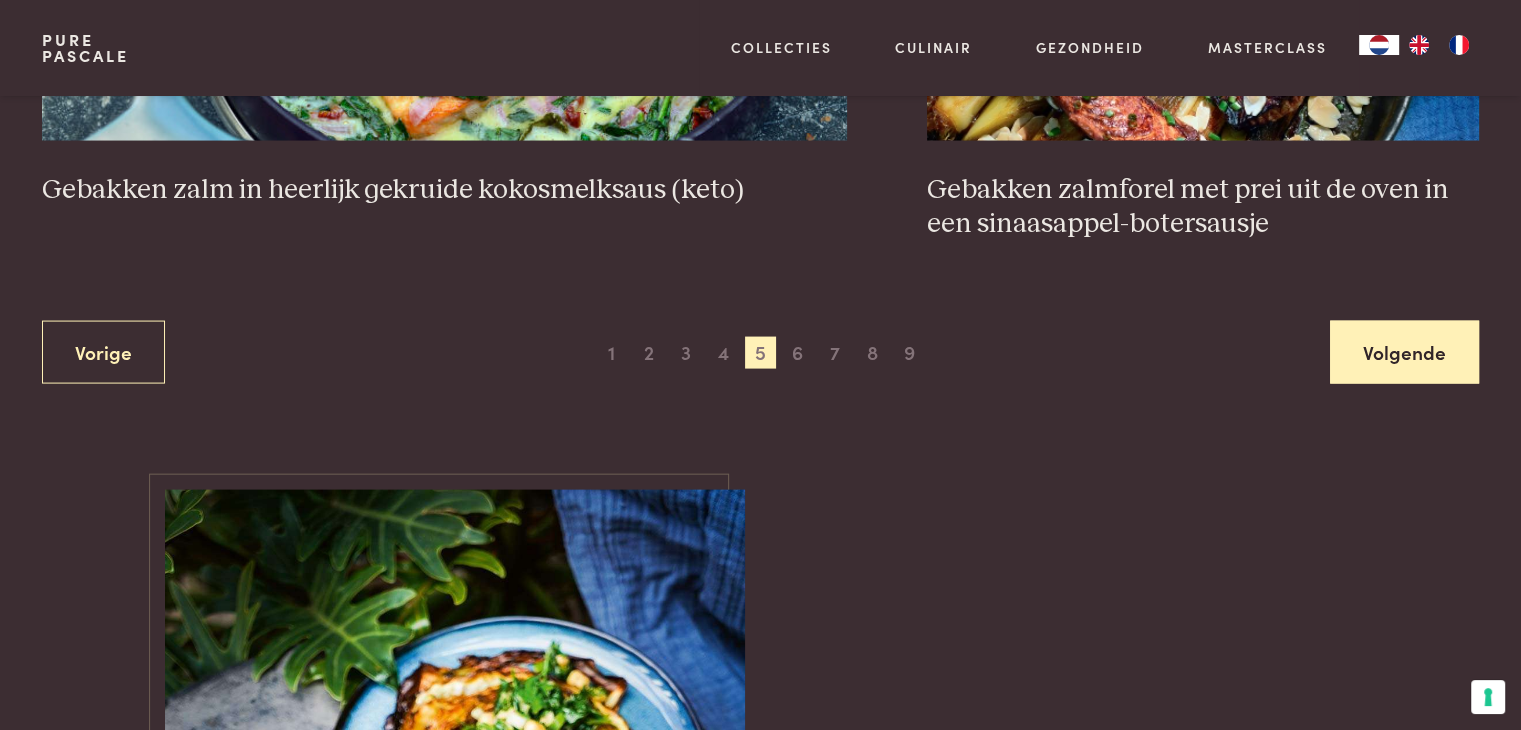 click on "Volgende" at bounding box center (1404, 352) 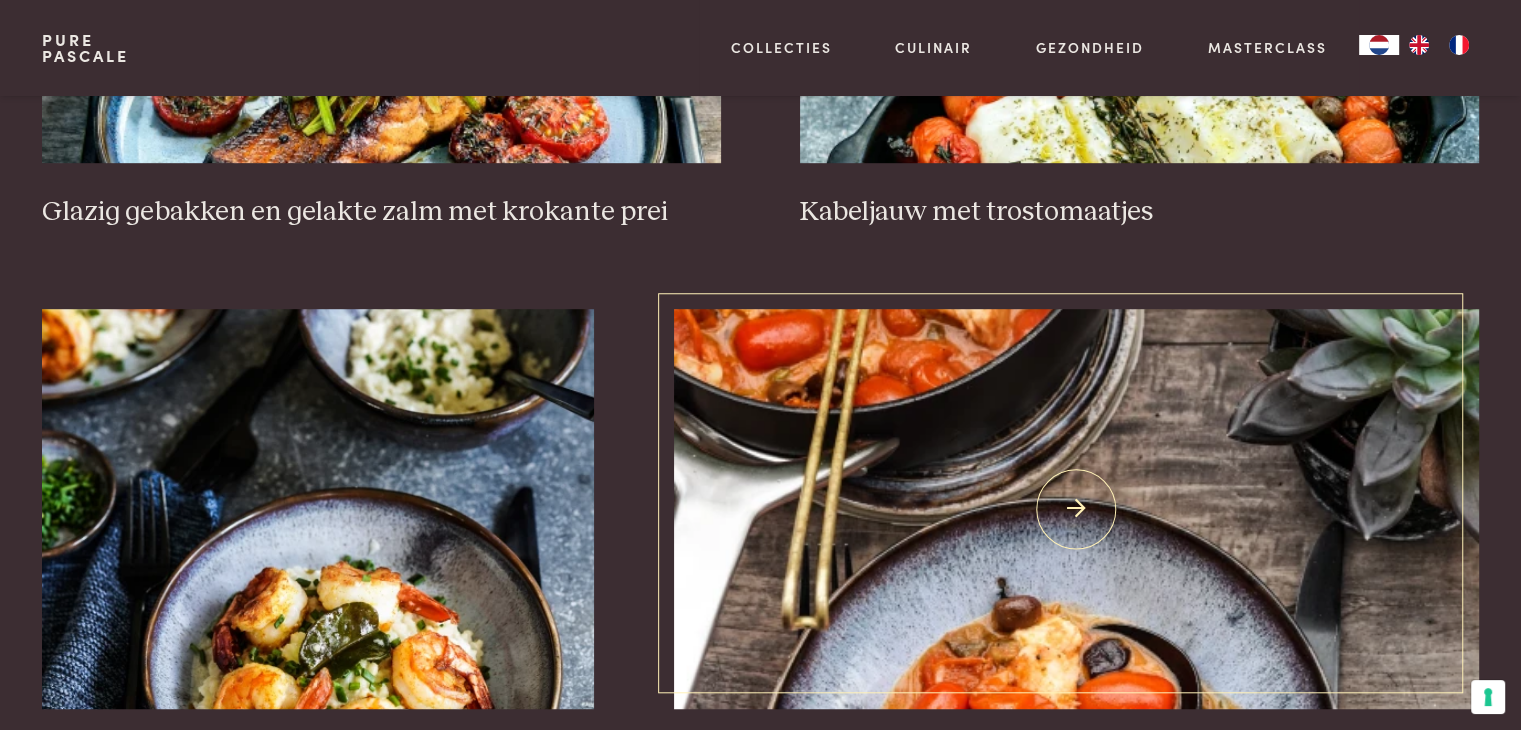 scroll, scrollTop: 1559, scrollLeft: 0, axis: vertical 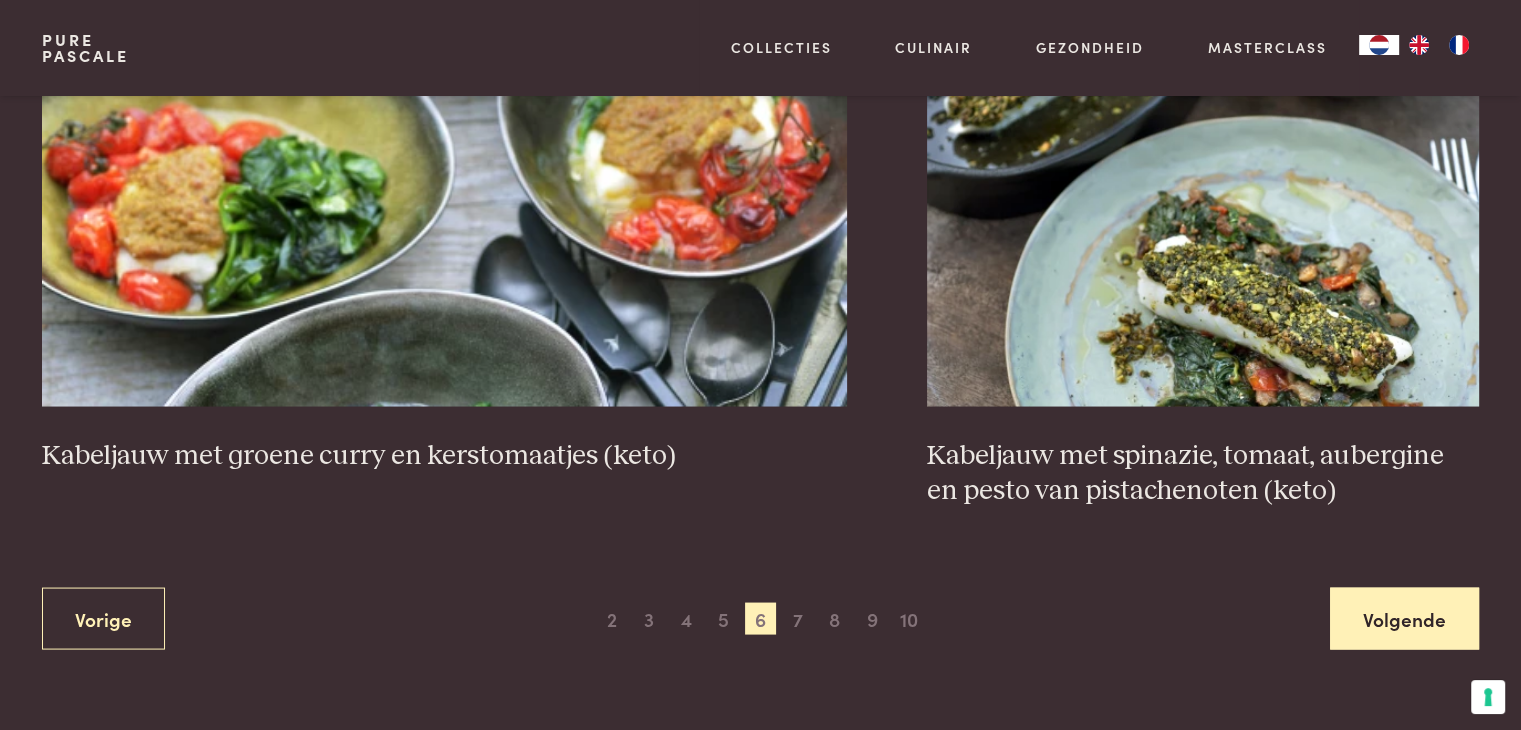 click on "Volgende" at bounding box center [1404, 618] 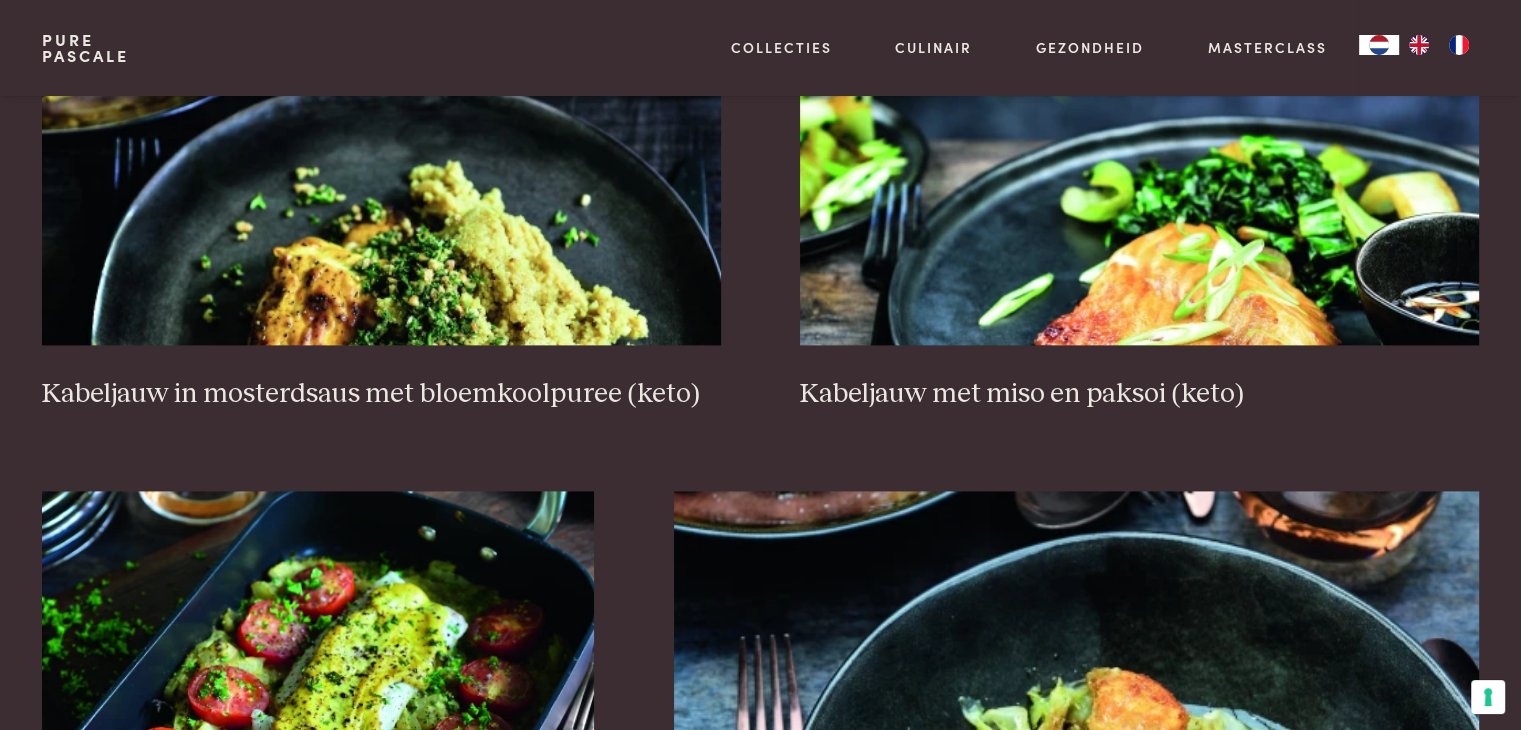 scroll, scrollTop: 2959, scrollLeft: 0, axis: vertical 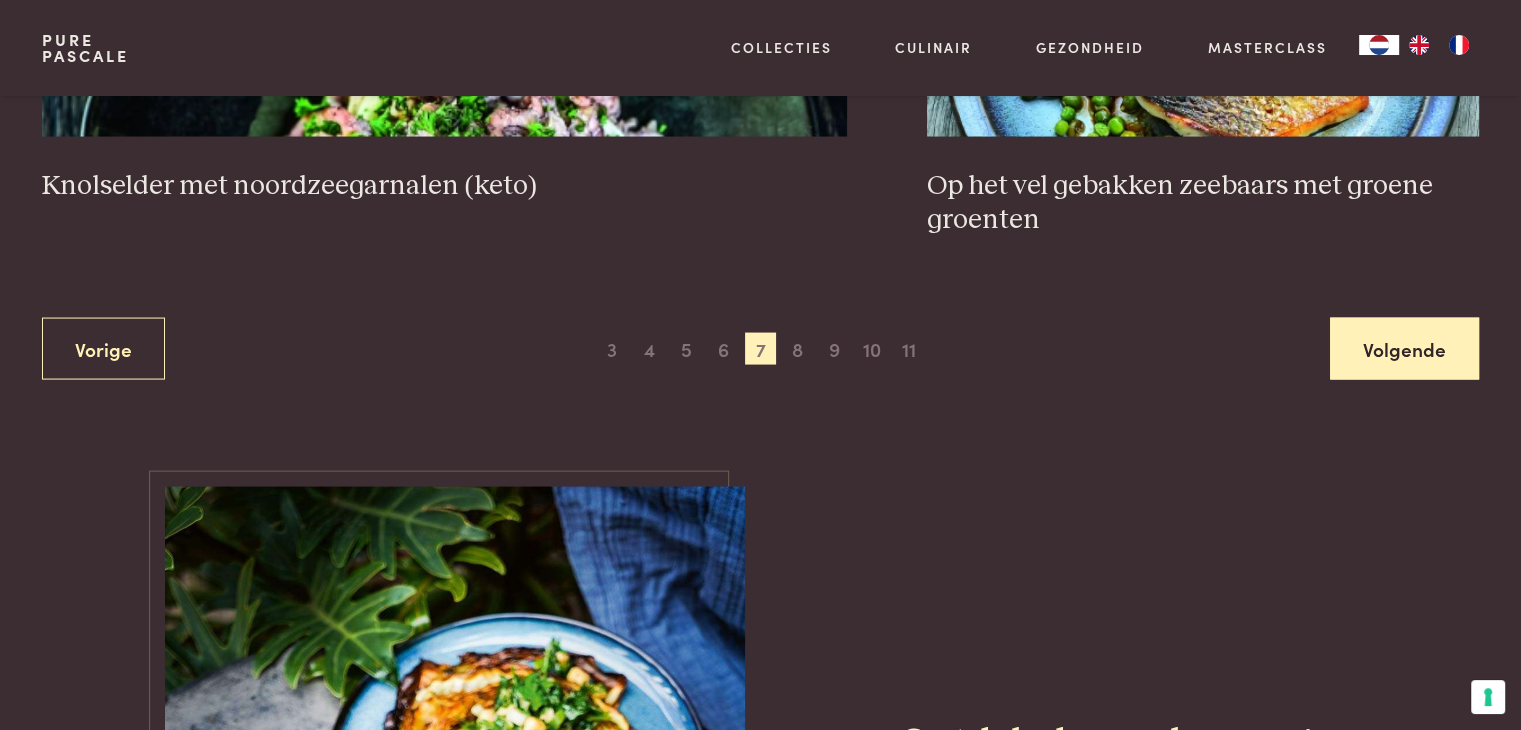 click on "Volgende" at bounding box center [1404, 349] 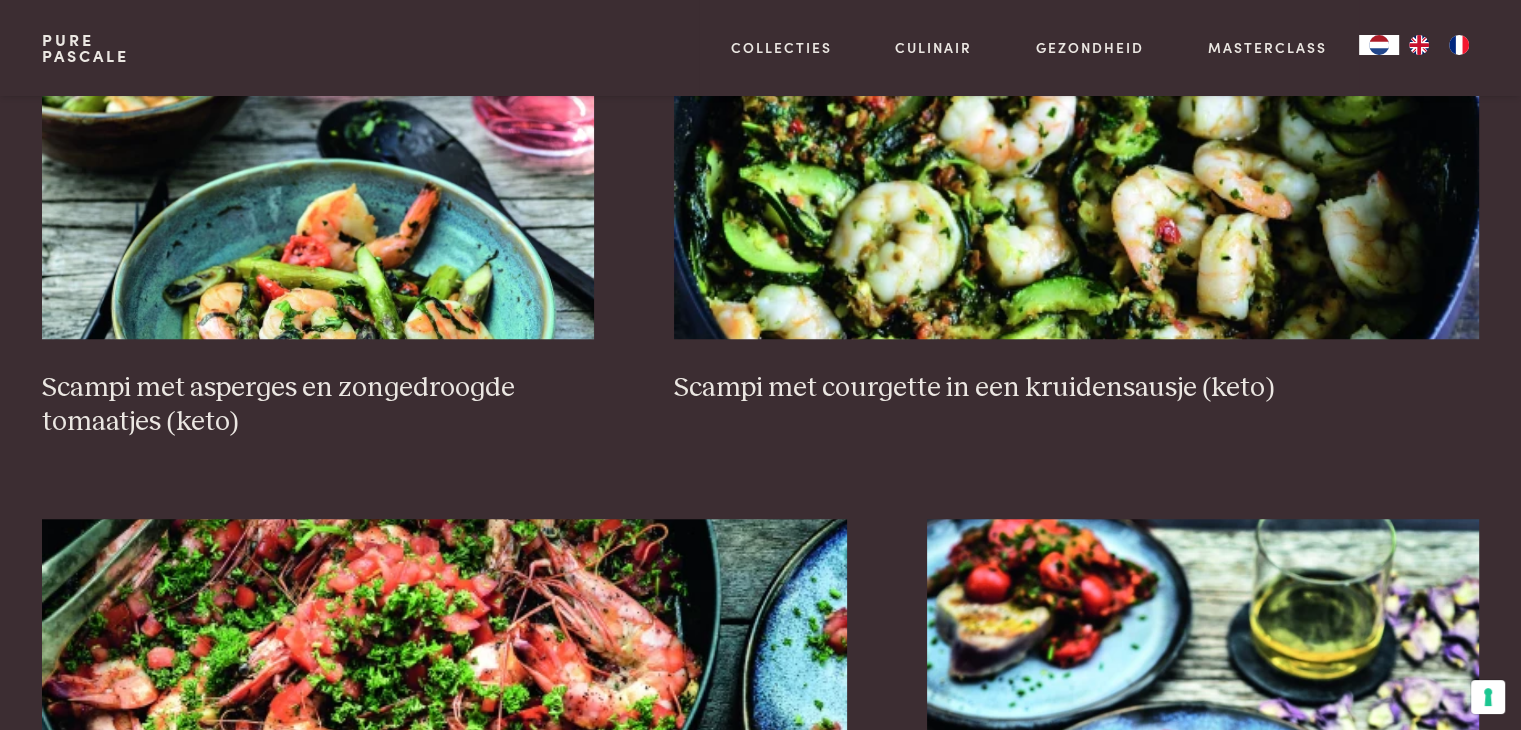 scroll, scrollTop: 1459, scrollLeft: 0, axis: vertical 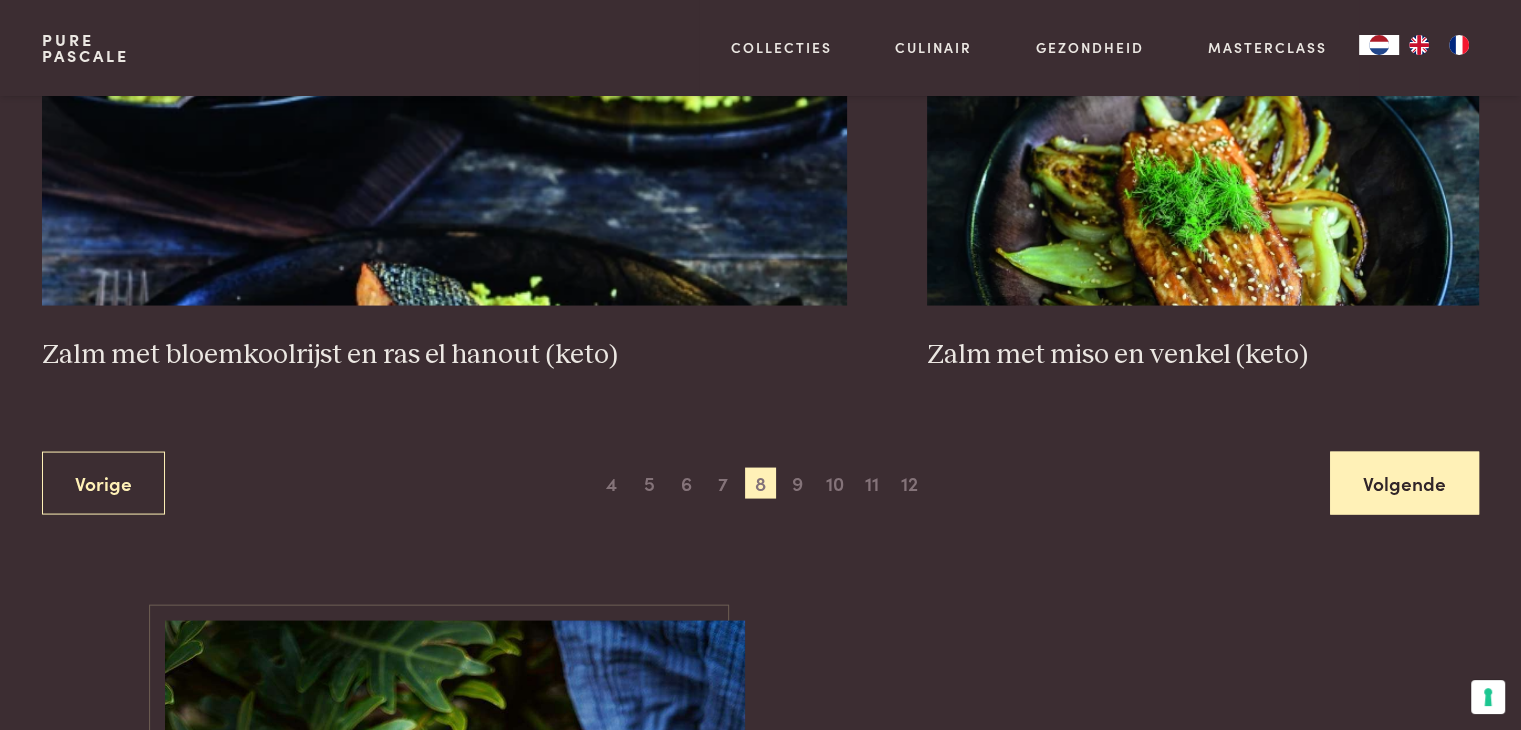 click on "Volgende" at bounding box center [1404, 483] 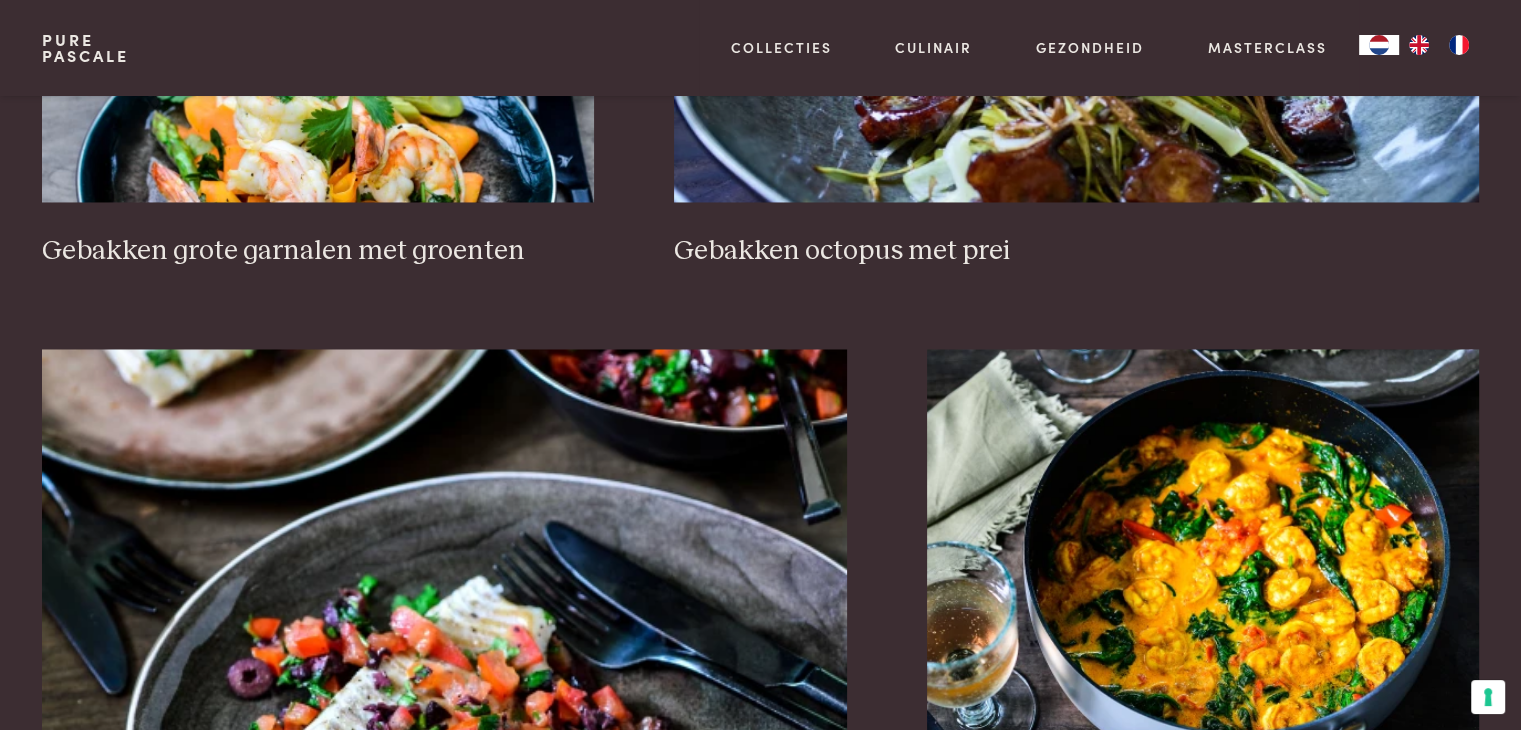 scroll, scrollTop: 3559, scrollLeft: 0, axis: vertical 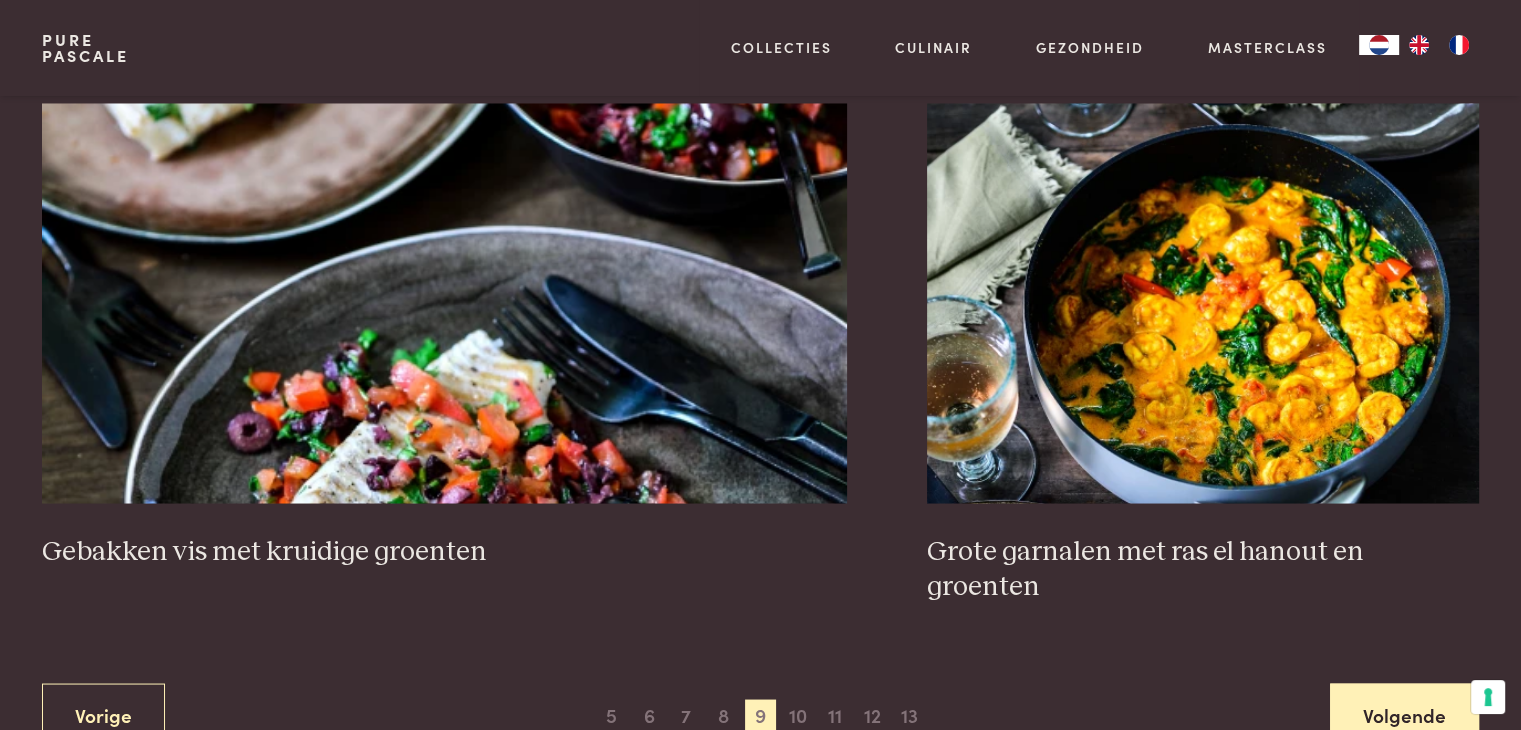 click on "Volgende" at bounding box center [1404, 714] 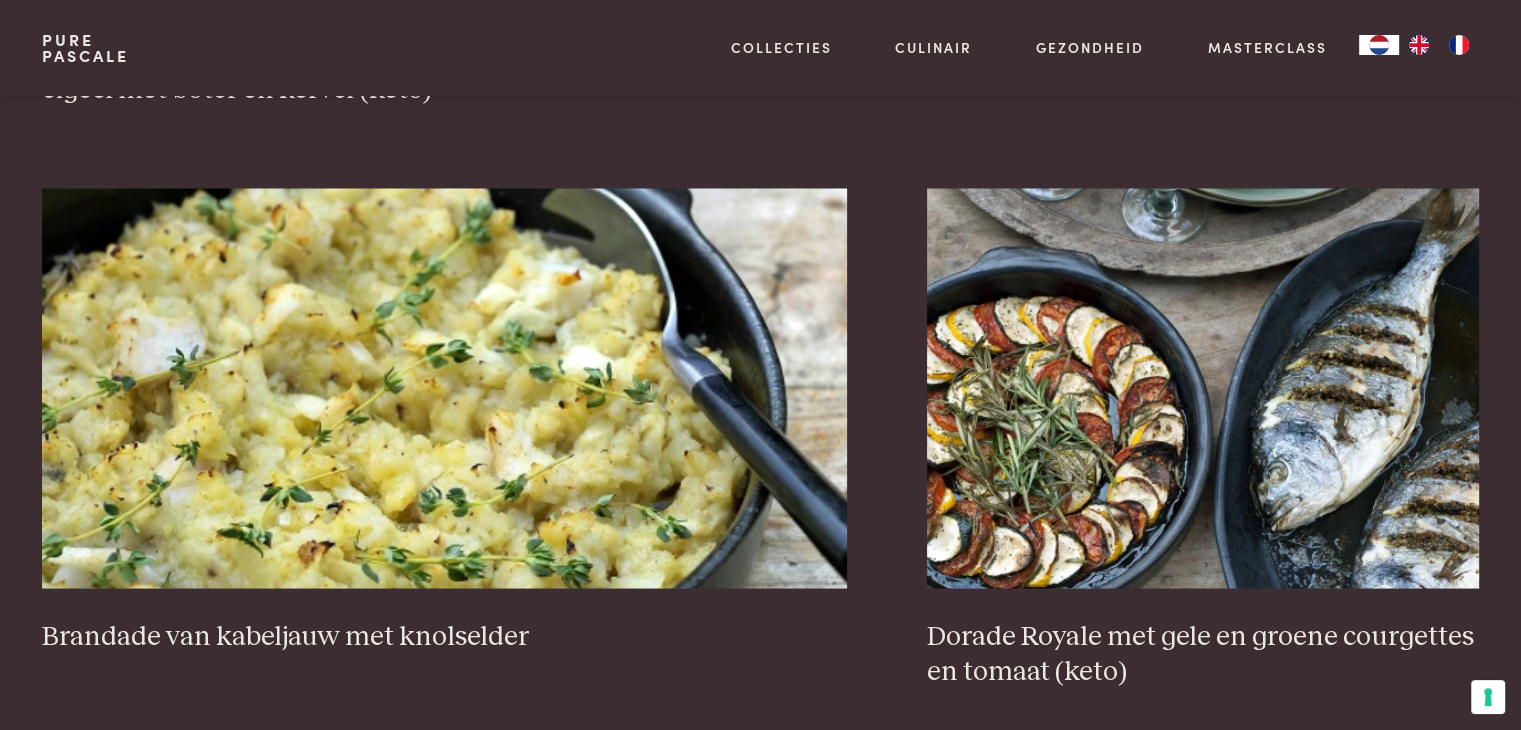 scroll, scrollTop: 3759, scrollLeft: 0, axis: vertical 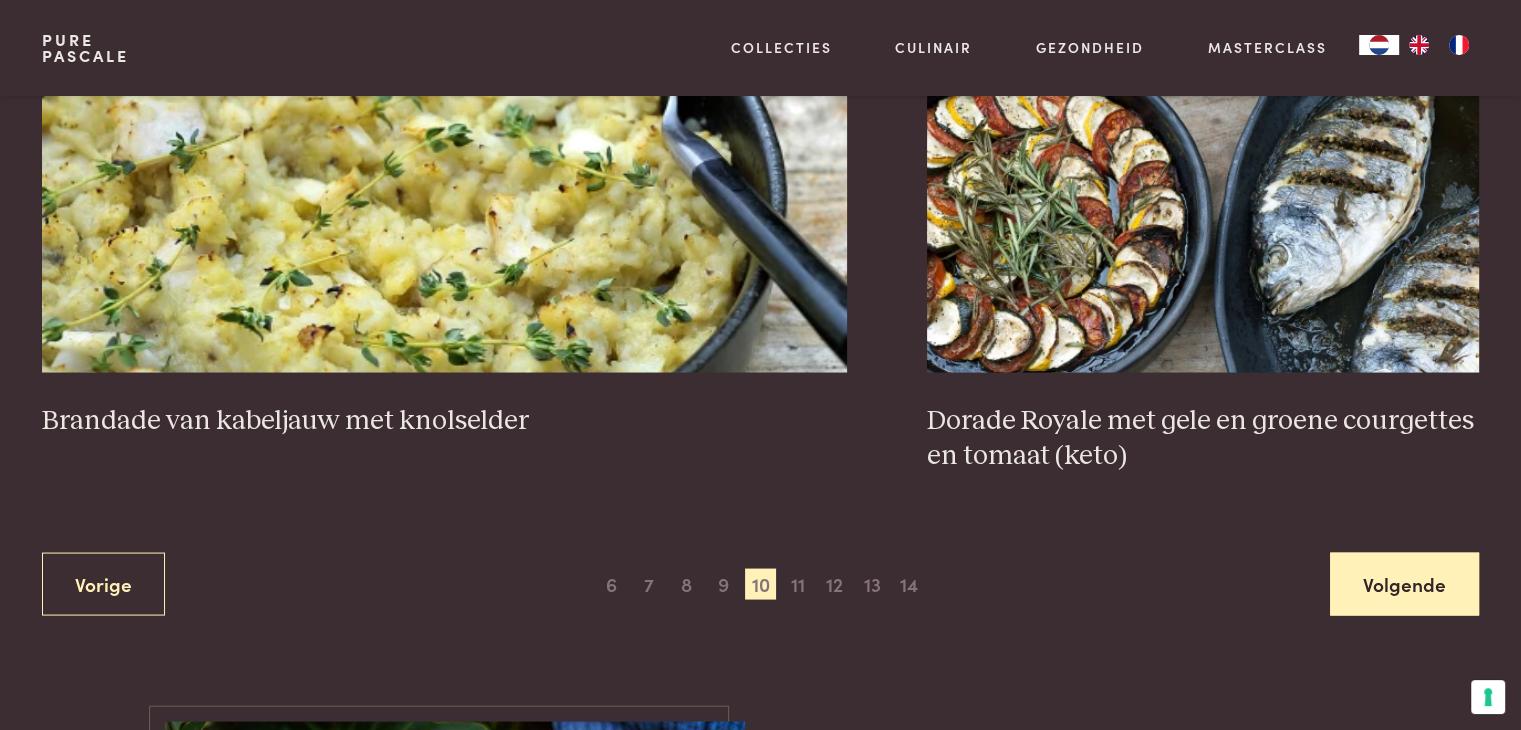 click on "Volgende" at bounding box center [1404, 583] 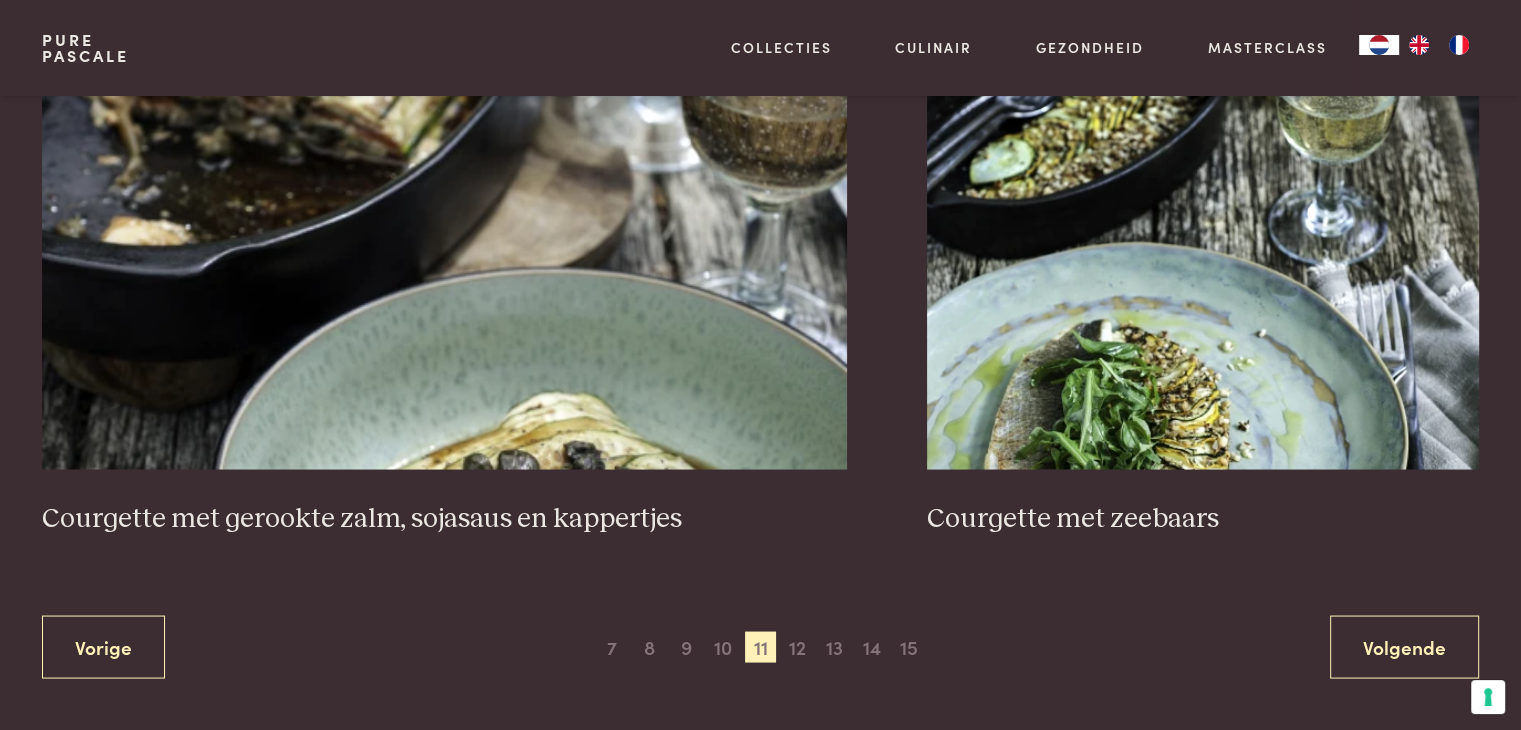 scroll, scrollTop: 3659, scrollLeft: 0, axis: vertical 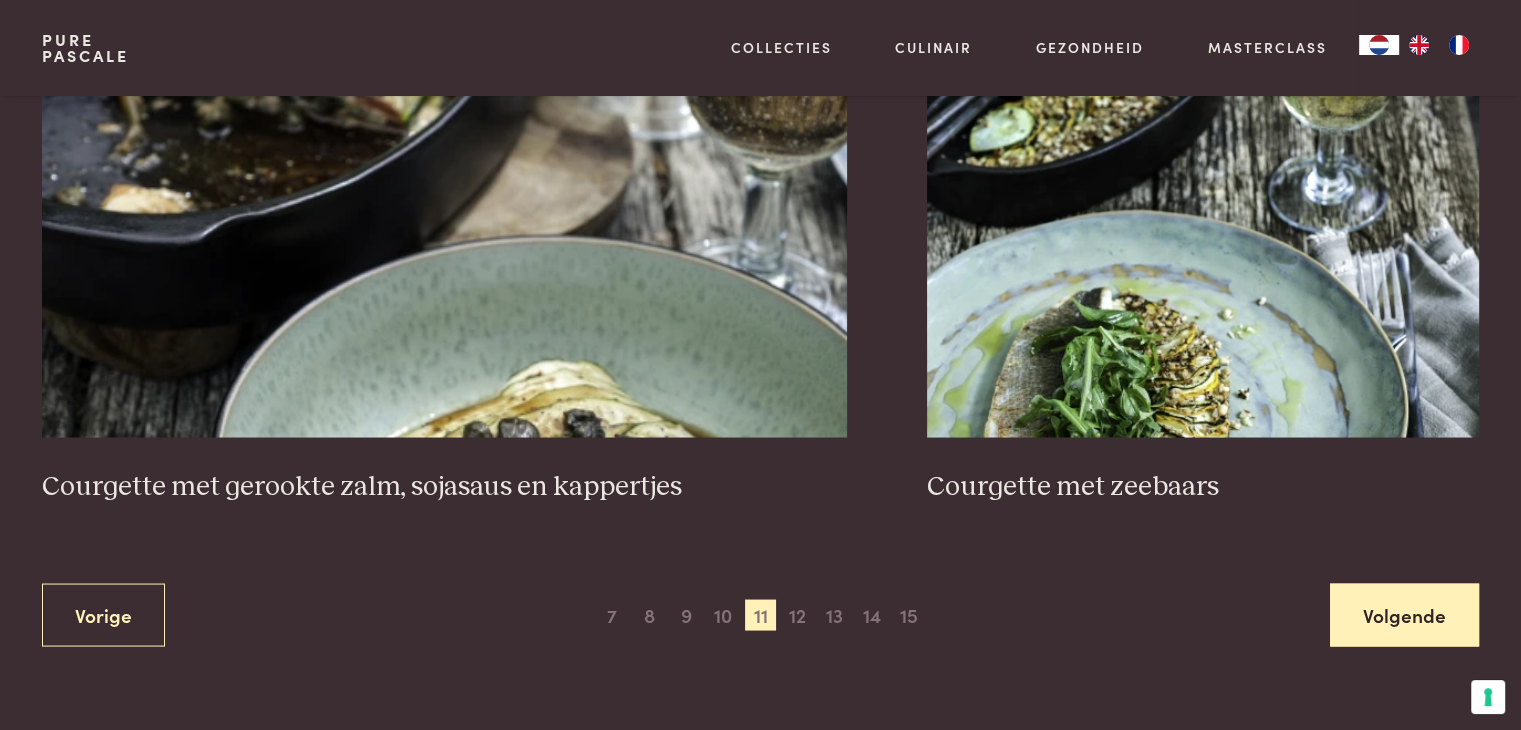 click on "Volgende" at bounding box center [1404, 614] 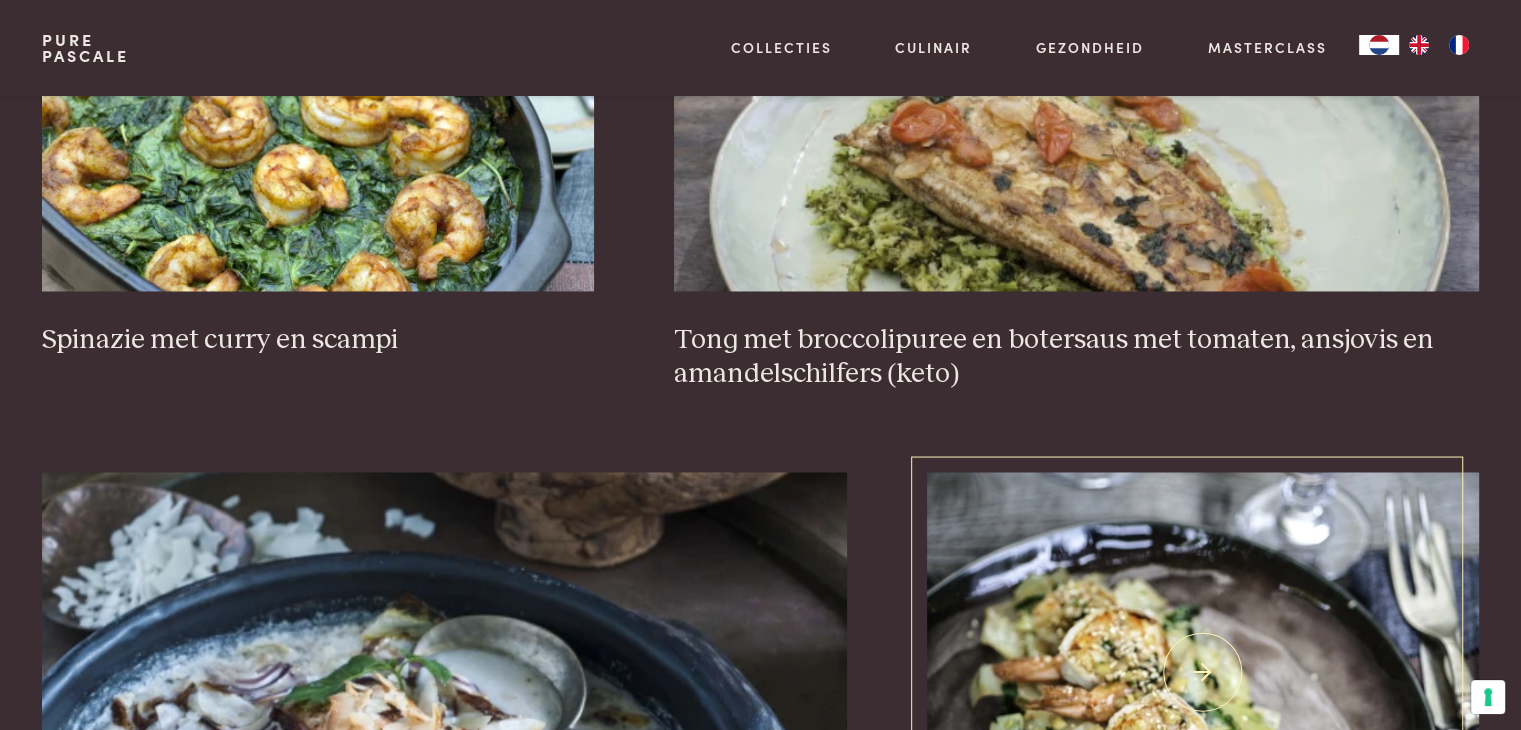 scroll, scrollTop: 3659, scrollLeft: 0, axis: vertical 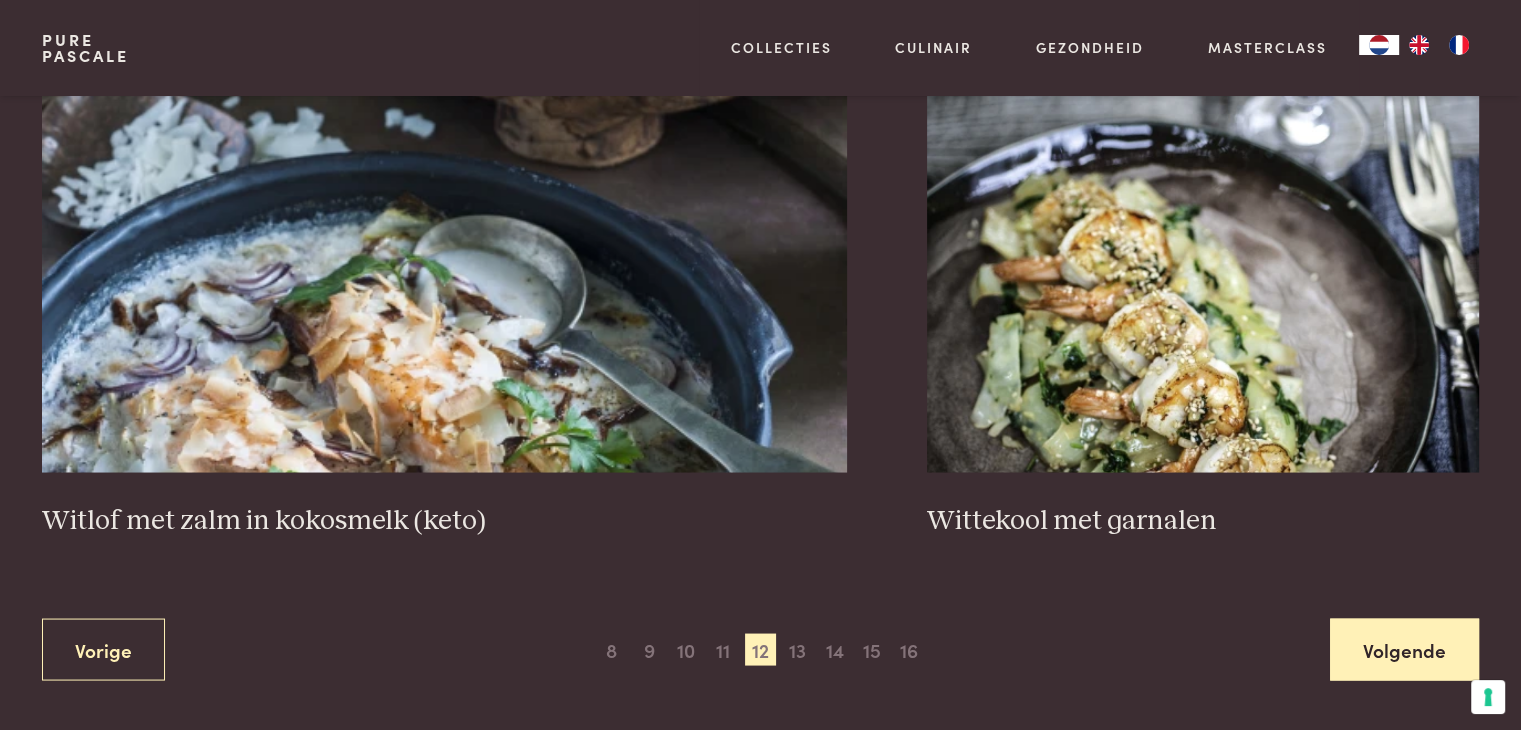 click on "Volgende" at bounding box center [1404, 649] 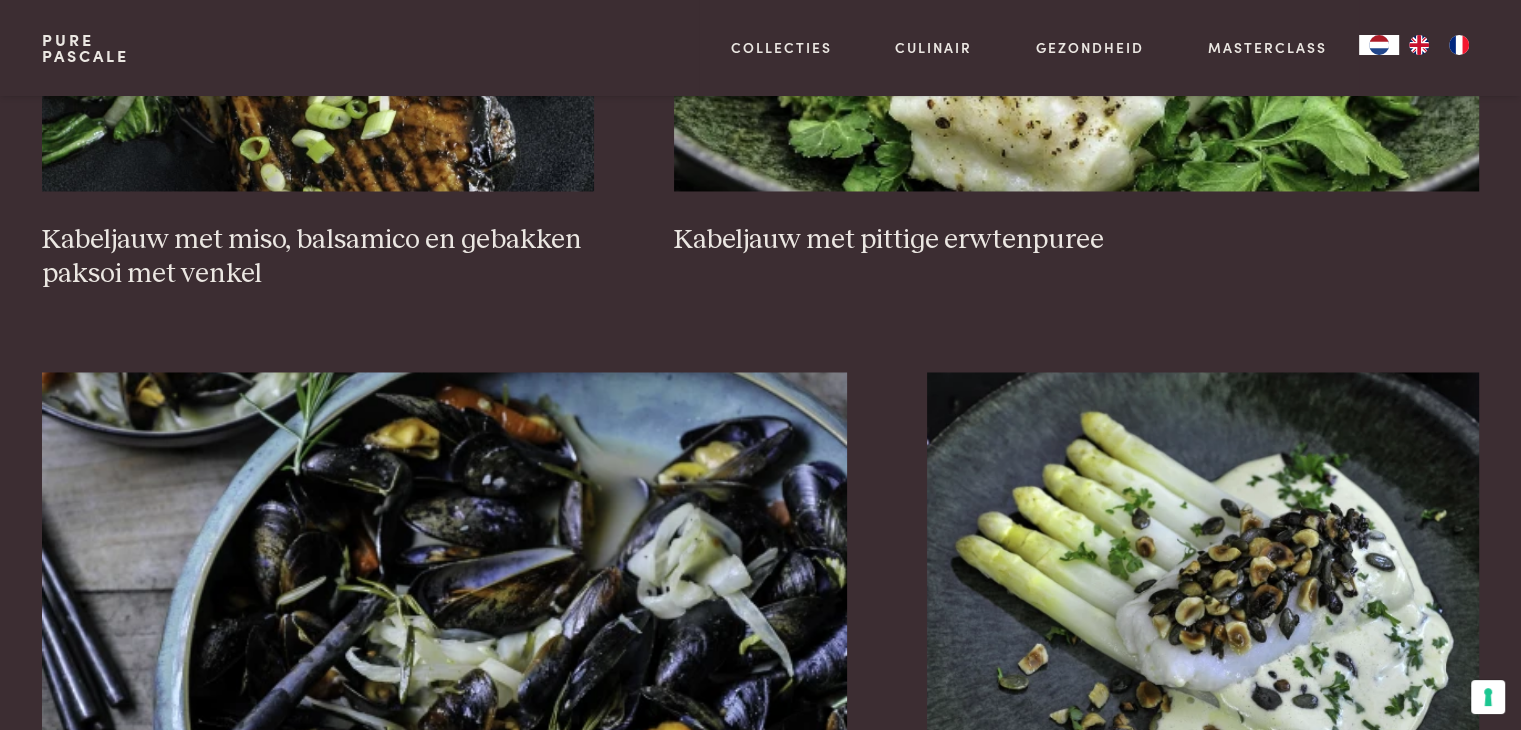 scroll, scrollTop: 3859, scrollLeft: 0, axis: vertical 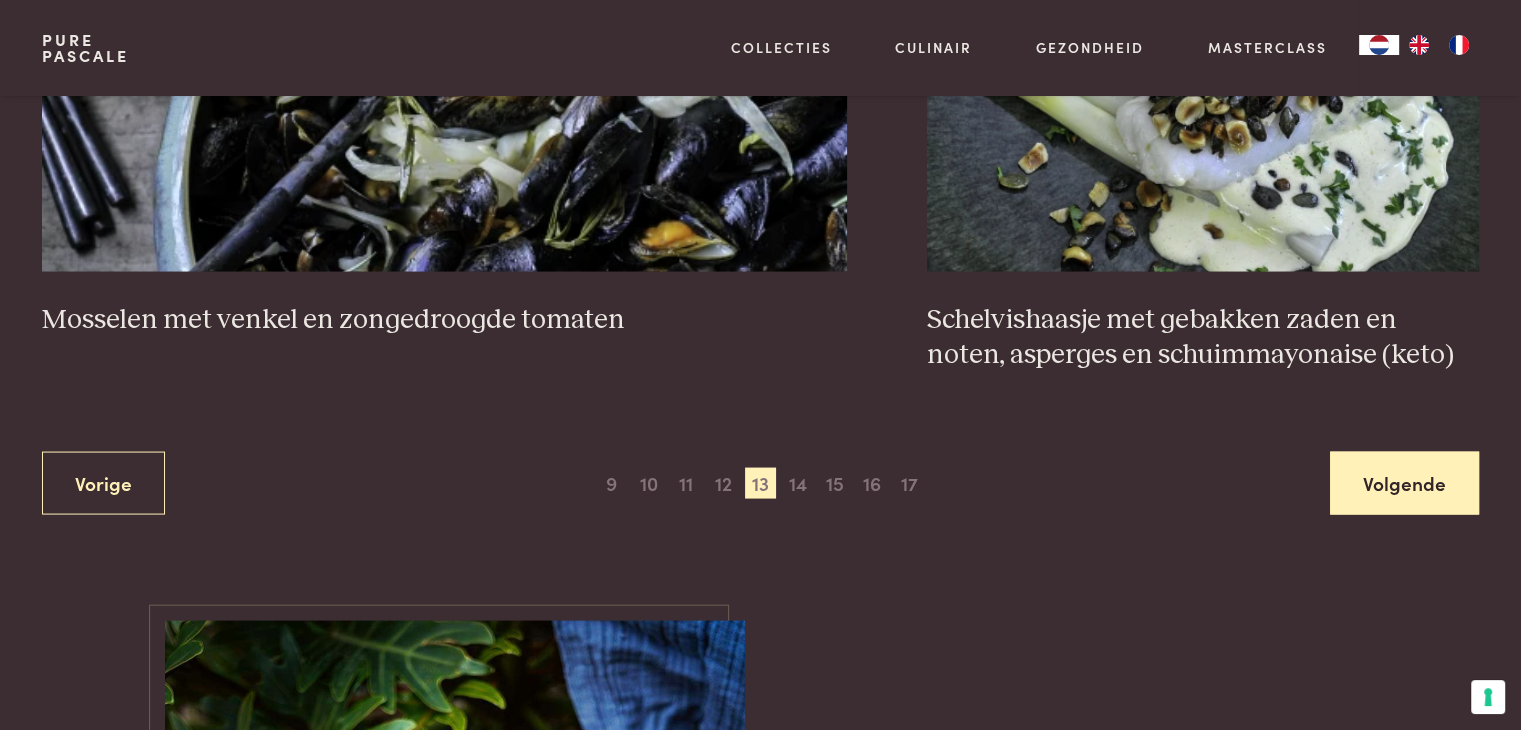 click on "Volgende" at bounding box center (1404, 483) 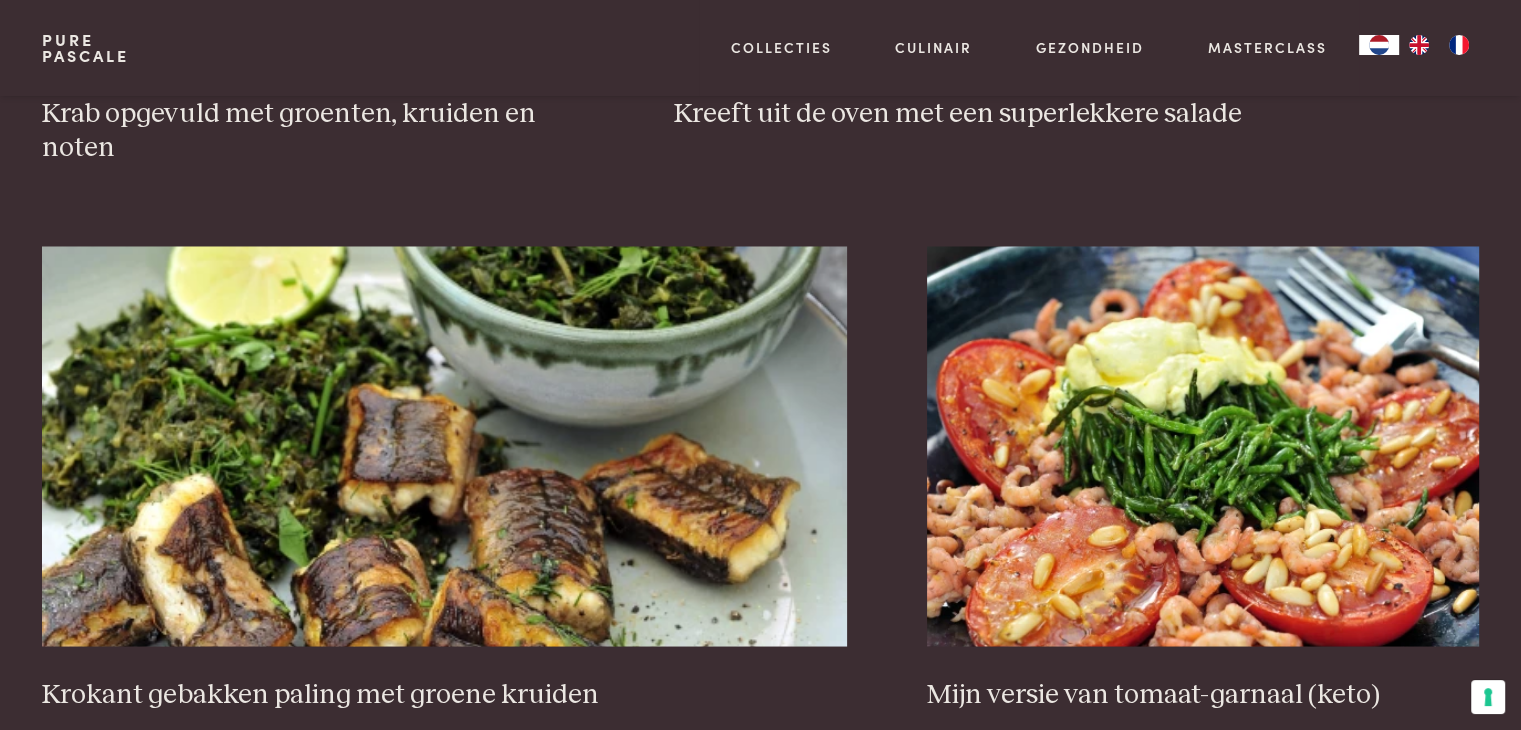 scroll, scrollTop: 3759, scrollLeft: 0, axis: vertical 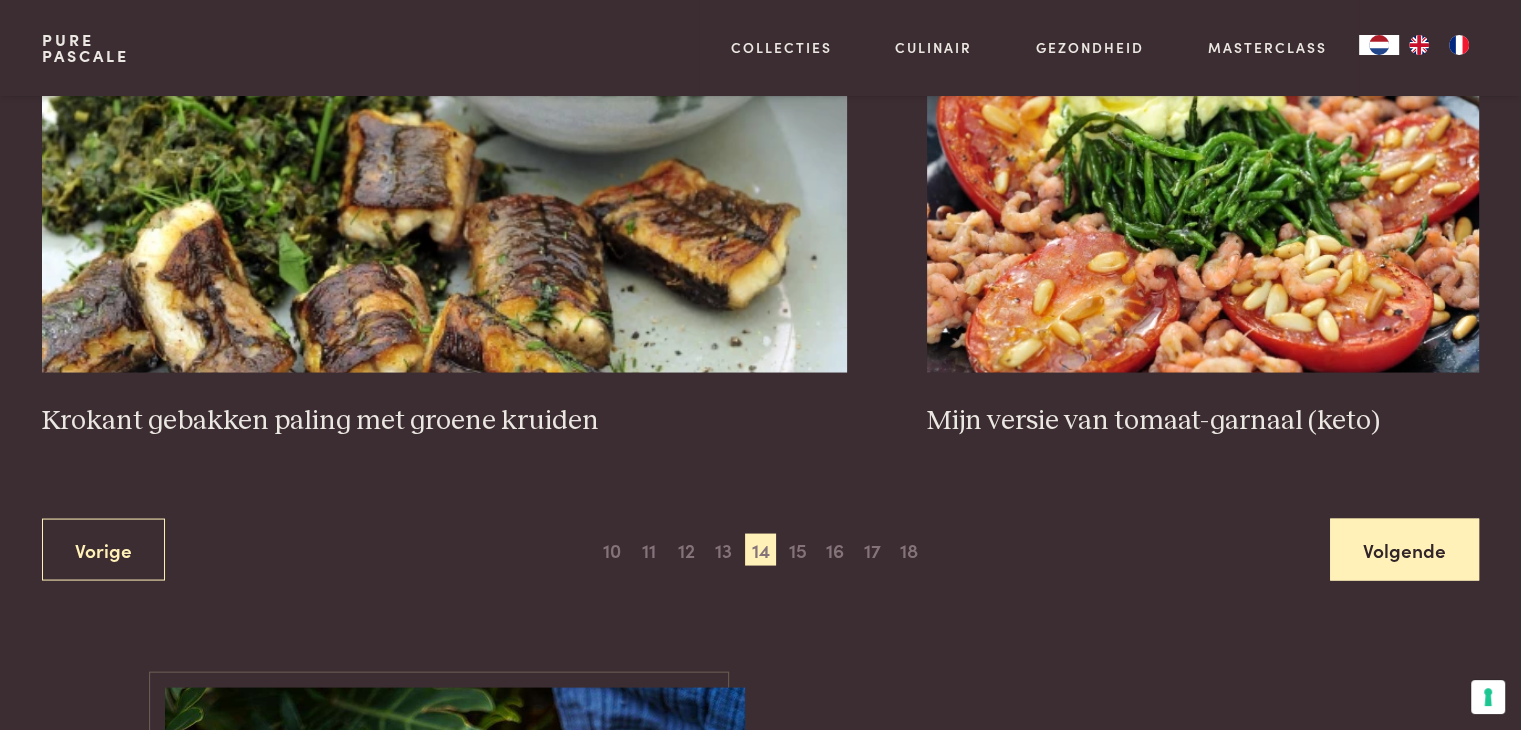 click on "Volgende" at bounding box center (1404, 549) 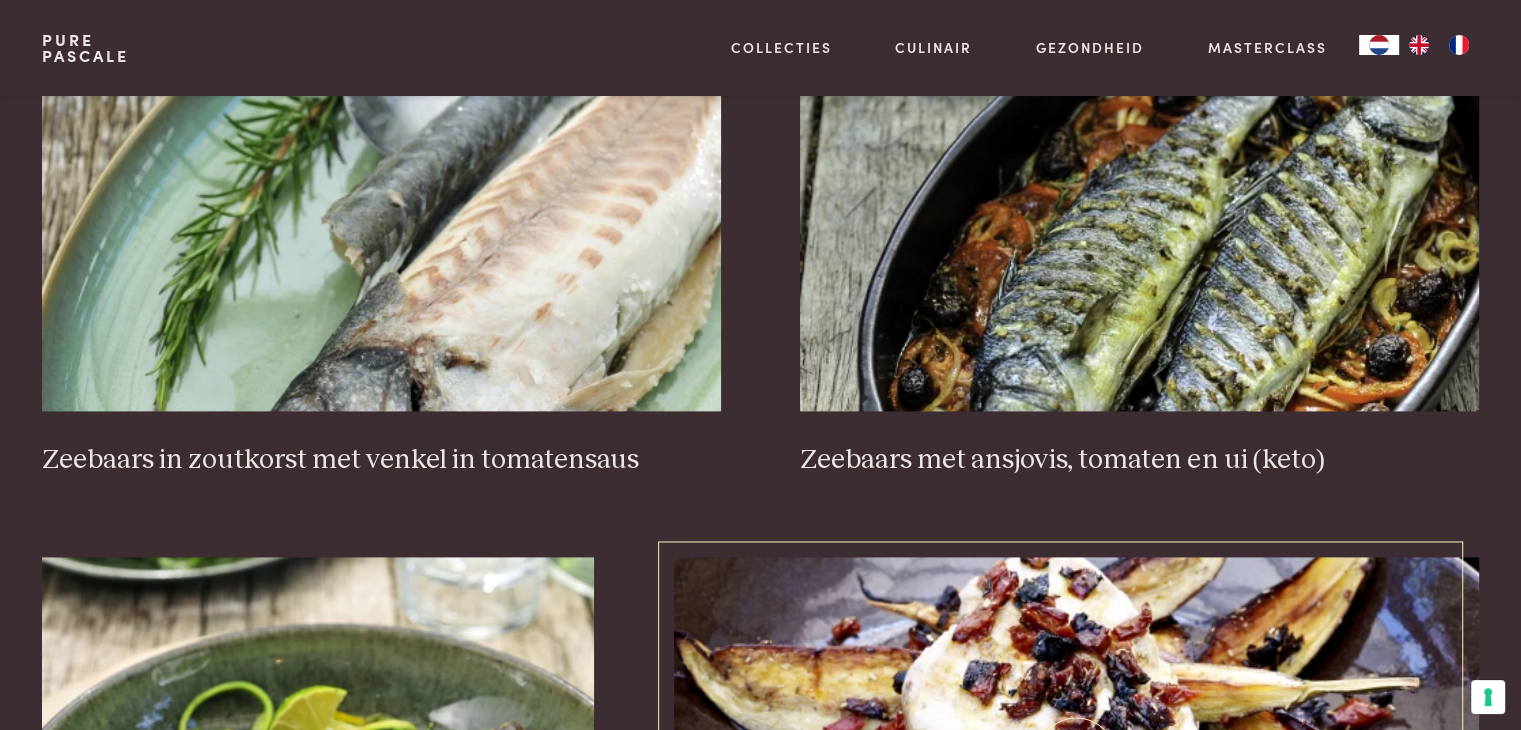 scroll, scrollTop: 2859, scrollLeft: 0, axis: vertical 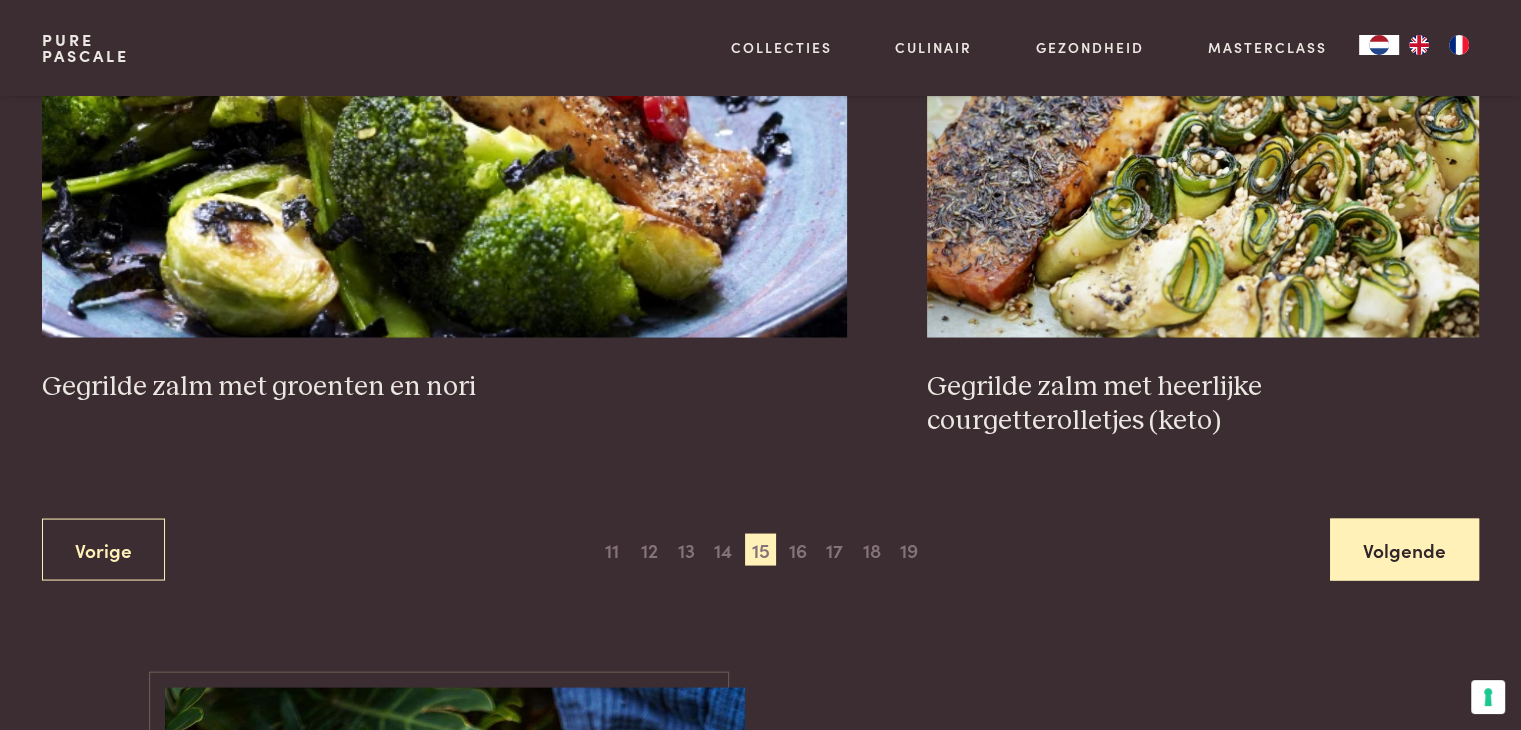 click on "Volgende" at bounding box center (1404, 549) 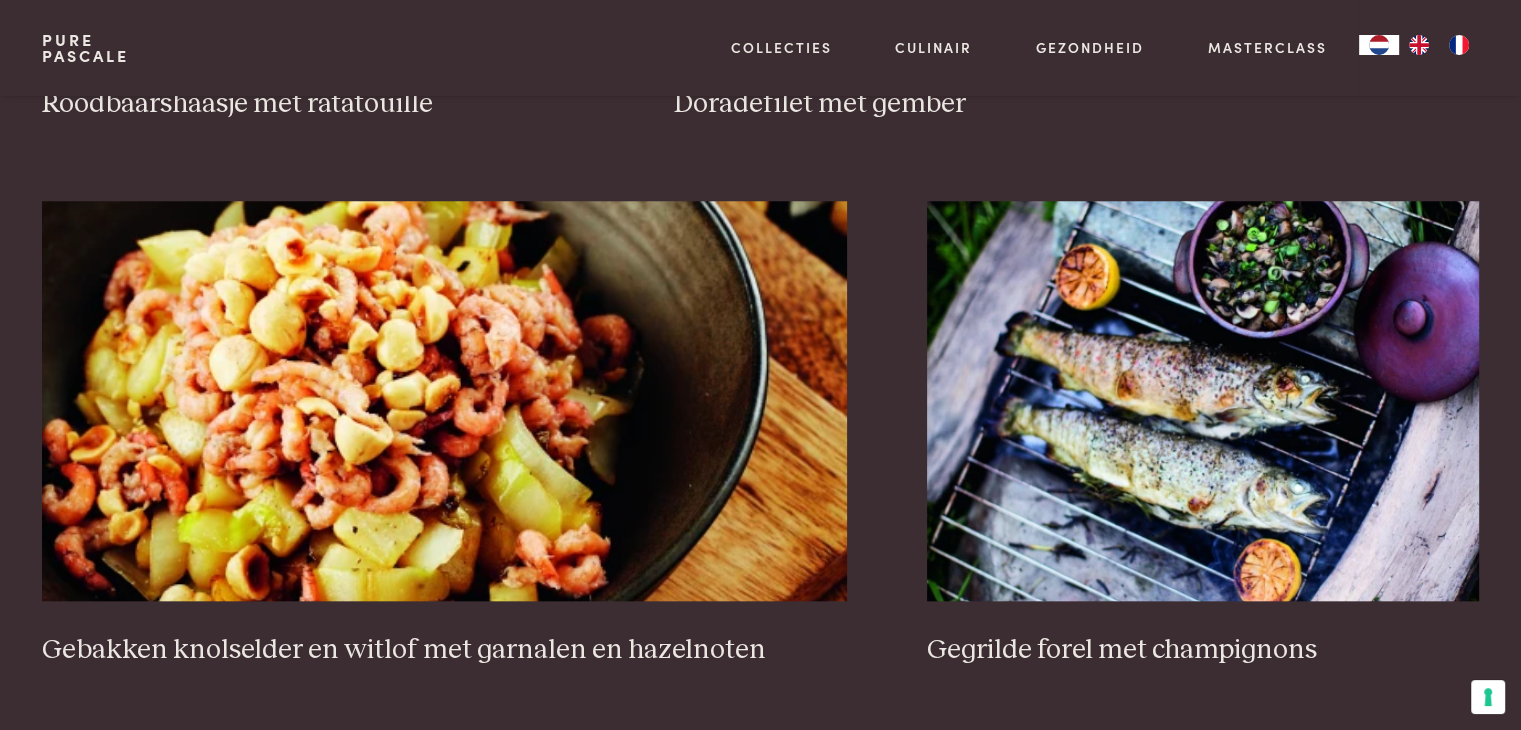 scroll, scrollTop: 1859, scrollLeft: 0, axis: vertical 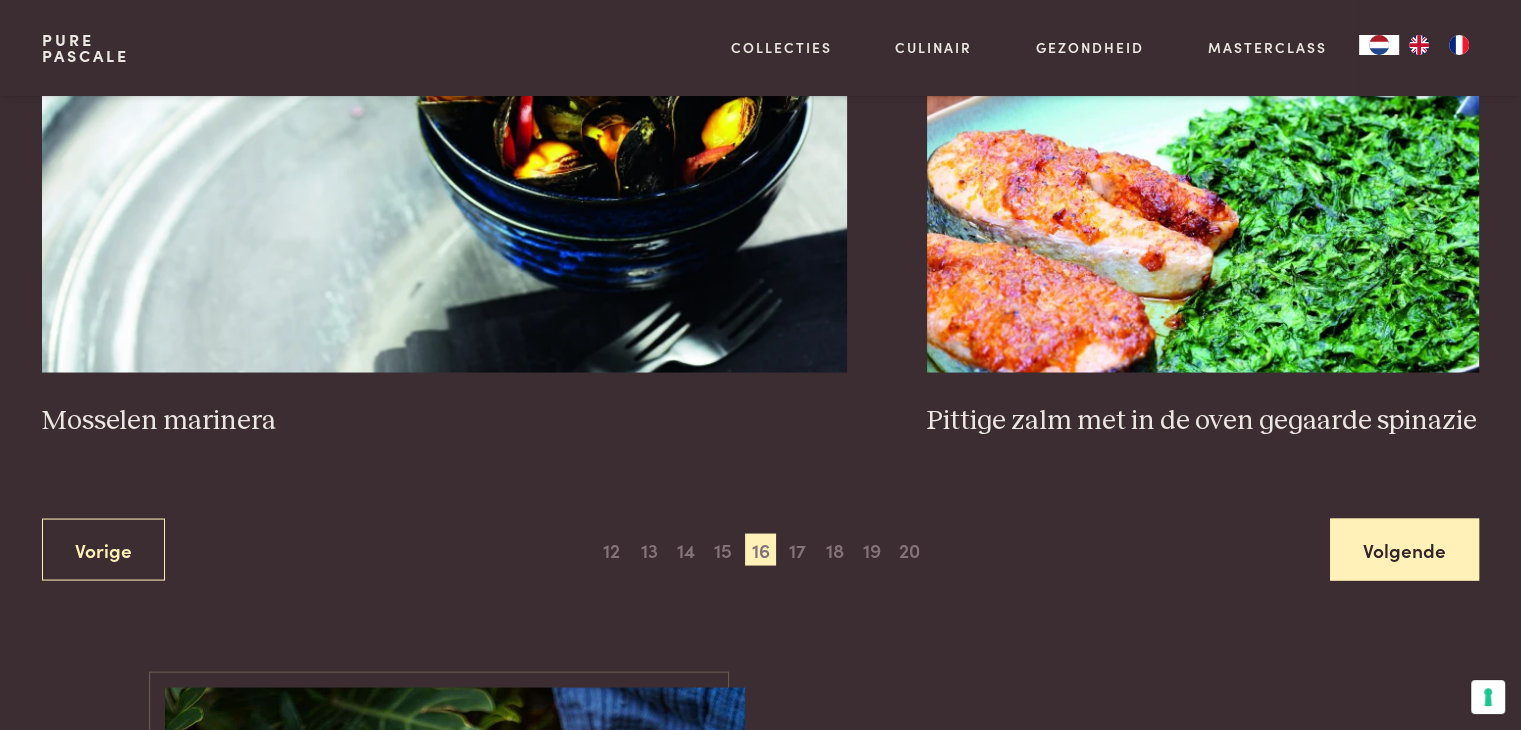 click on "Volgende" at bounding box center [1404, 549] 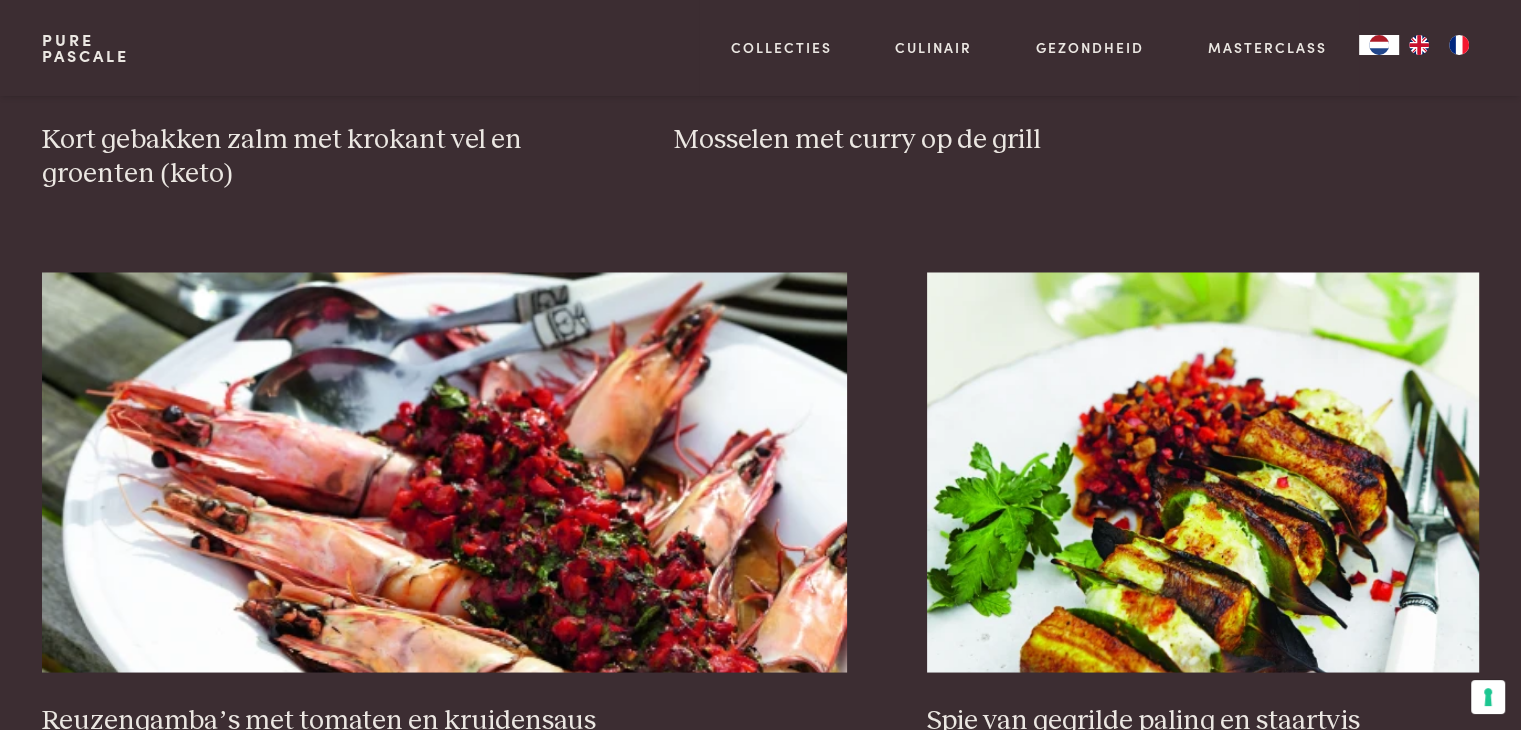scroll, scrollTop: 3759, scrollLeft: 0, axis: vertical 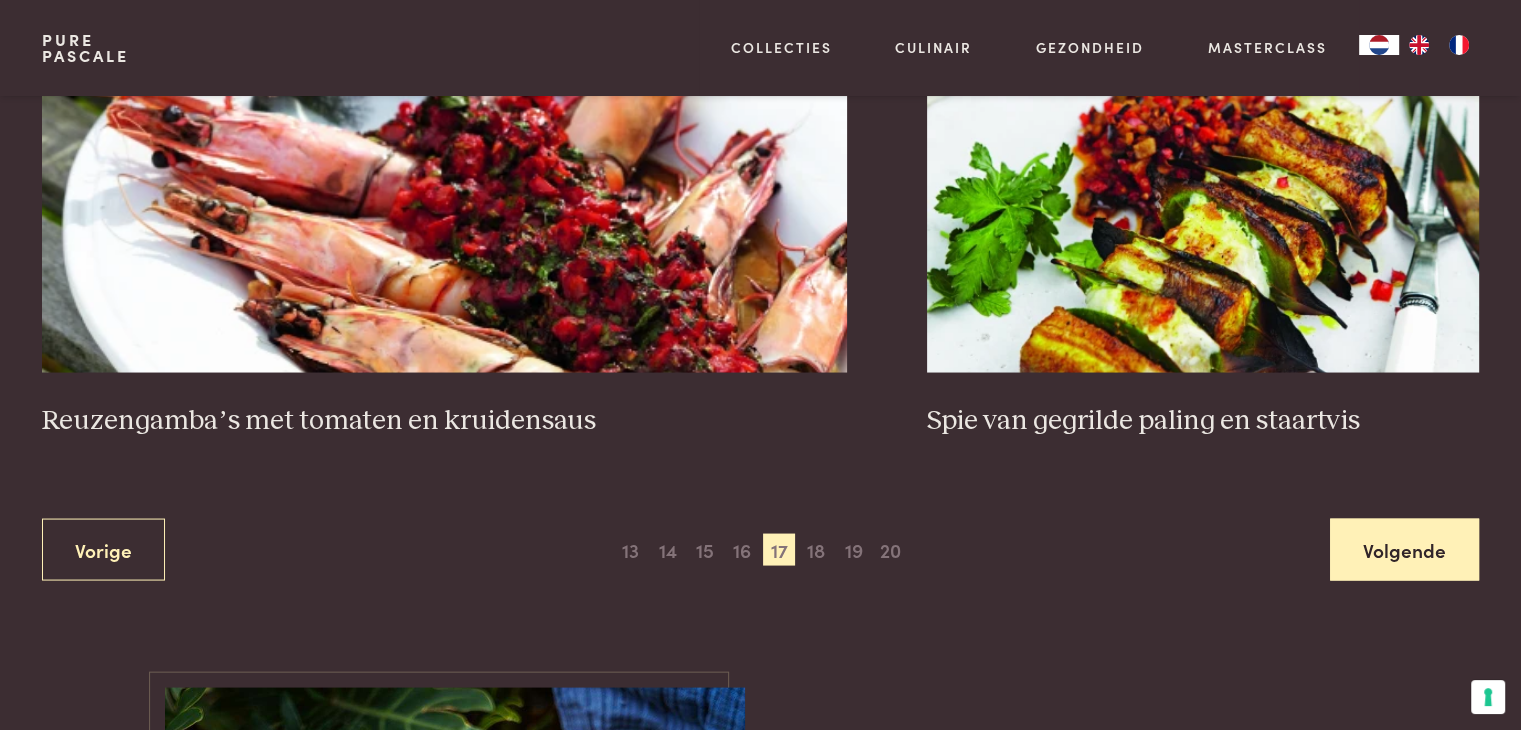 click on "Volgende" at bounding box center (1404, 549) 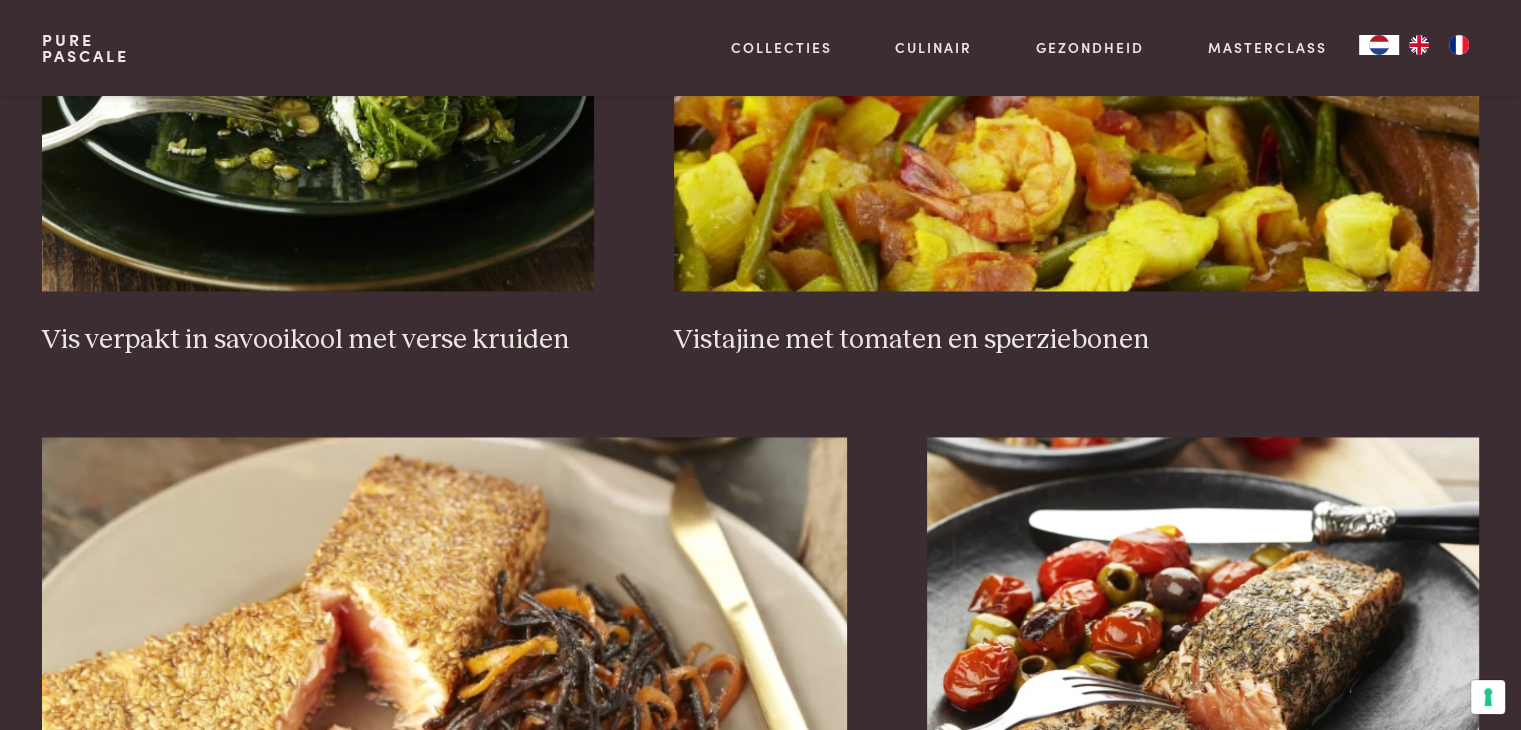 scroll, scrollTop: 3659, scrollLeft: 0, axis: vertical 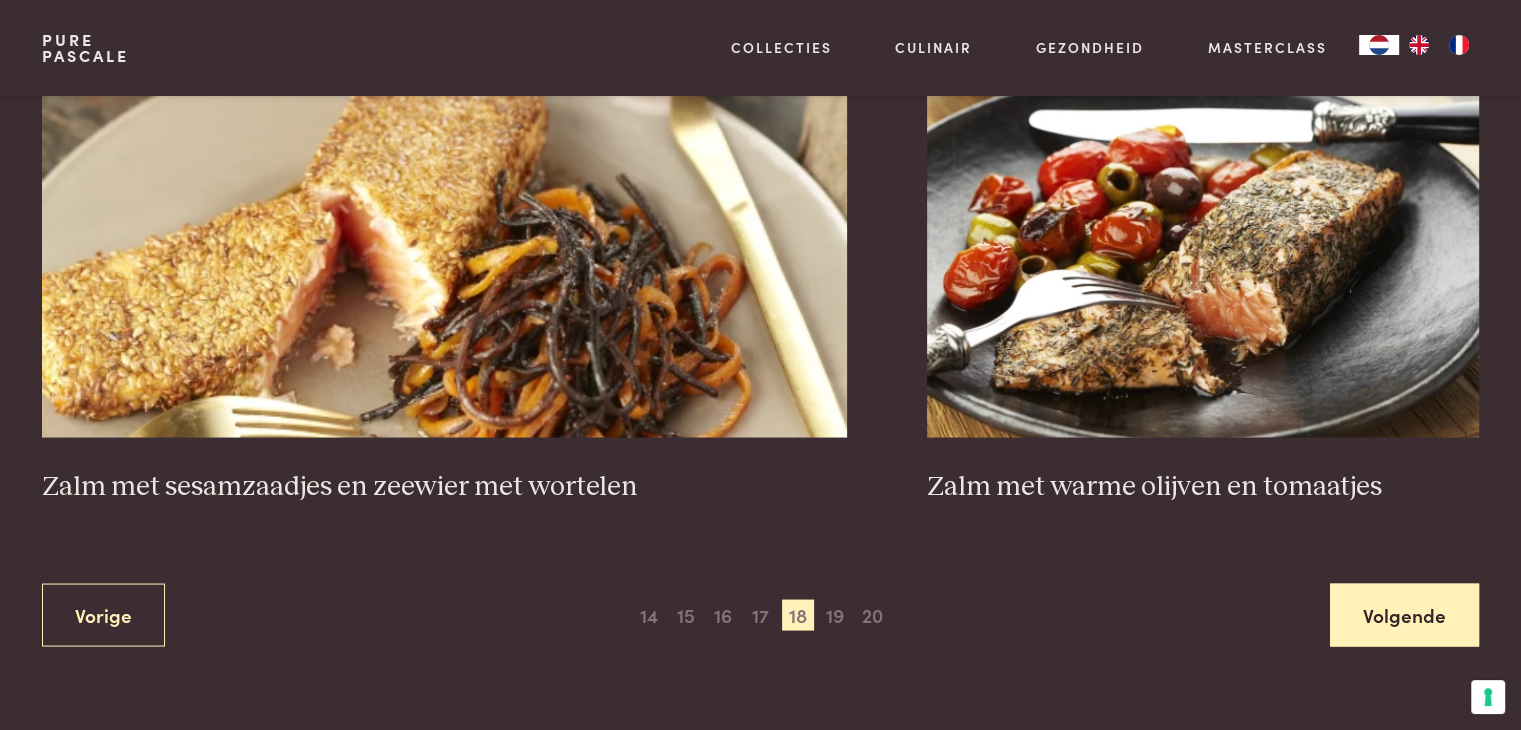 click on "Volgende" at bounding box center (1404, 614) 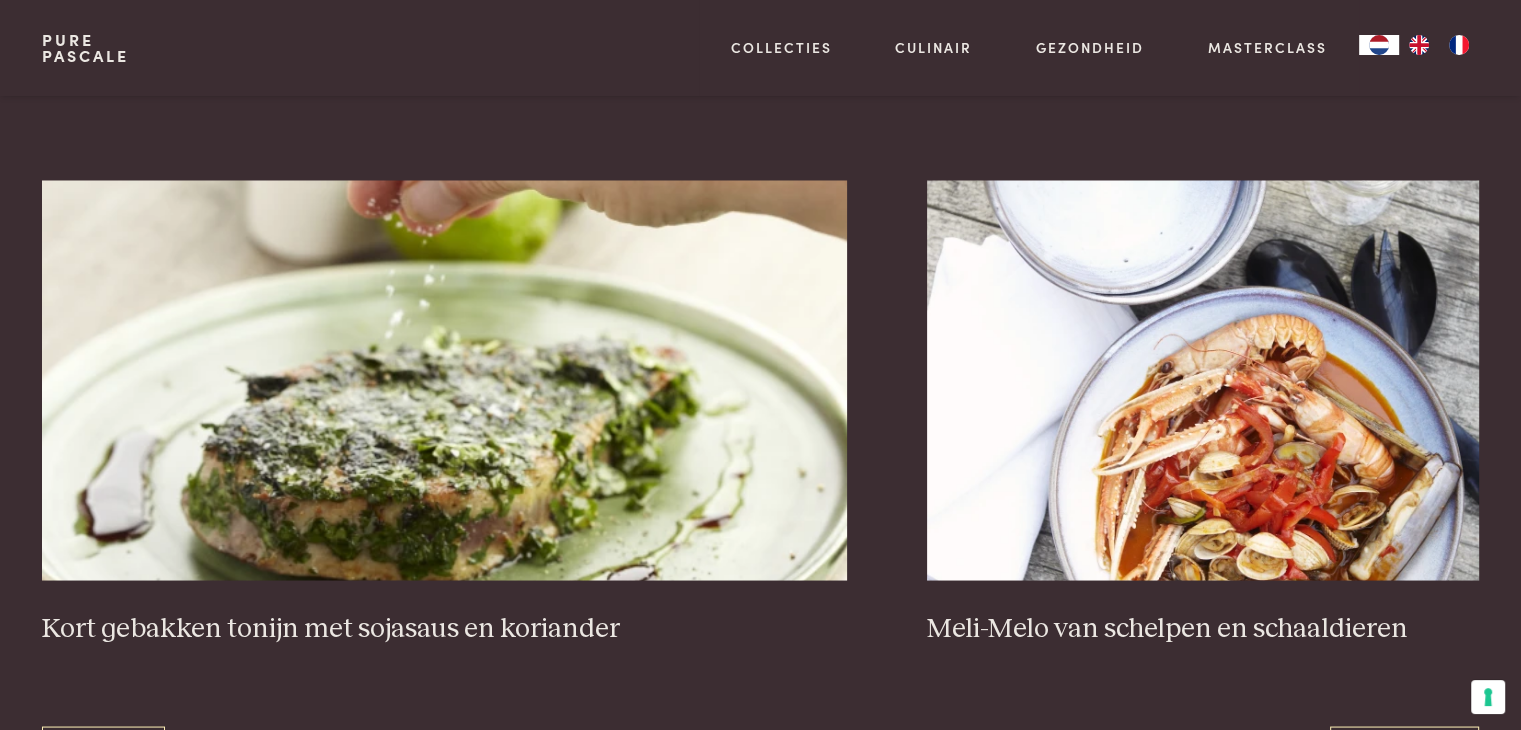 scroll, scrollTop: 3559, scrollLeft: 0, axis: vertical 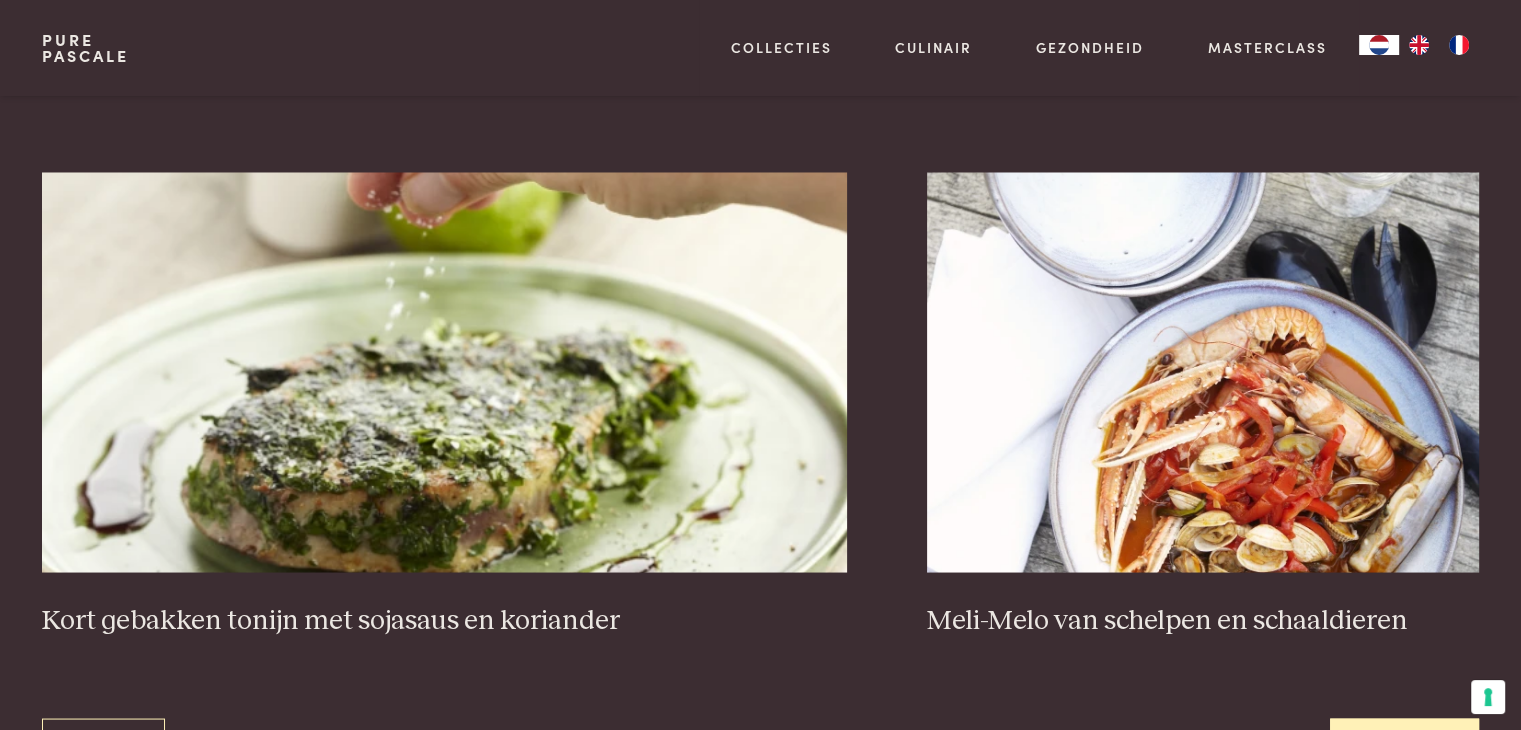 click on "Volgende" at bounding box center [1404, 749] 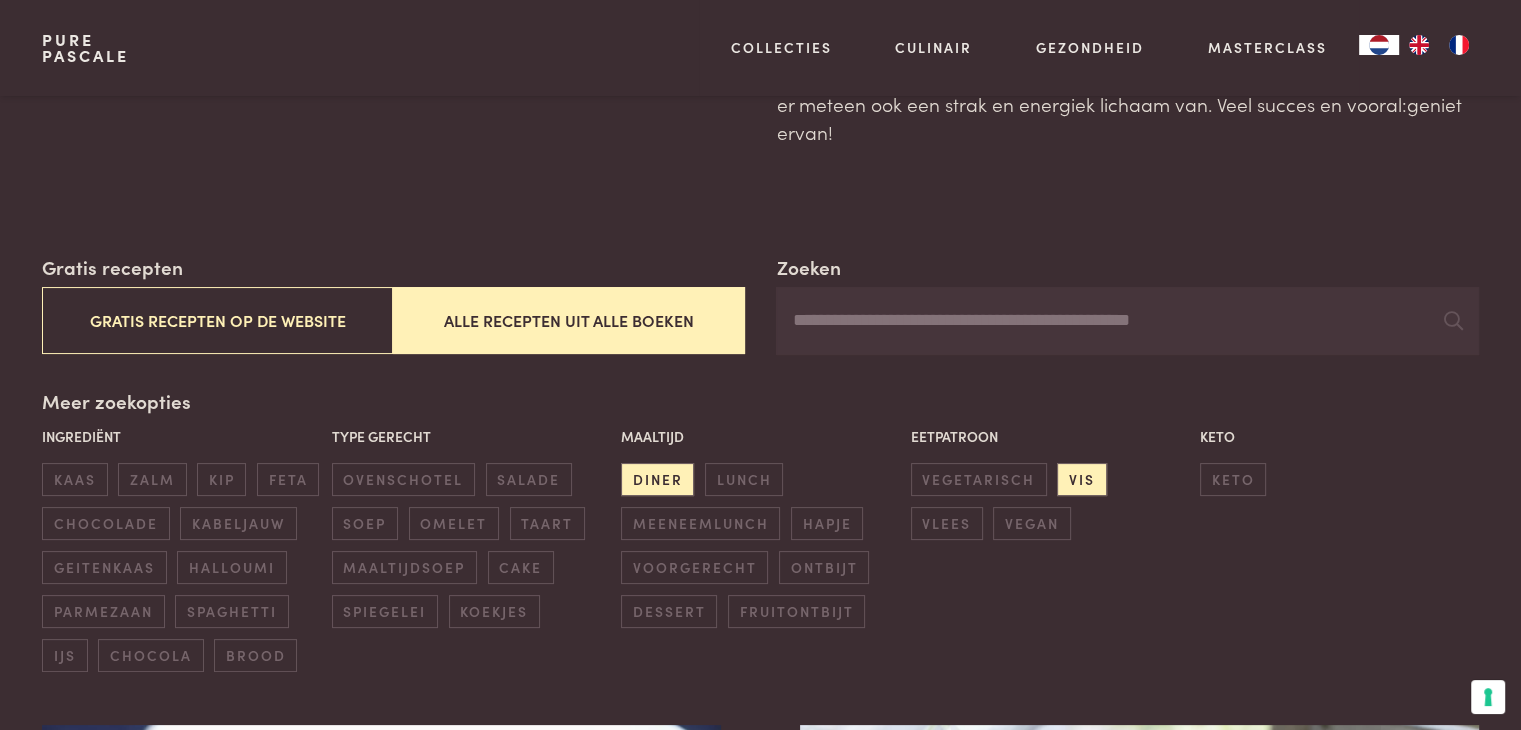scroll, scrollTop: 400, scrollLeft: 0, axis: vertical 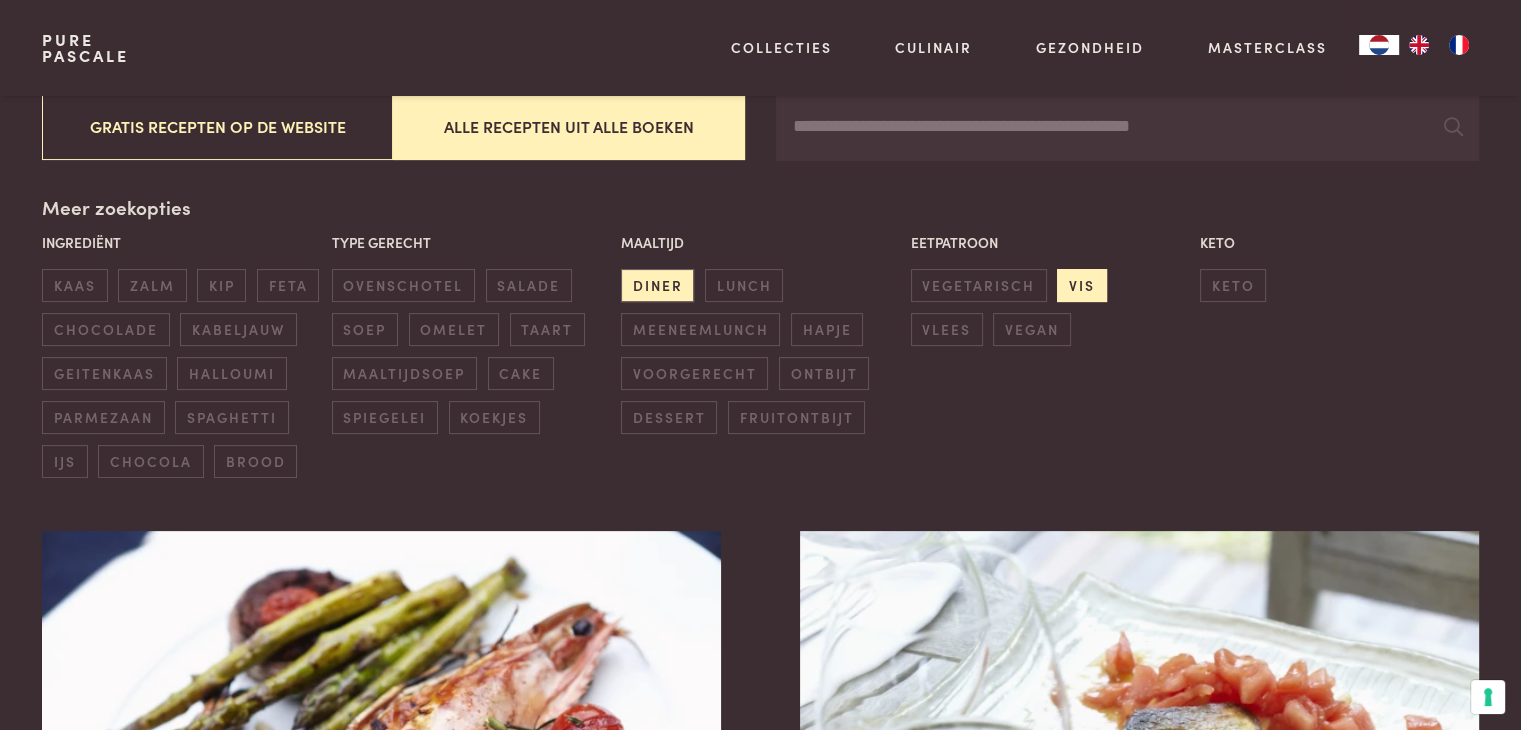 click on "vis" at bounding box center (1081, 285) 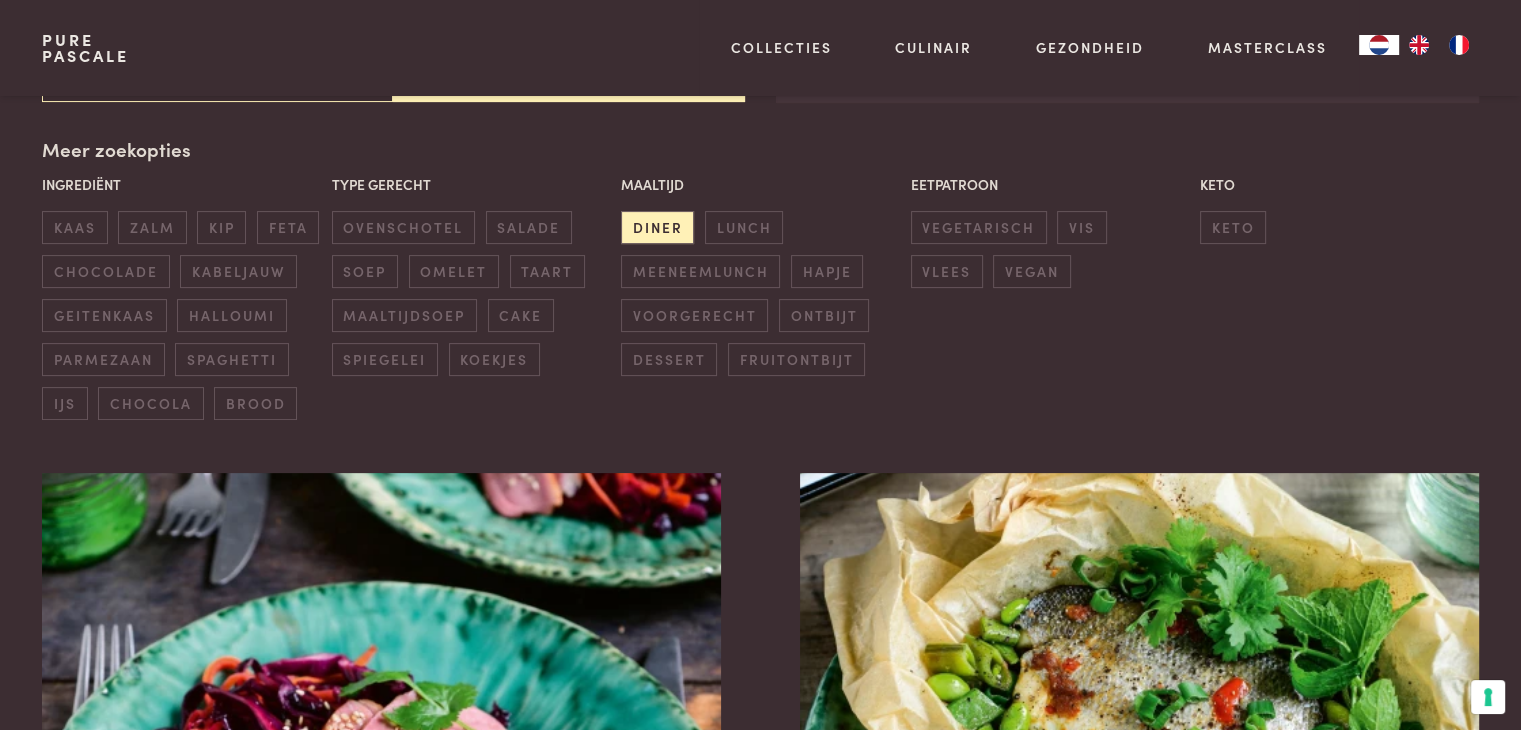 scroll, scrollTop: 459, scrollLeft: 0, axis: vertical 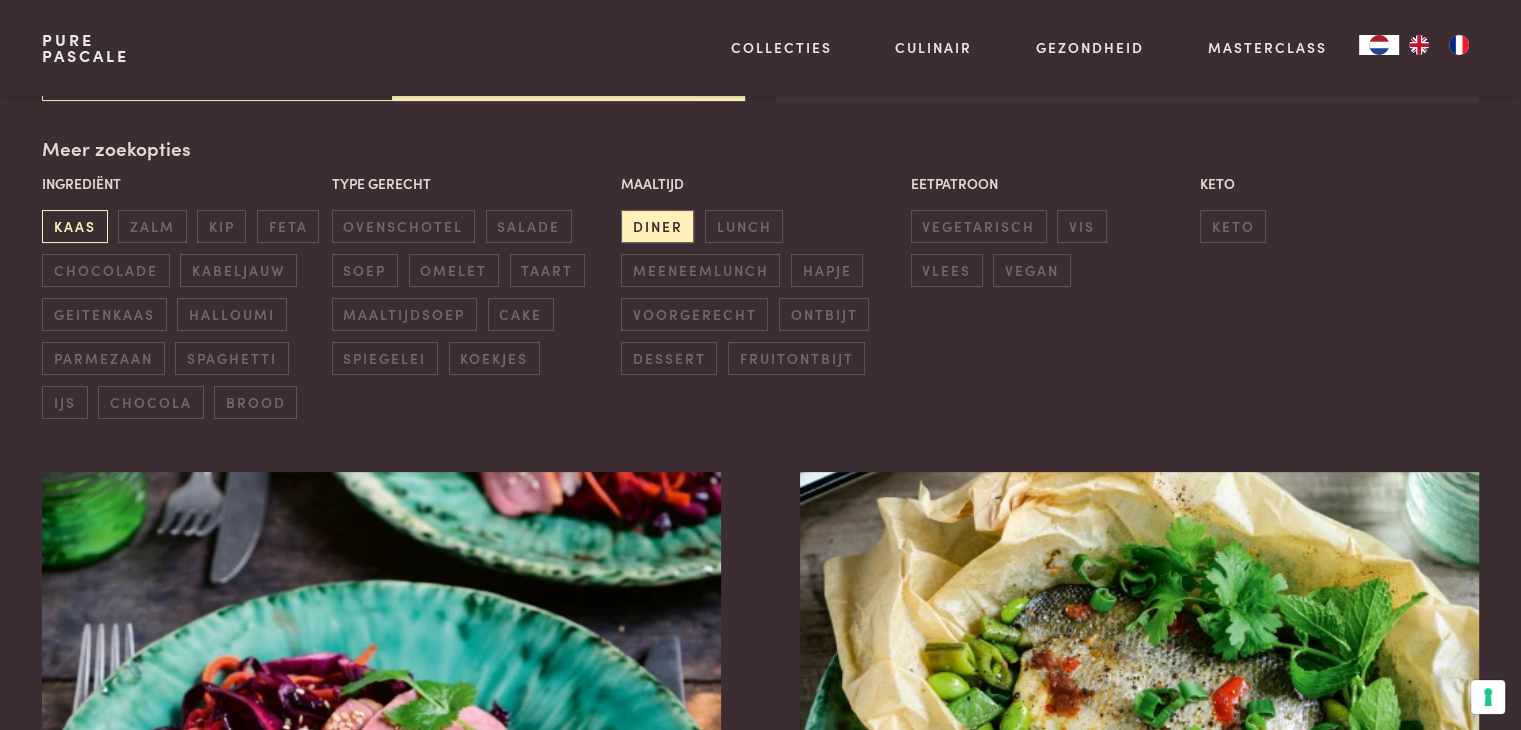 click on "kaas" at bounding box center (74, 226) 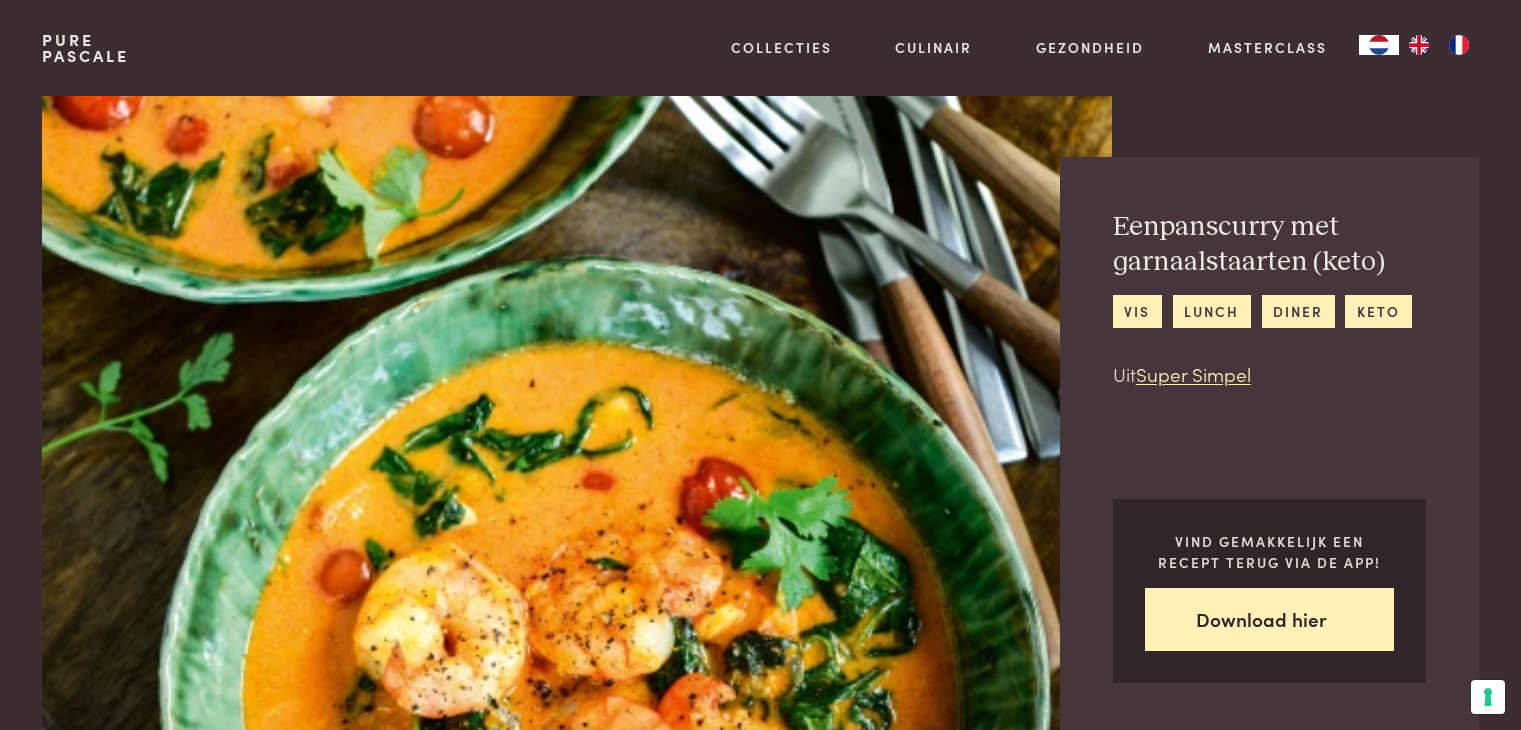 scroll, scrollTop: 0, scrollLeft: 0, axis: both 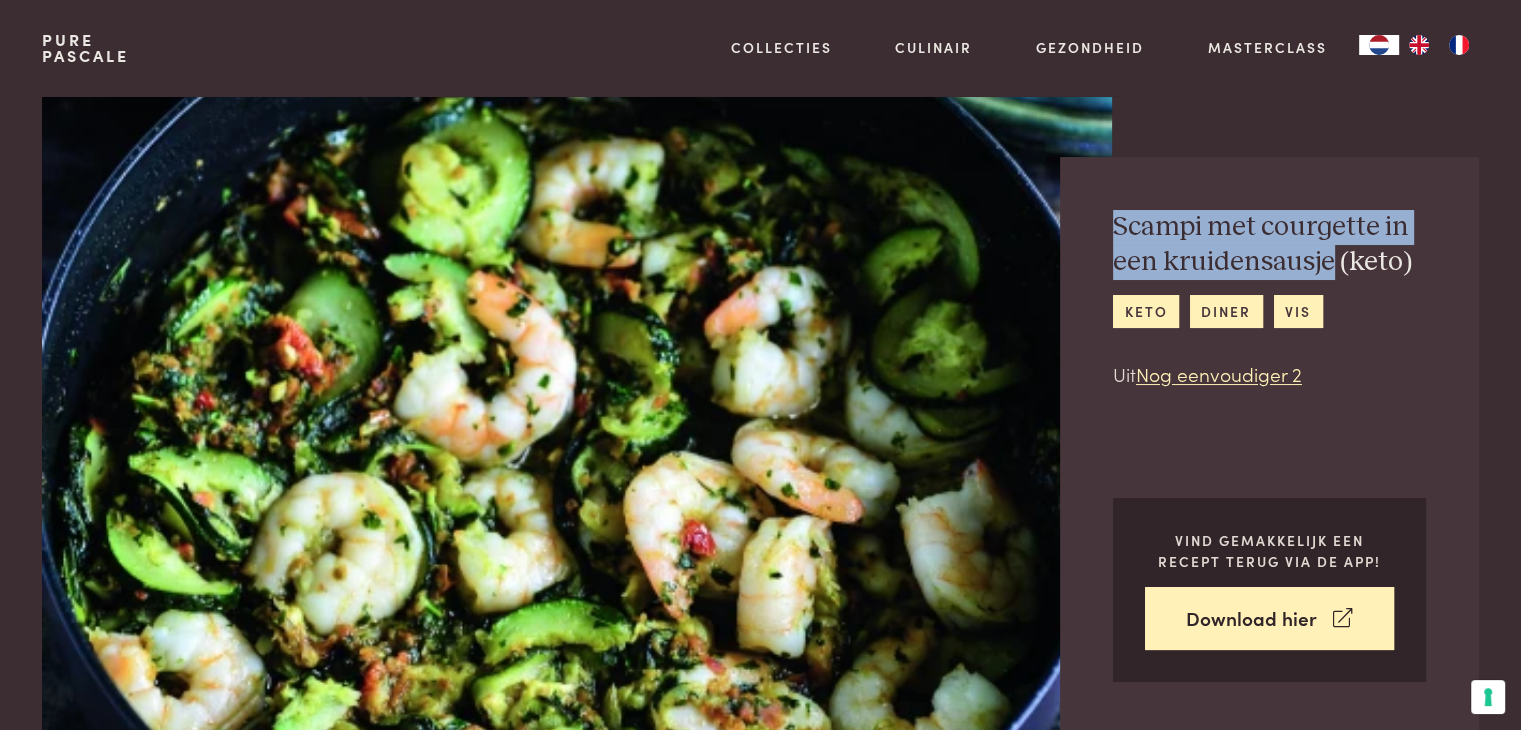 drag, startPoint x: 1331, startPoint y: 261, endPoint x: 1095, endPoint y: 229, distance: 238.1596 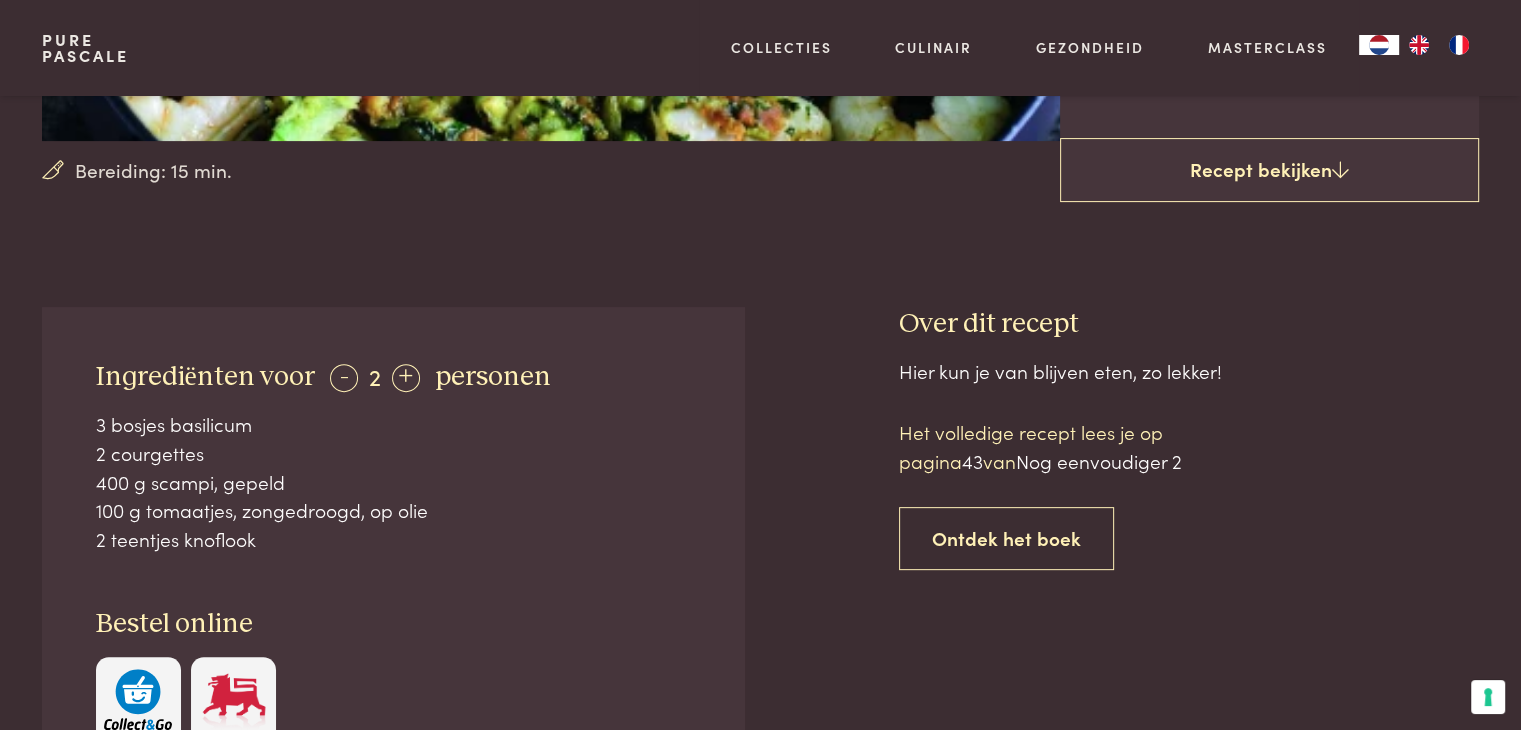 scroll, scrollTop: 600, scrollLeft: 0, axis: vertical 